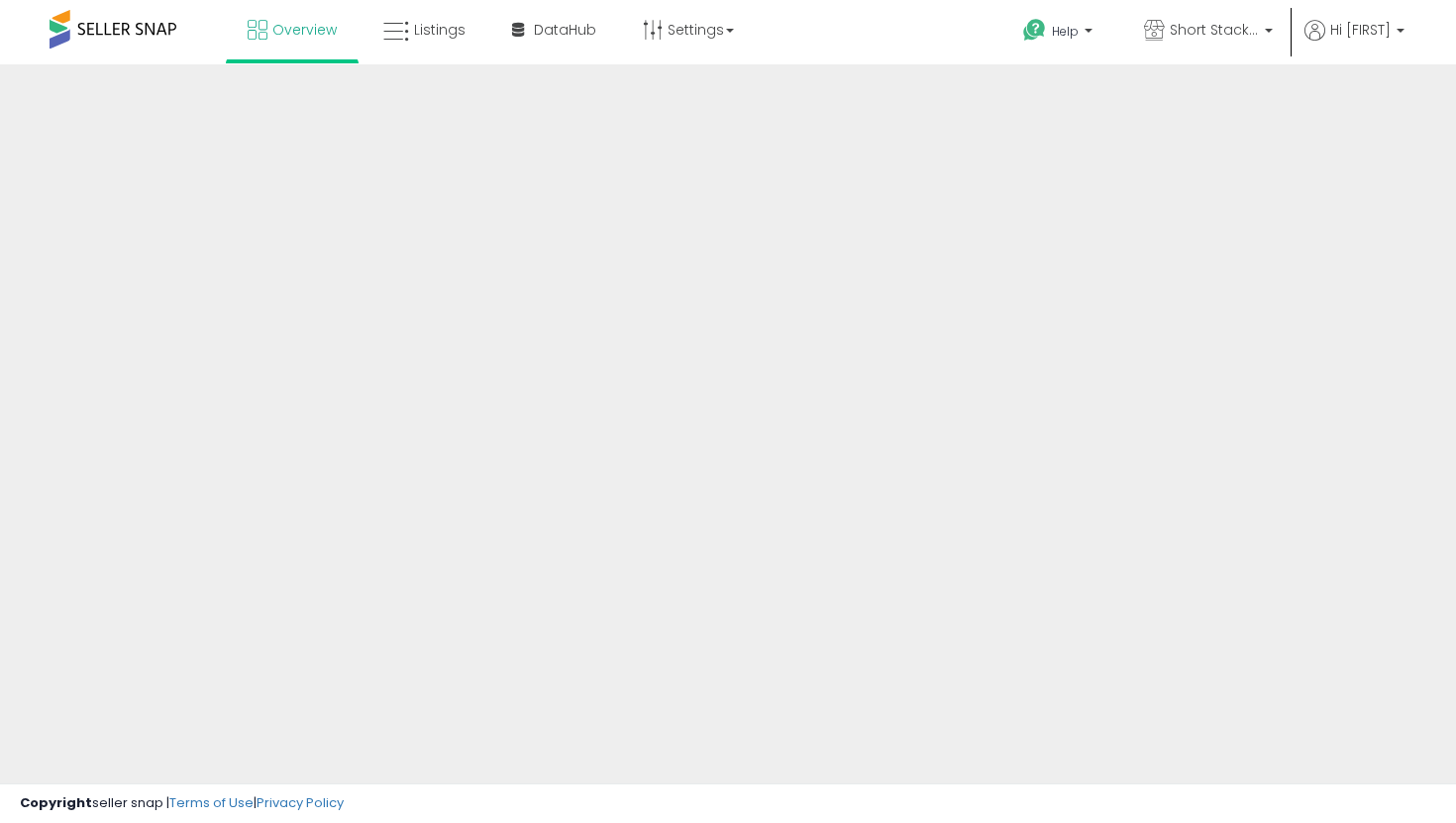 scroll, scrollTop: 0, scrollLeft: 0, axis: both 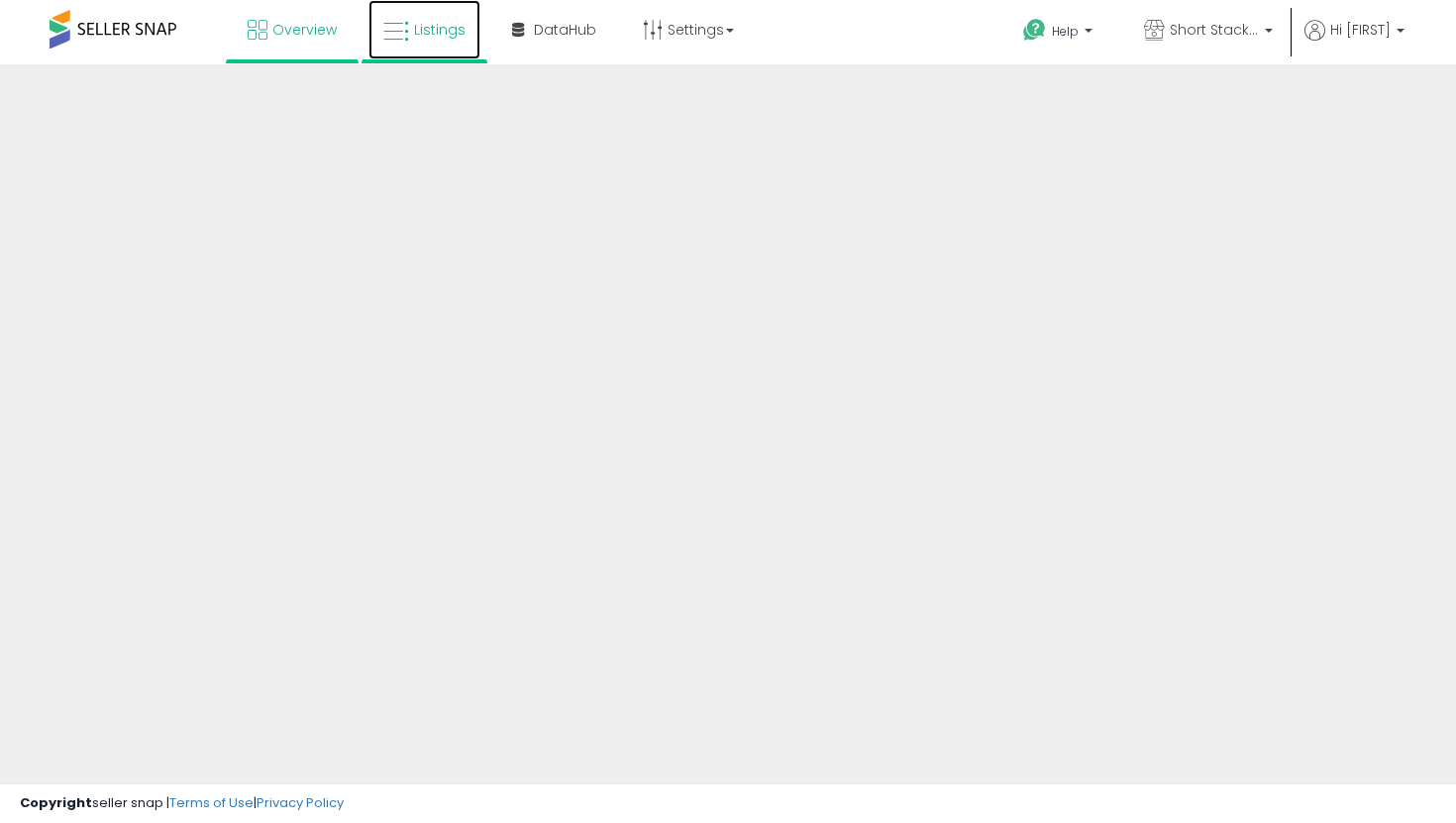 click on "Listings" at bounding box center [424, 30] 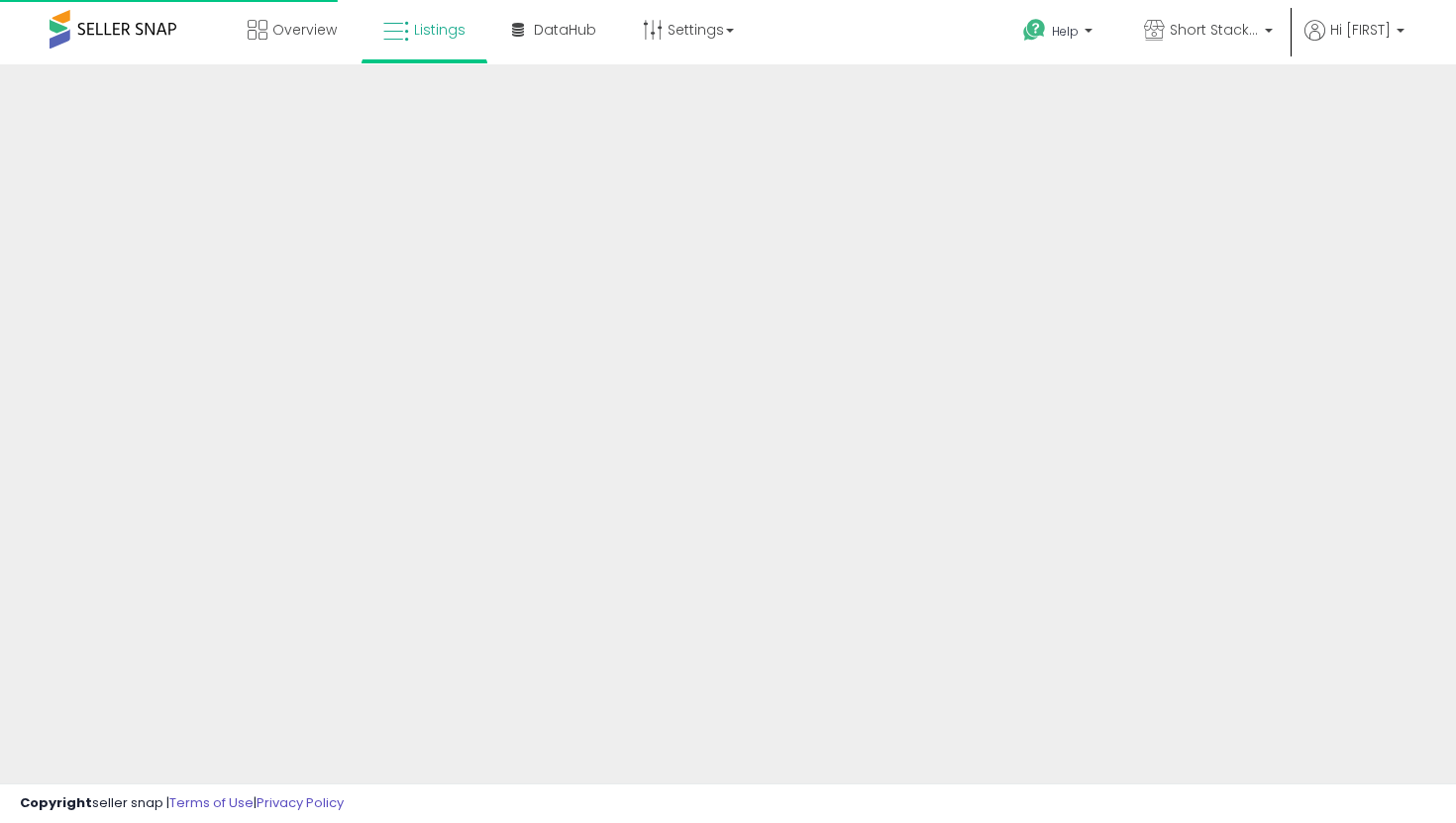 scroll, scrollTop: 0, scrollLeft: 0, axis: both 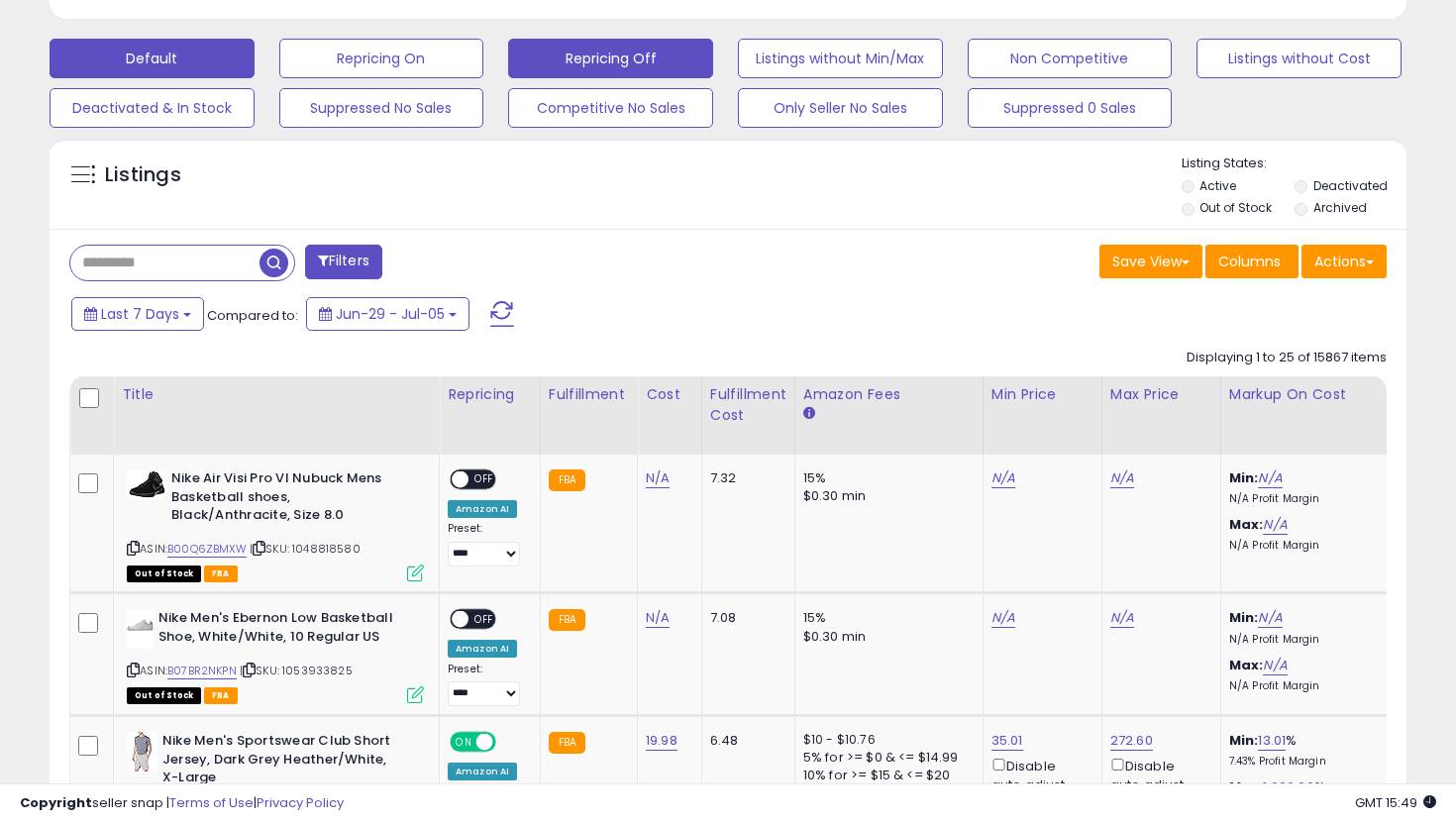 click on "Repricing Off" at bounding box center (381, 58) 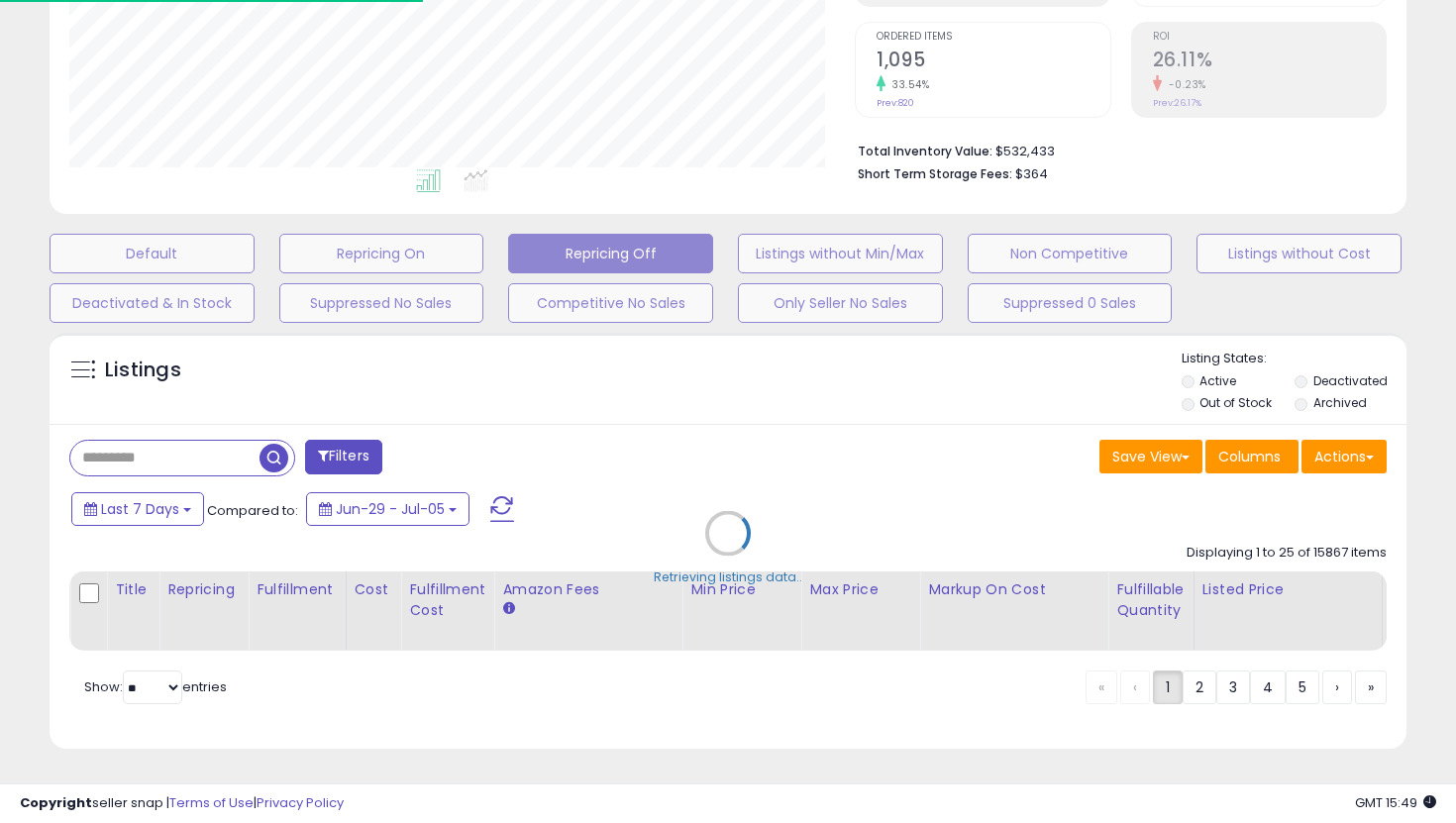 scroll, scrollTop: 585, scrollLeft: 0, axis: vertical 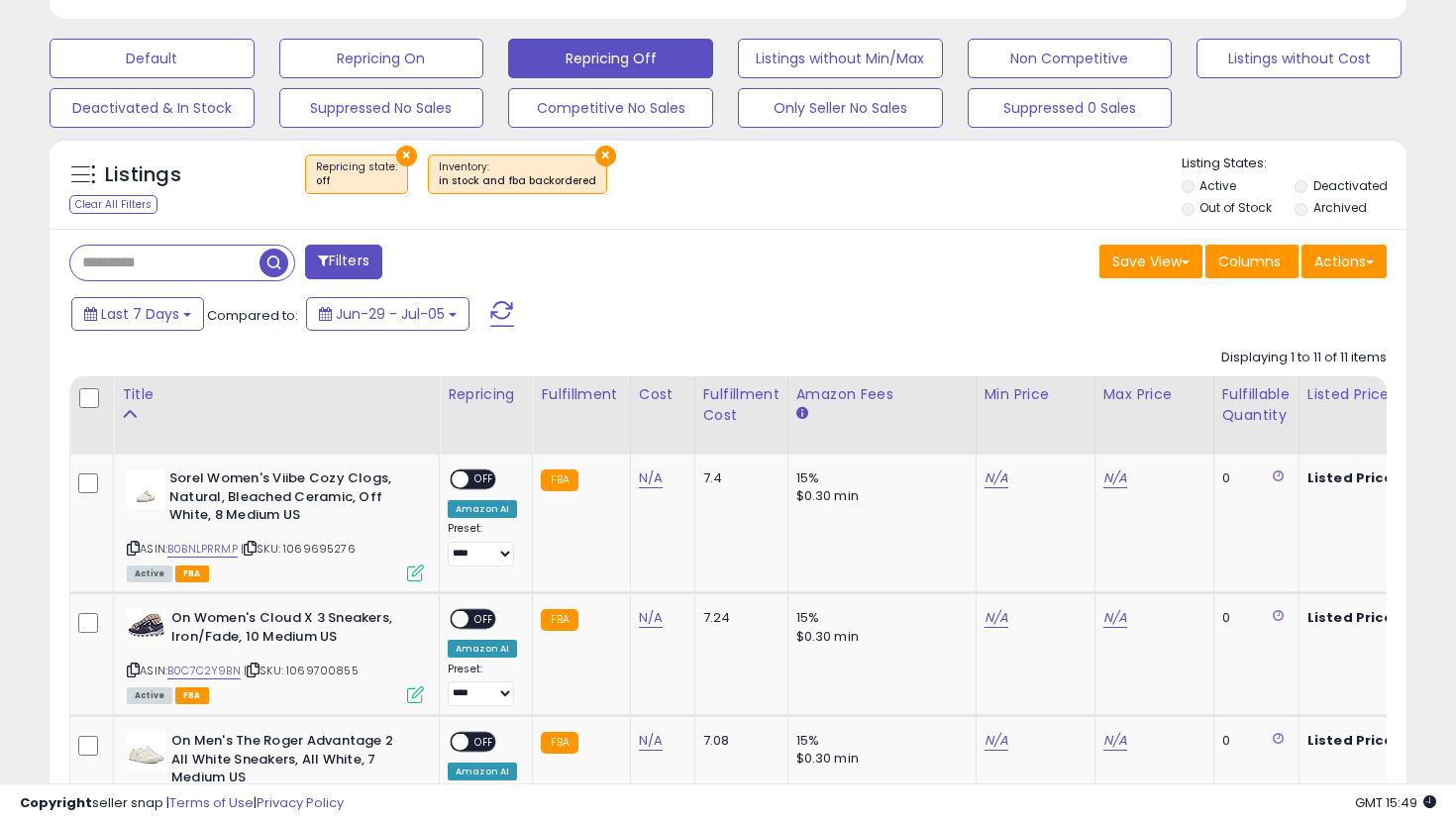 click on "Out of Stock" at bounding box center (1236, 210) 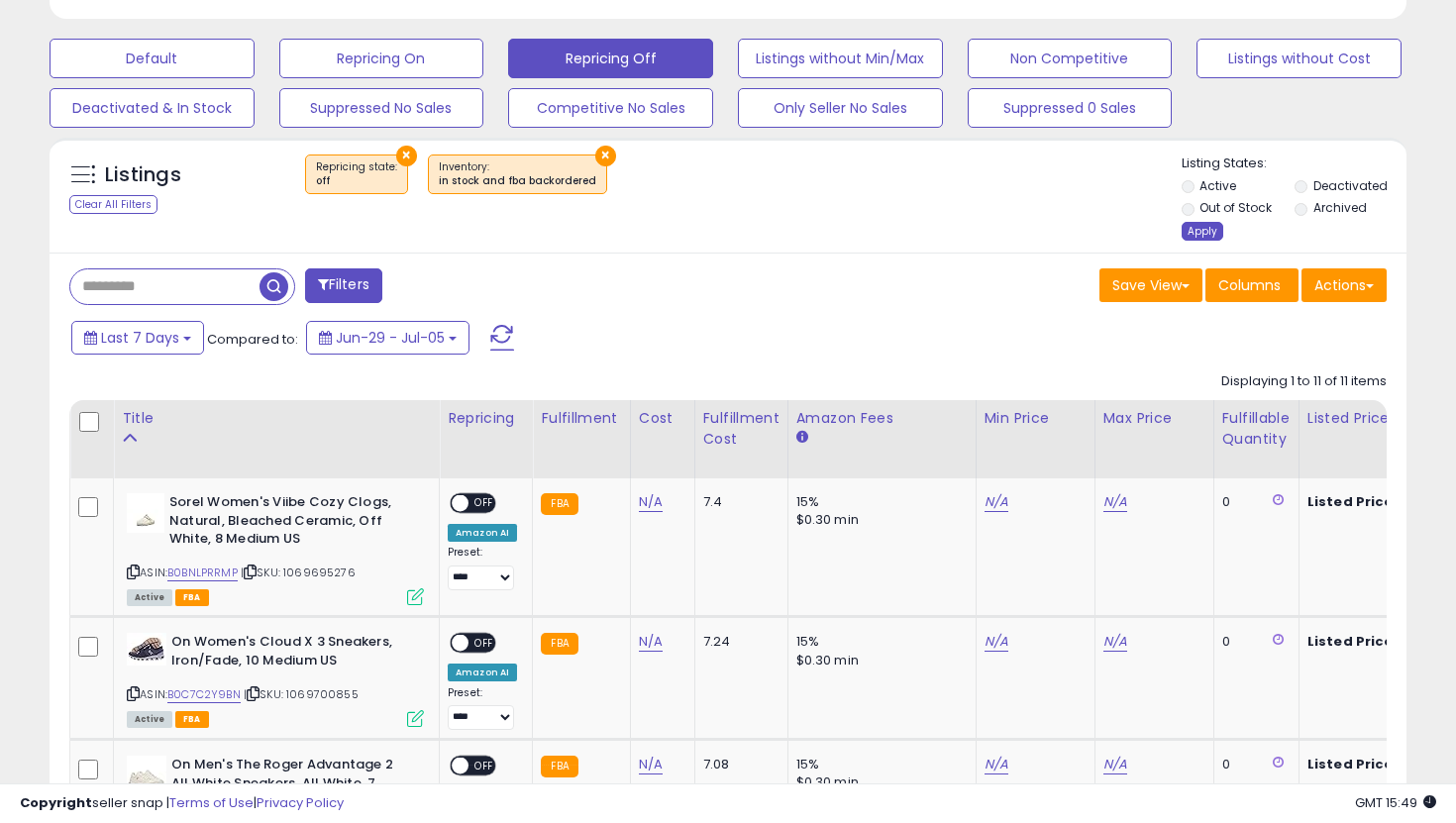 click on "Apply" at bounding box center (1202, 231) 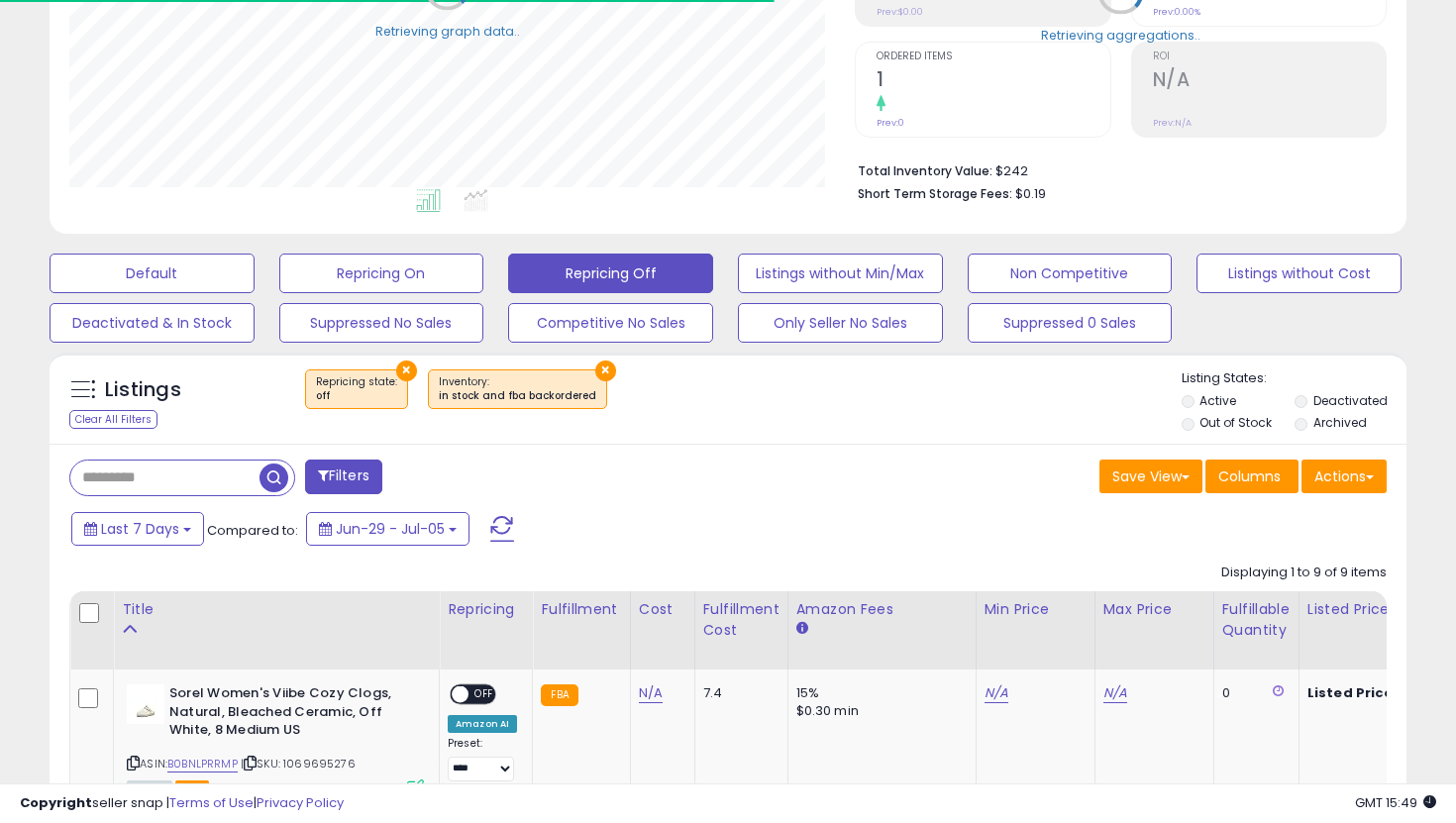 scroll, scrollTop: 585, scrollLeft: 0, axis: vertical 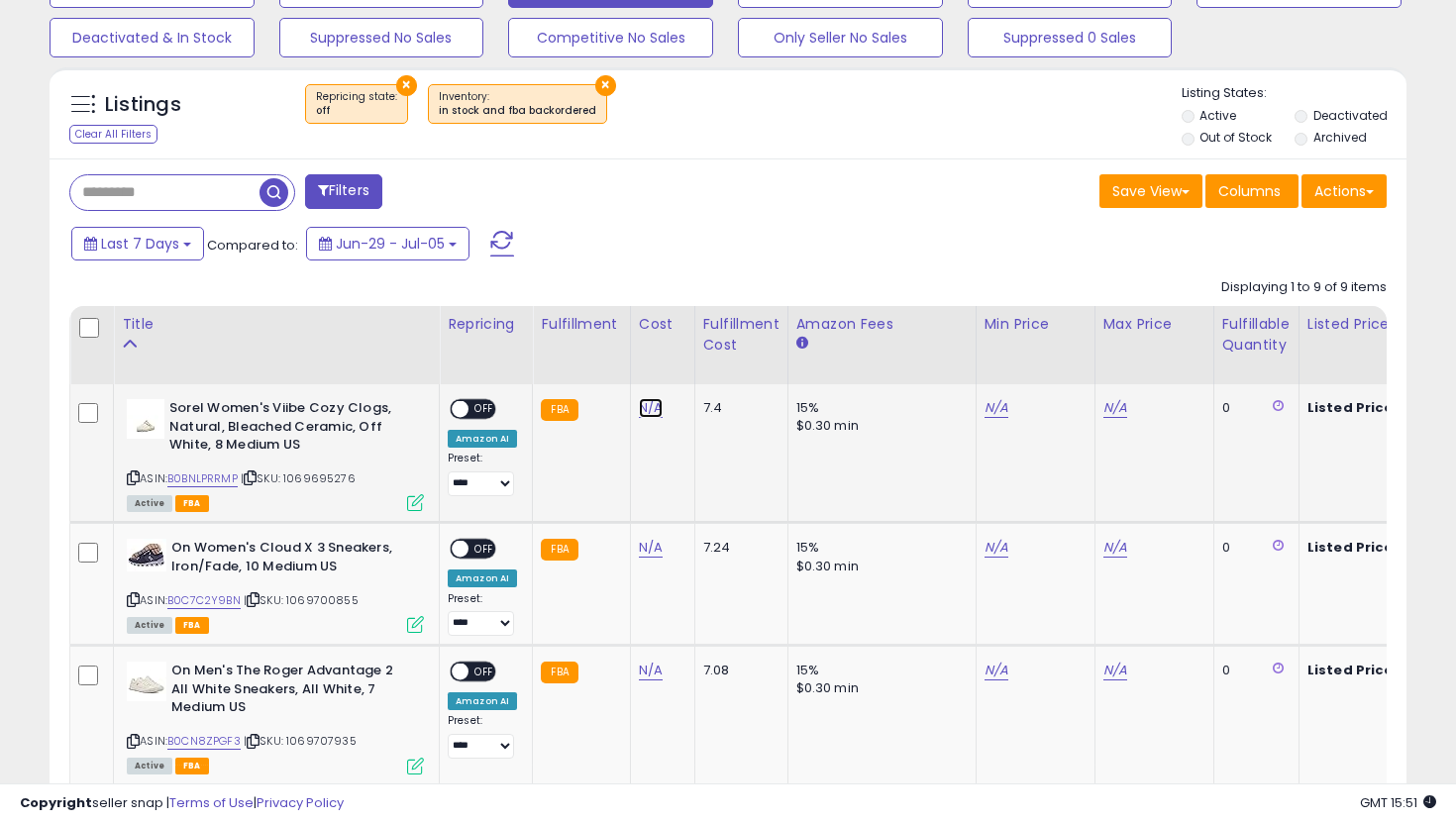click on "N/A" at bounding box center [651, 408] 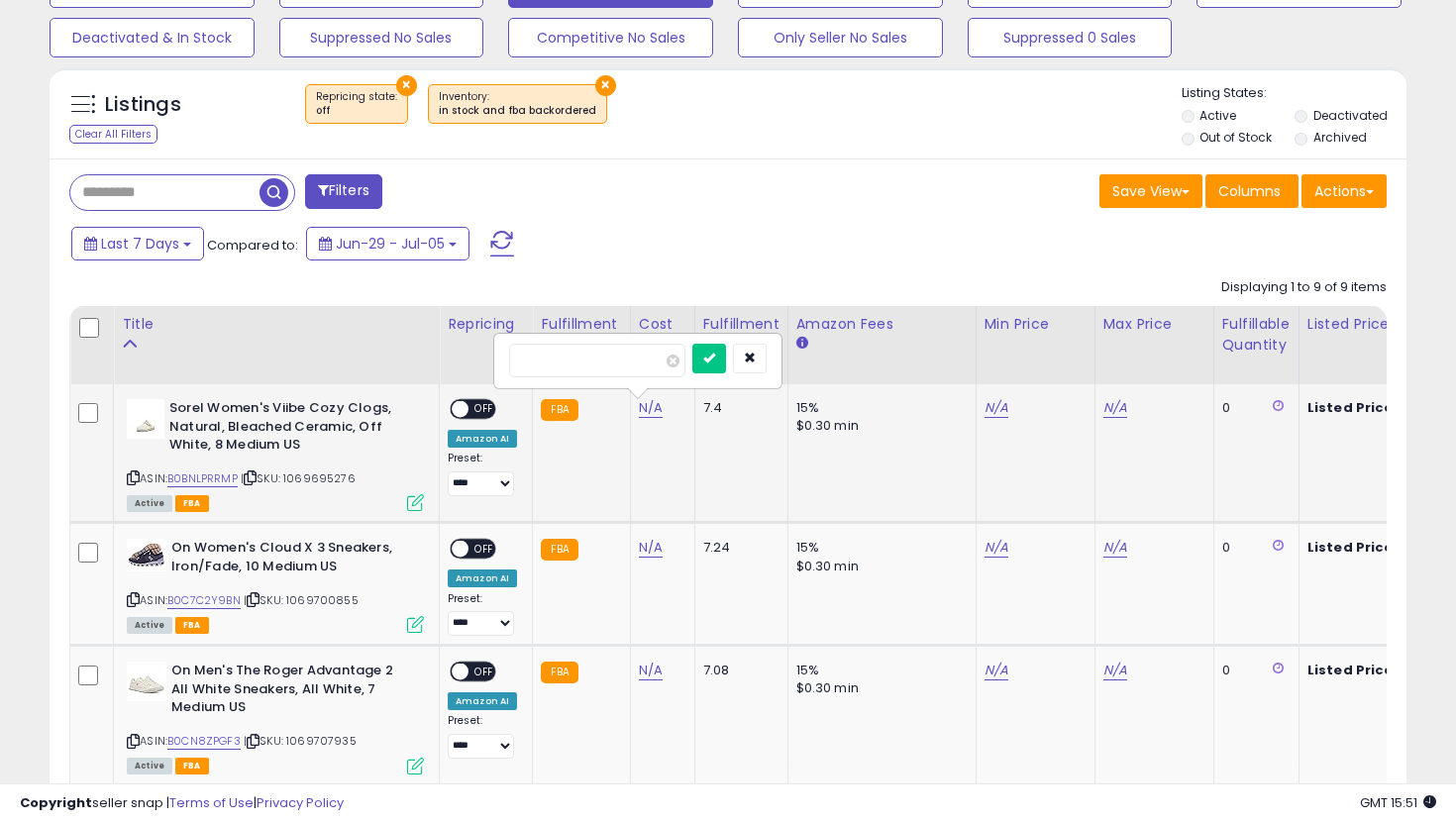 type on "**" 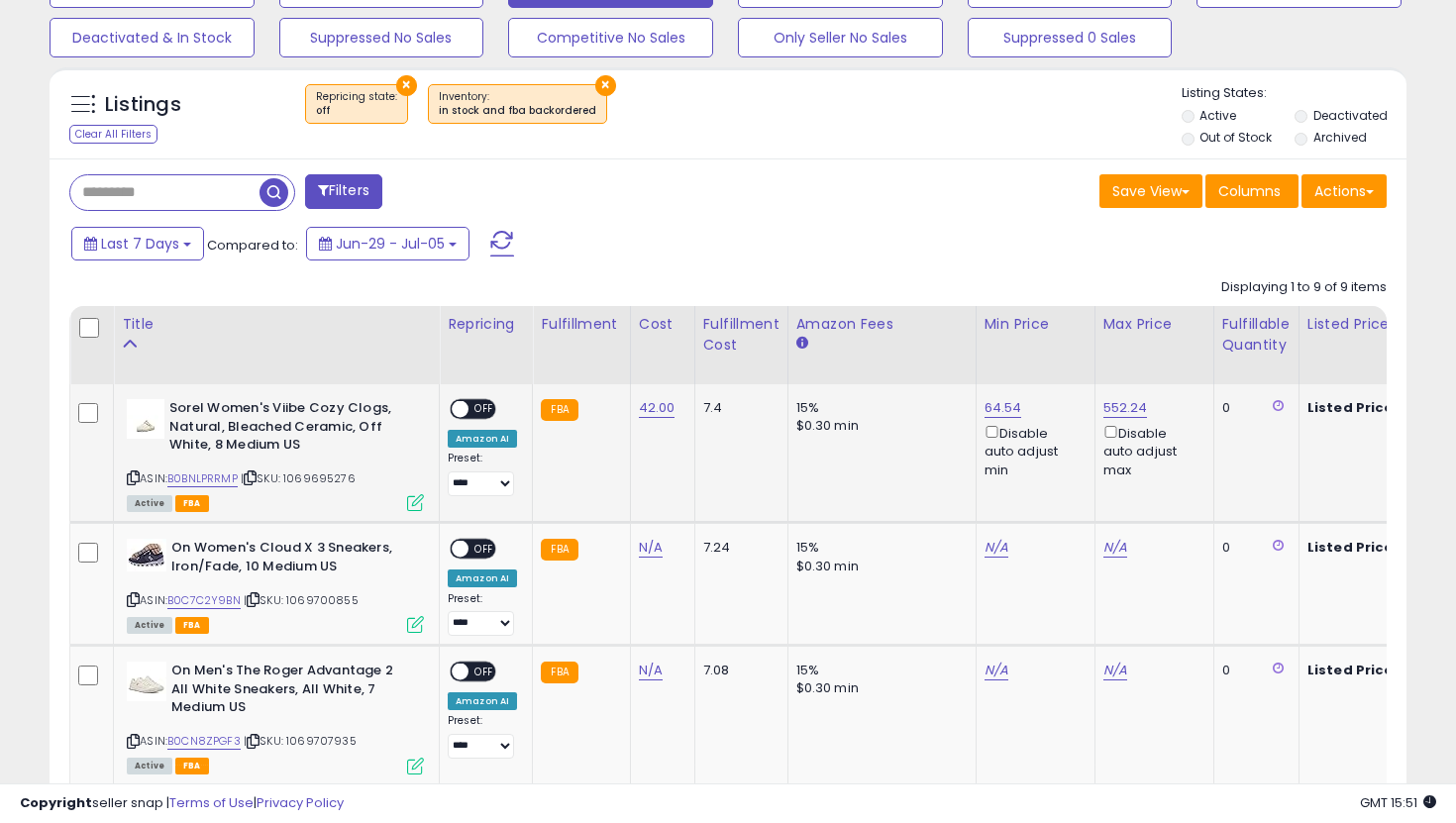 click on "ON   OFF" at bounding box center (451, 409) 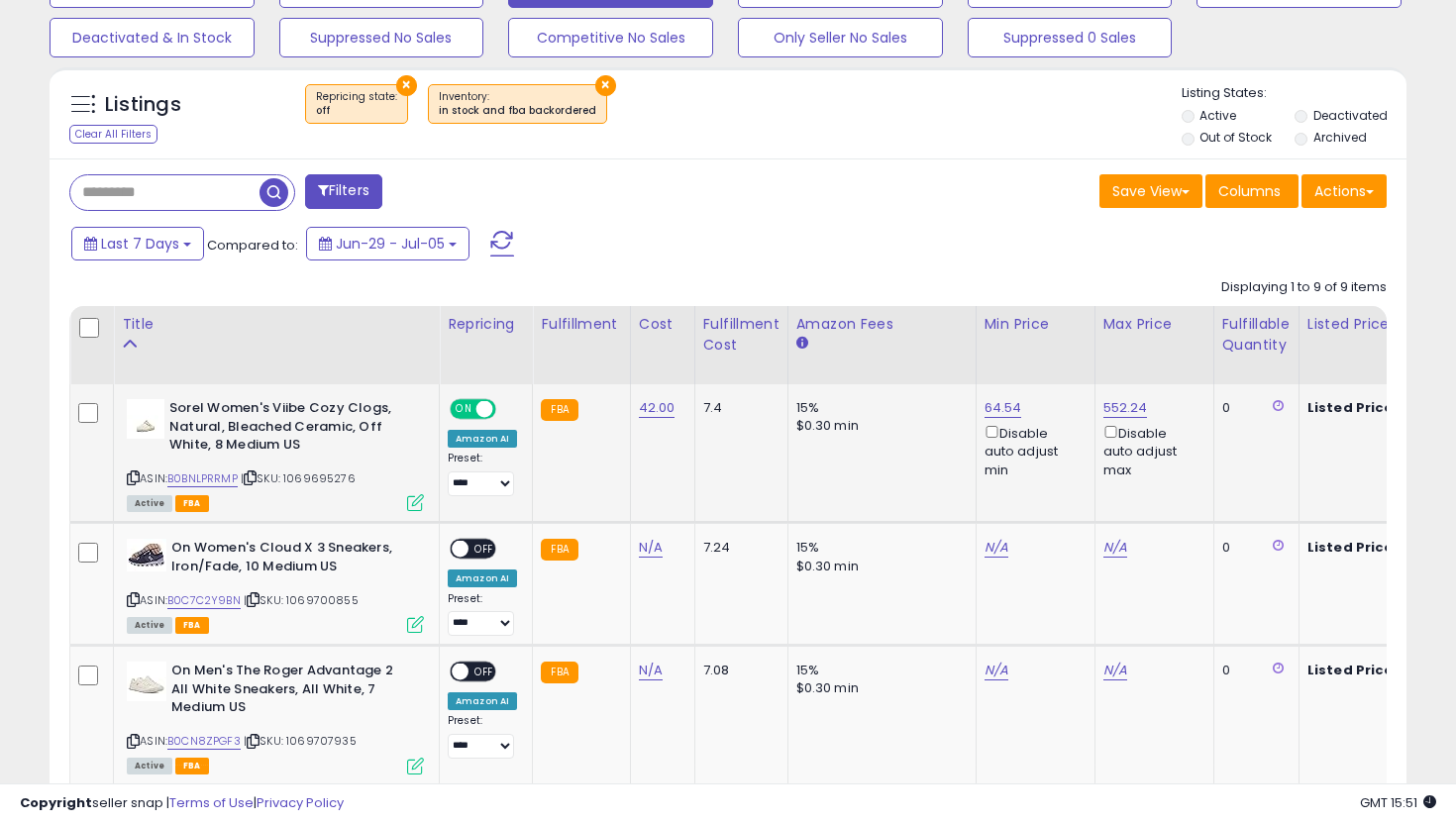 click on "**********" at bounding box center (482, 473) 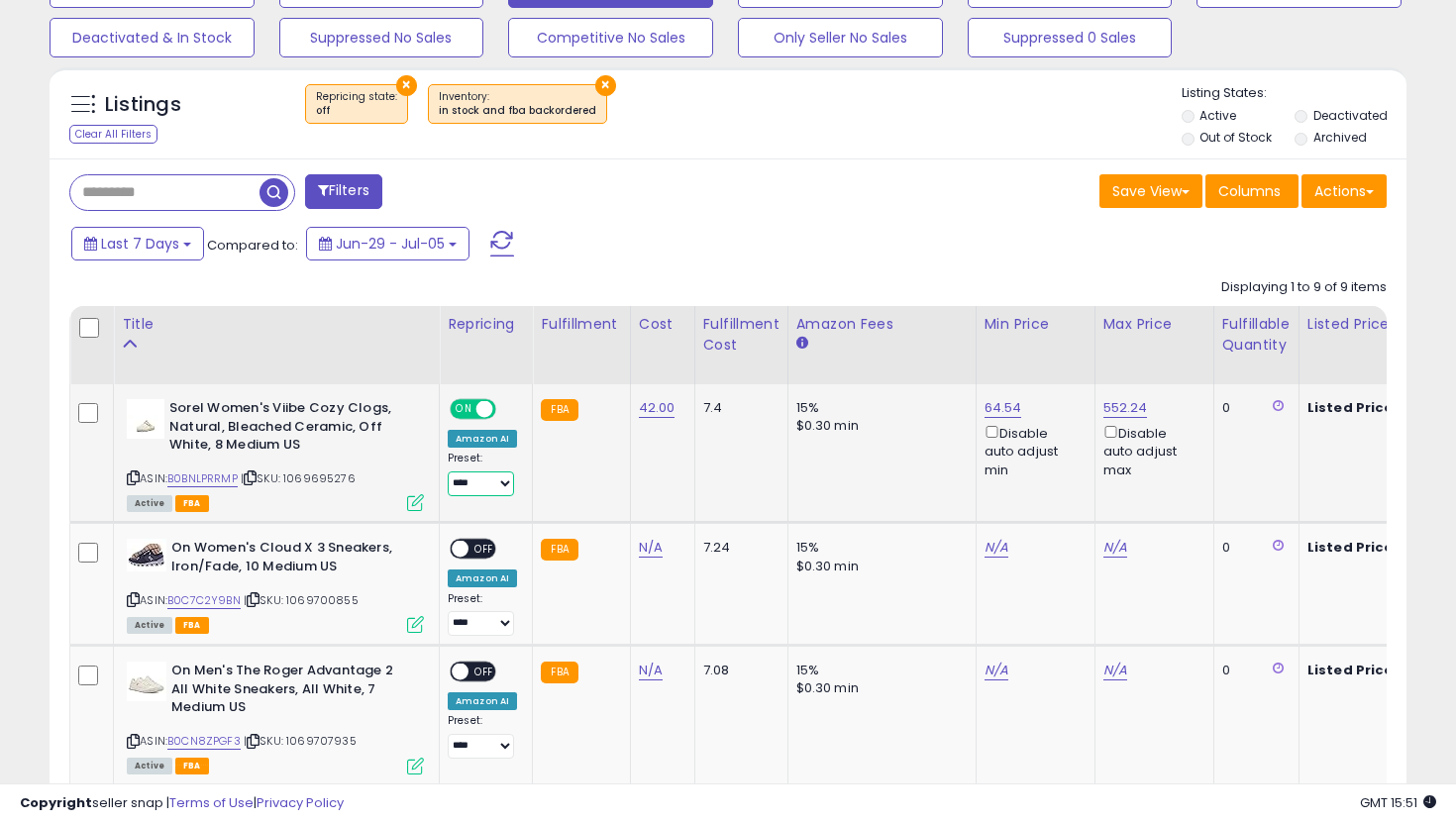 click on "**********" at bounding box center (480, 483) 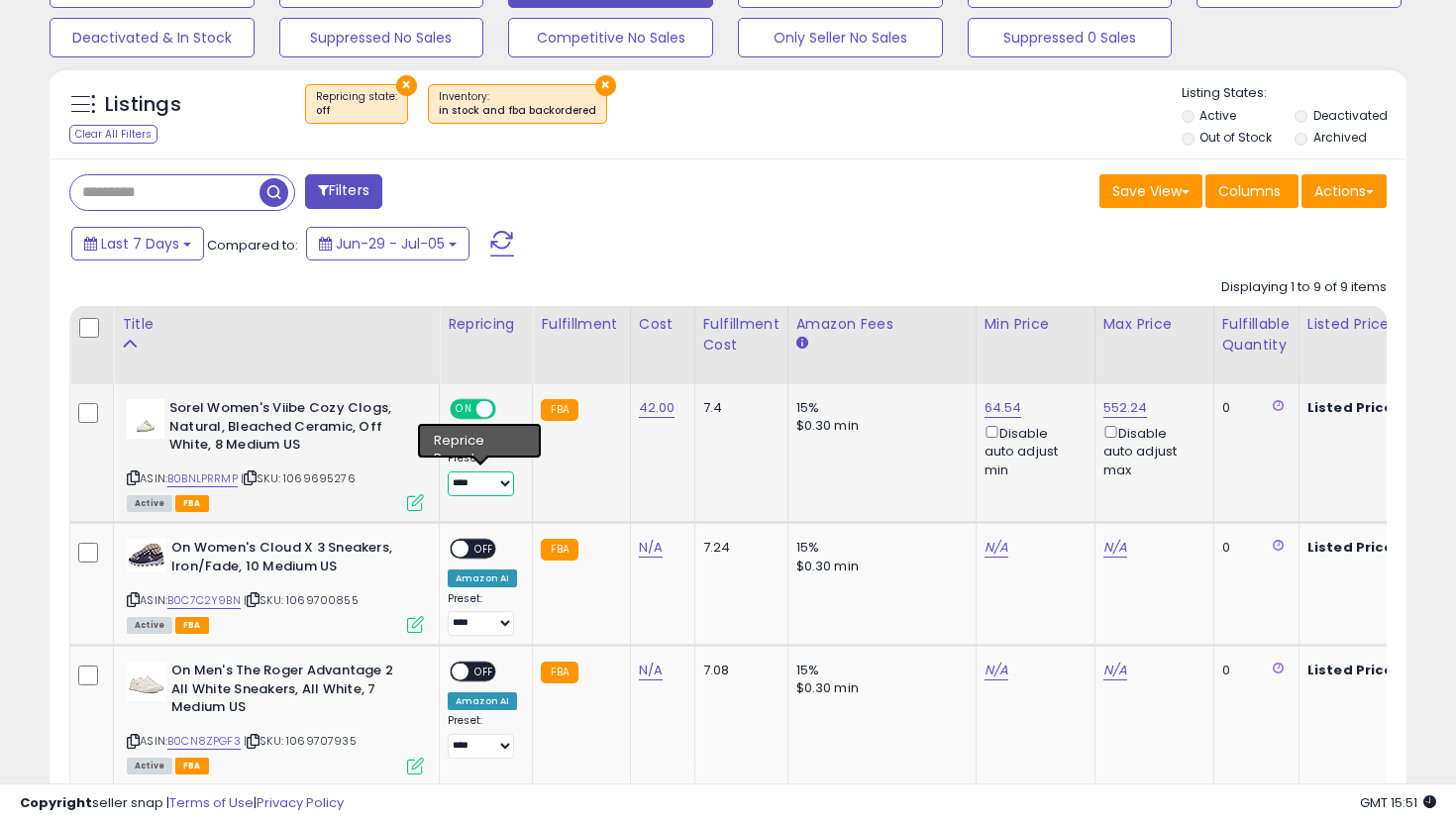 select on "**********" 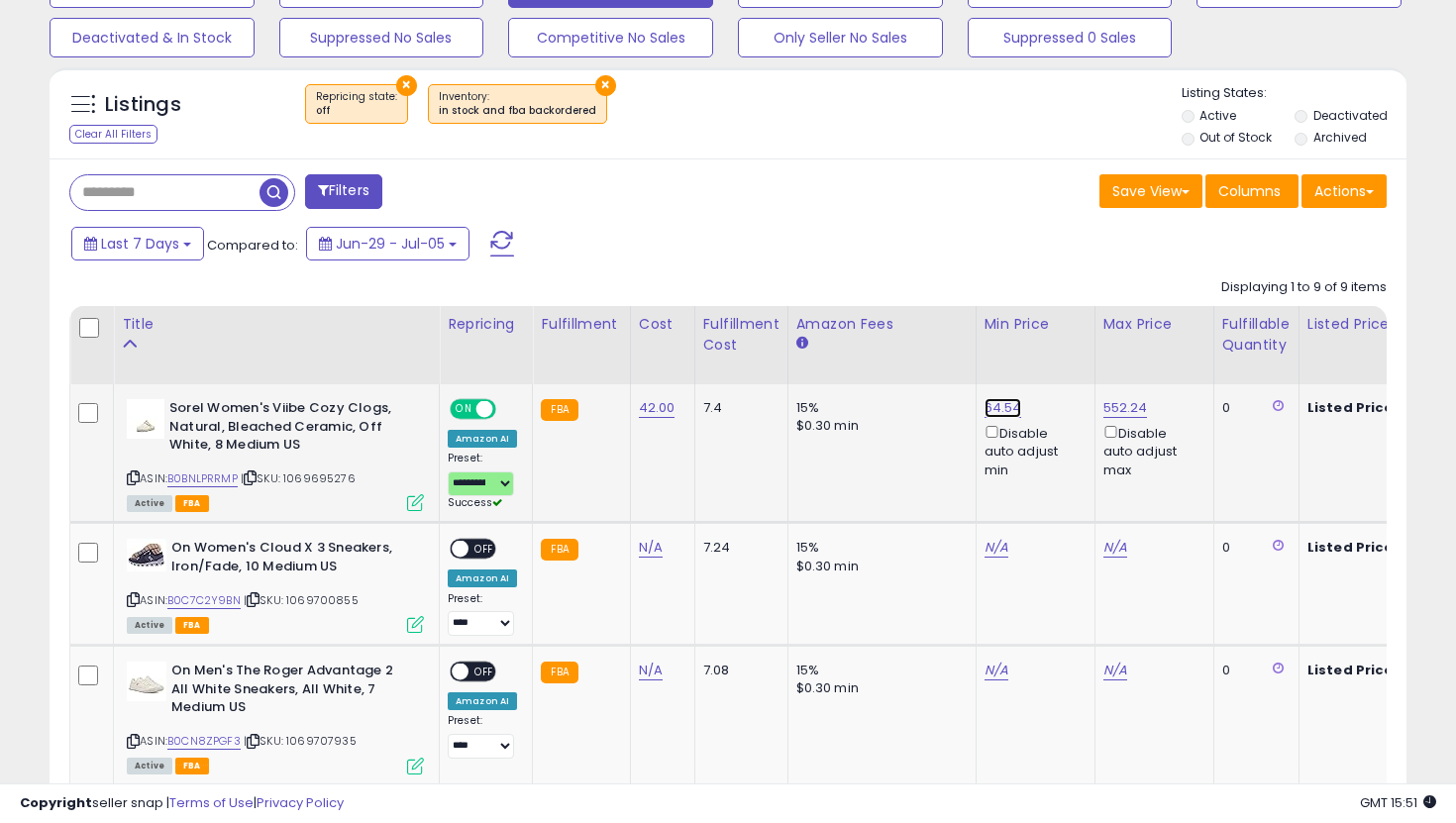 click on "64.54" at bounding box center [1003, 408] 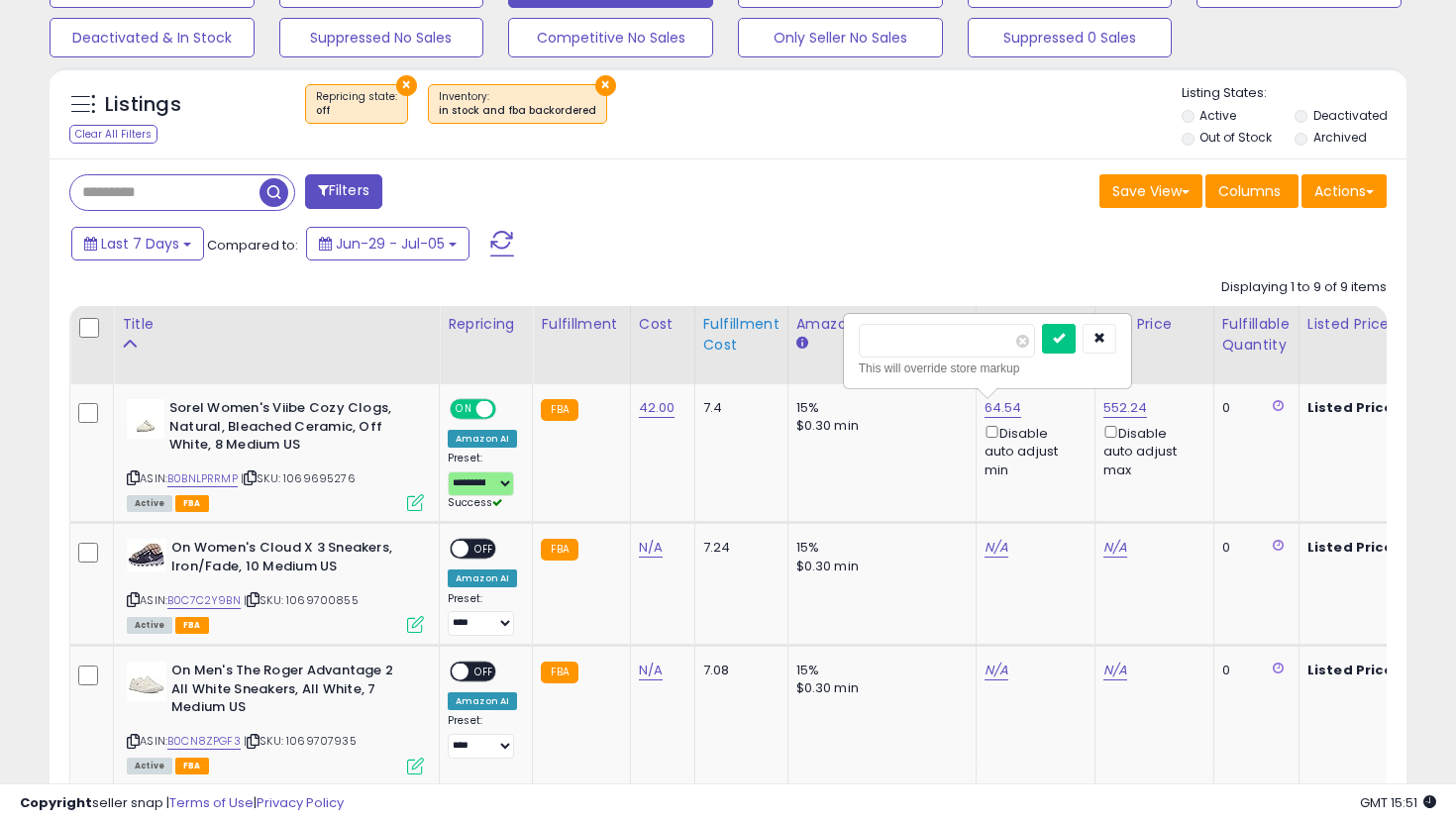 drag, startPoint x: 934, startPoint y: 340, endPoint x: 764, endPoint y: 330, distance: 170.29386 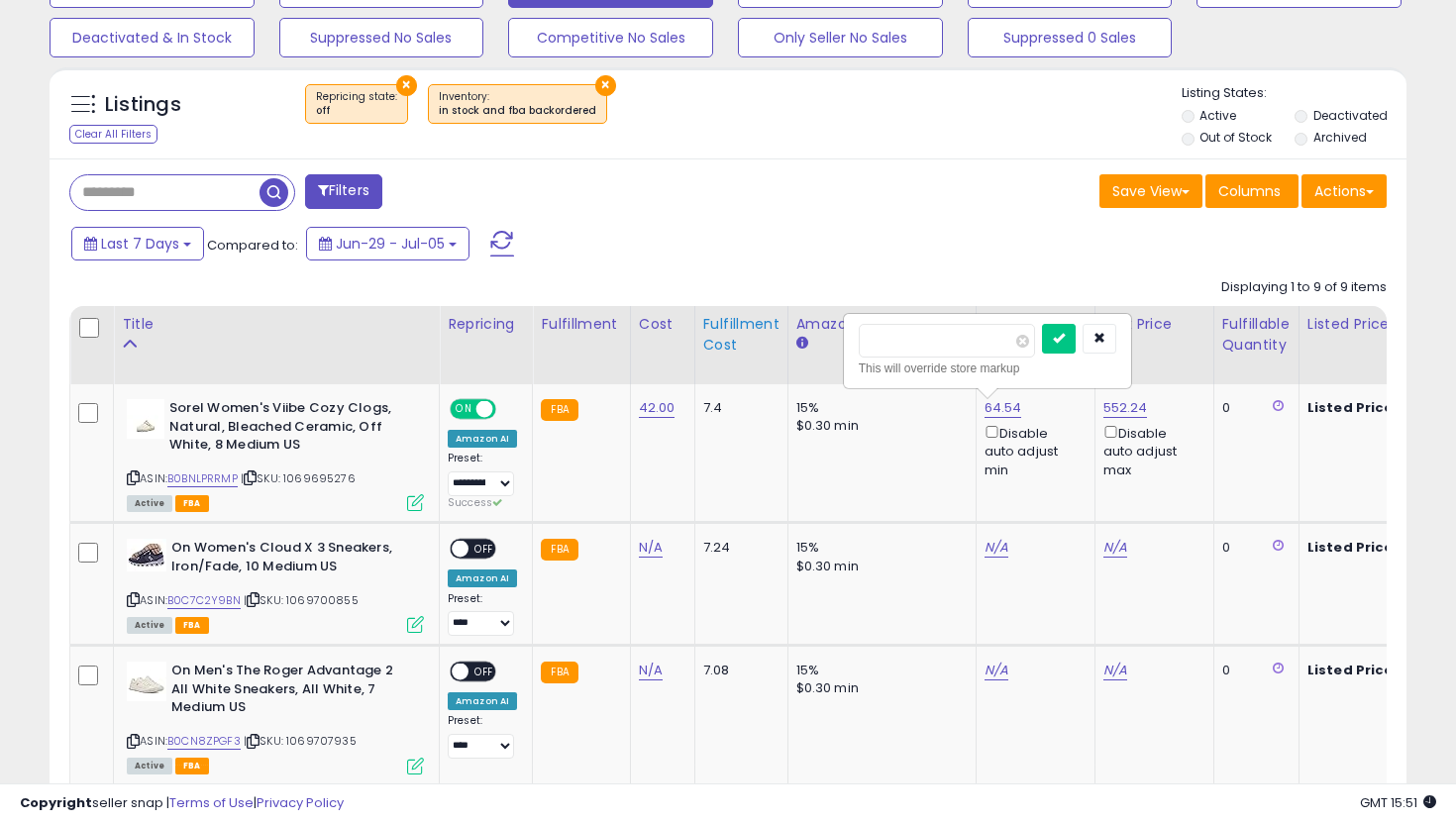 type on "**" 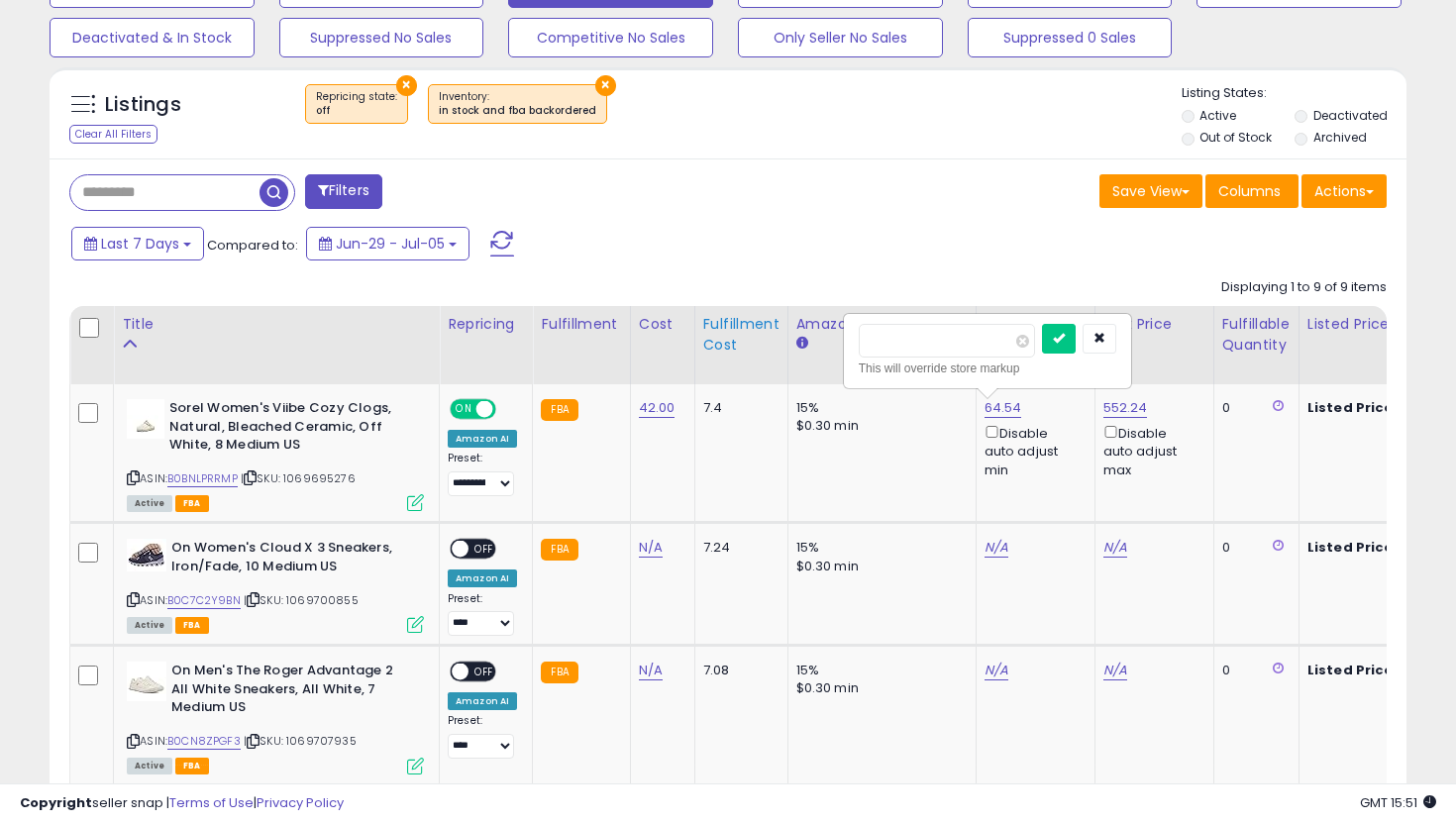 click at bounding box center (1059, 339) 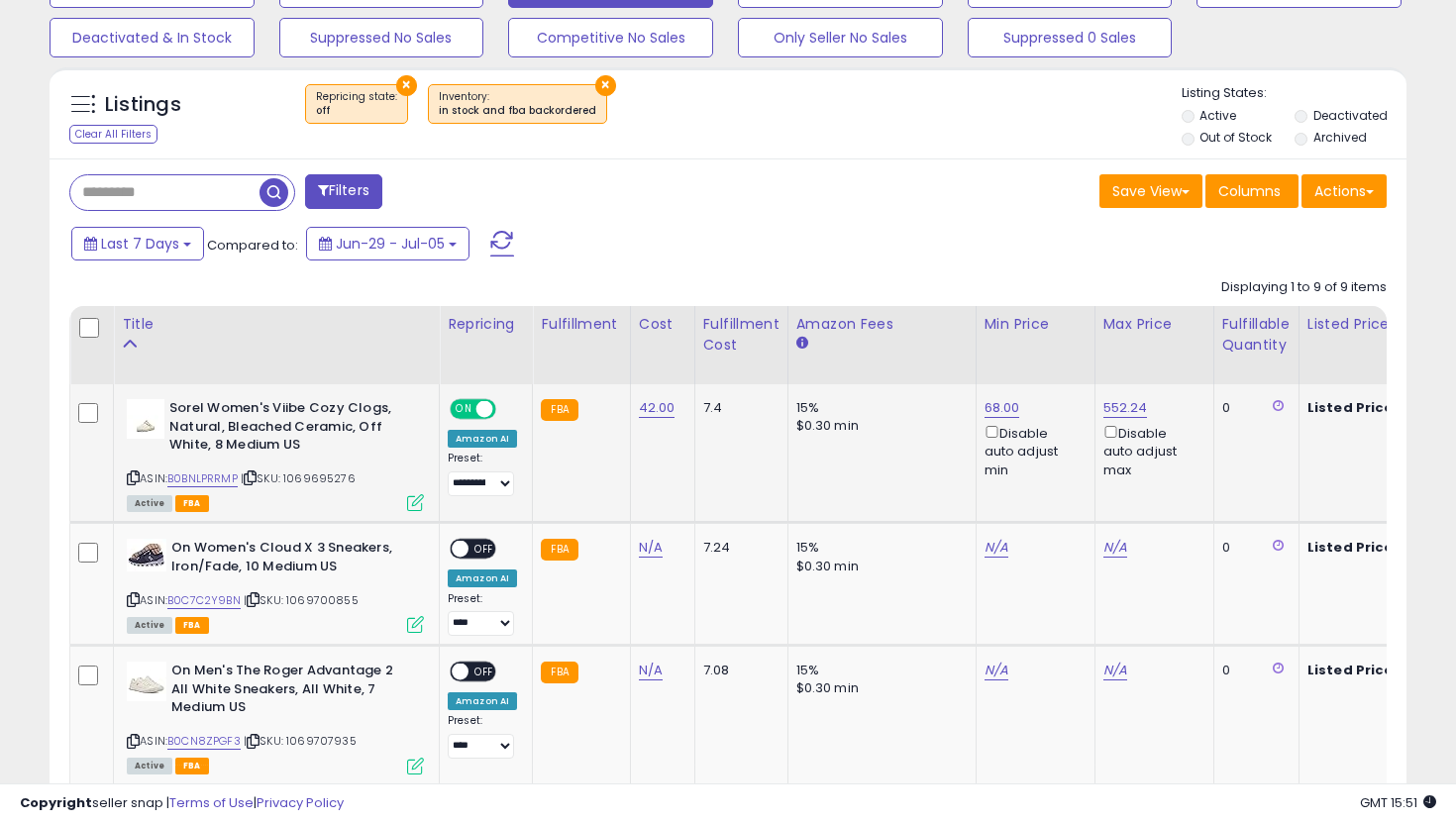 scroll, scrollTop: 0, scrollLeft: 399, axis: horizontal 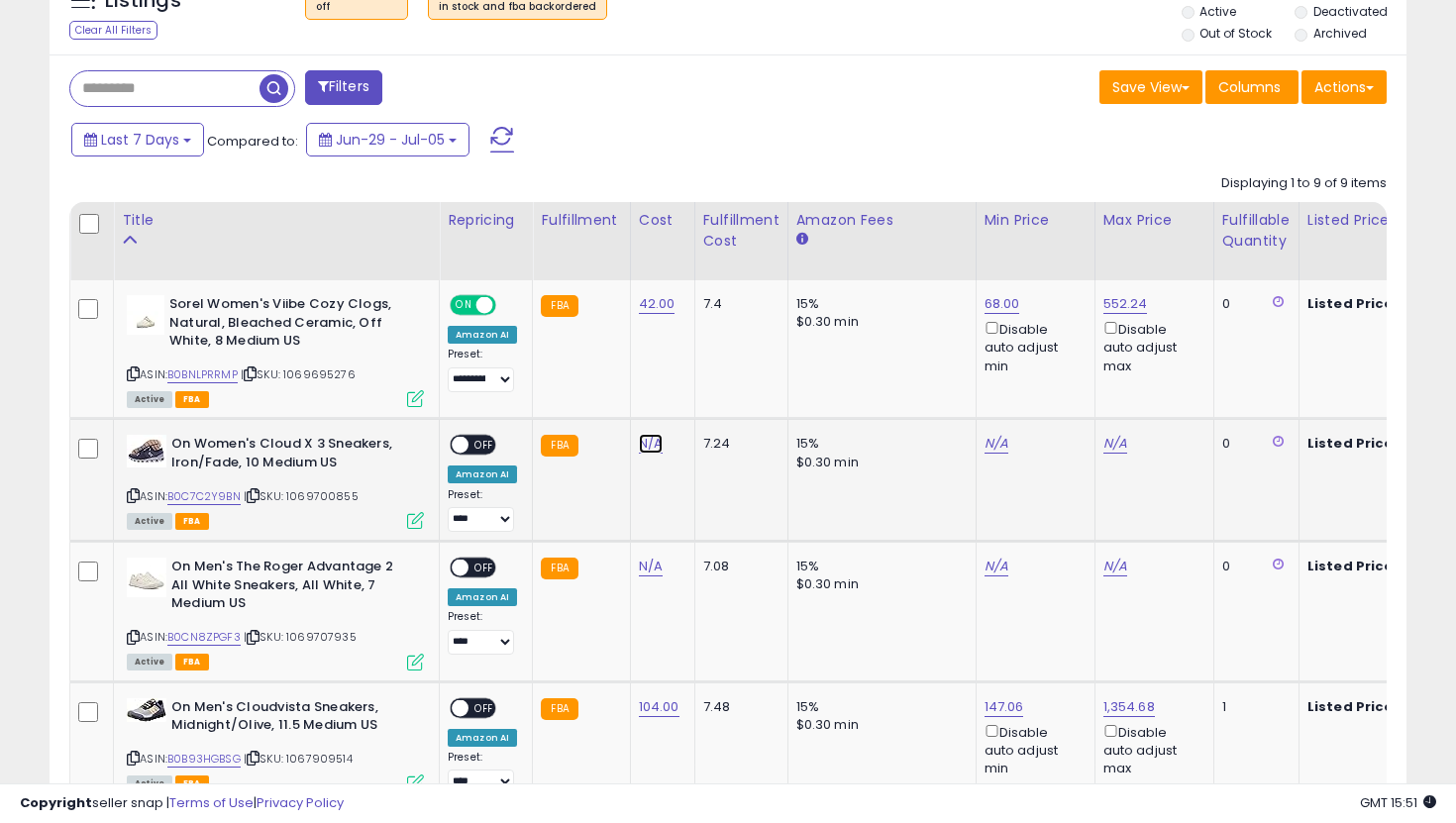 click on "N/A" at bounding box center [651, 444] 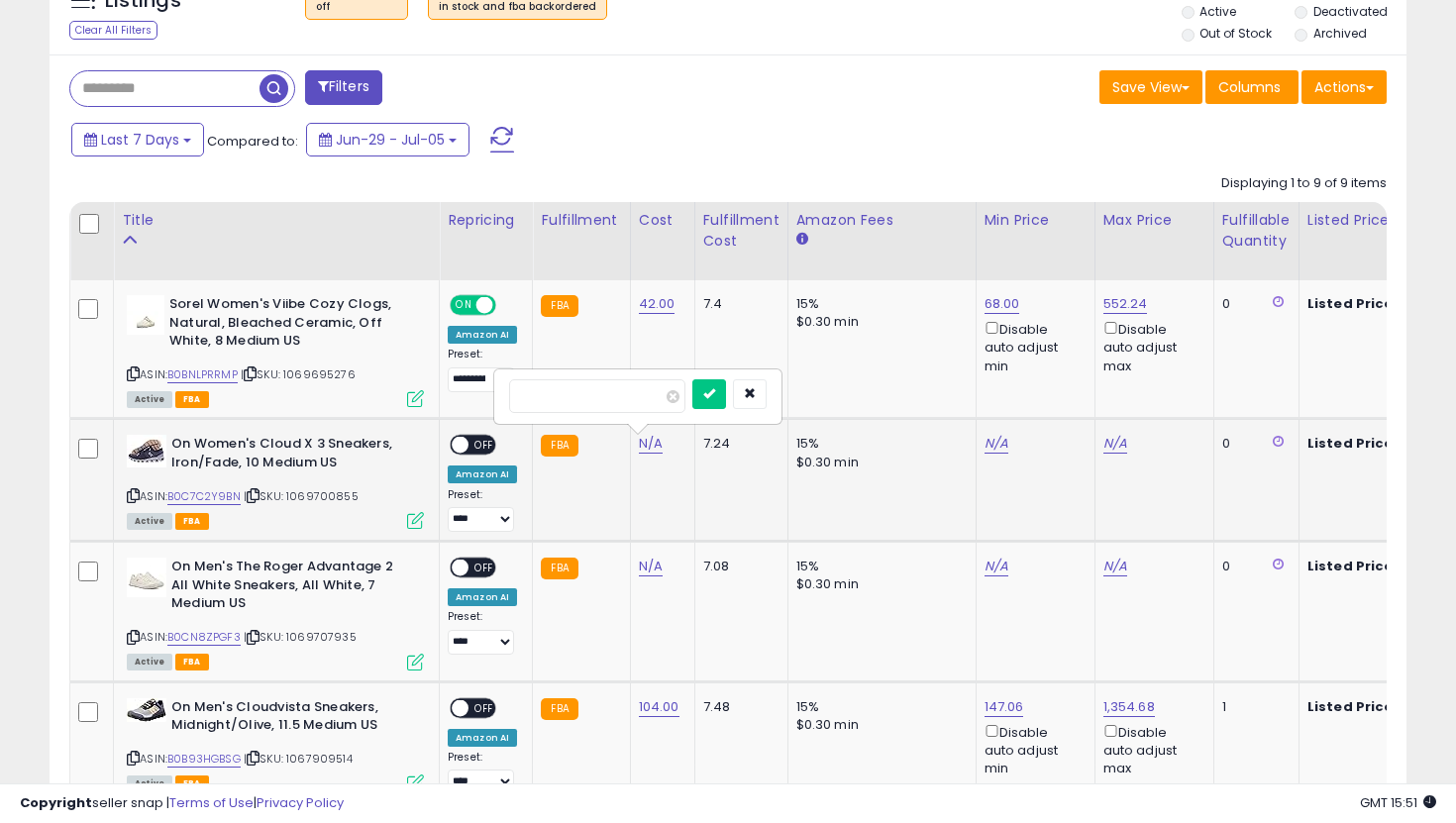 type on "**" 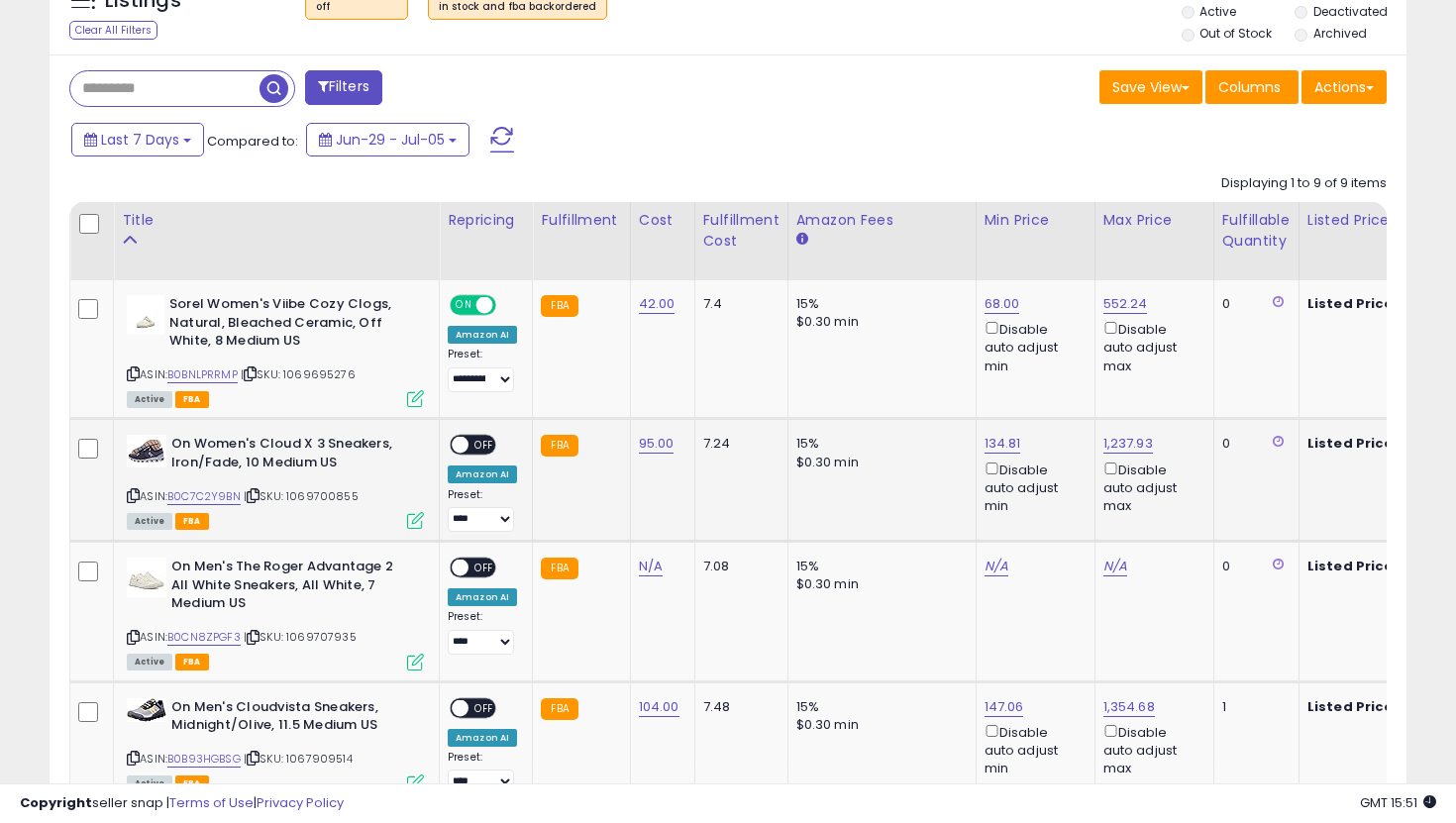 click on "OFF" at bounding box center [484, 445] 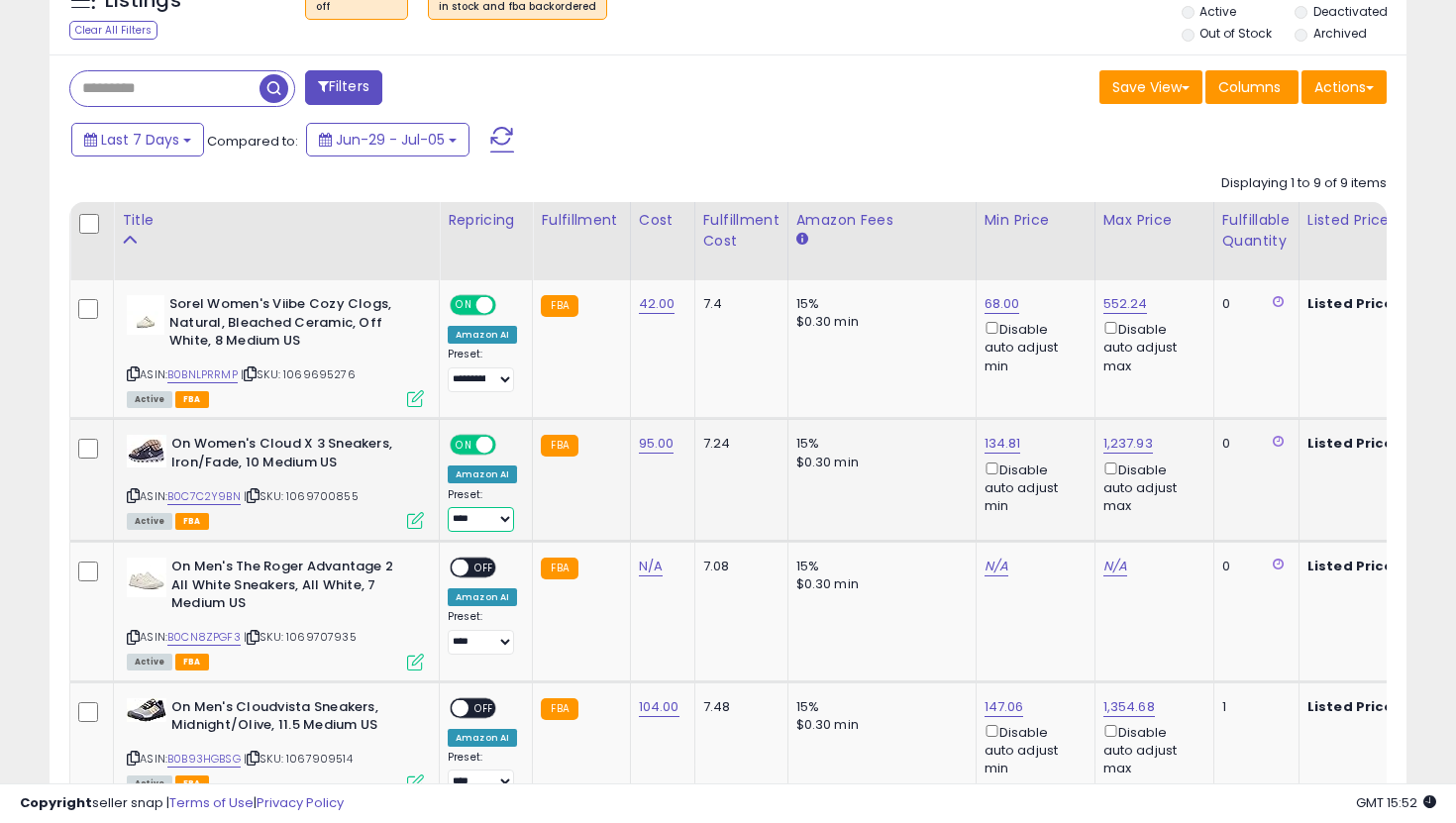 click on "**********" at bounding box center (480, 519) 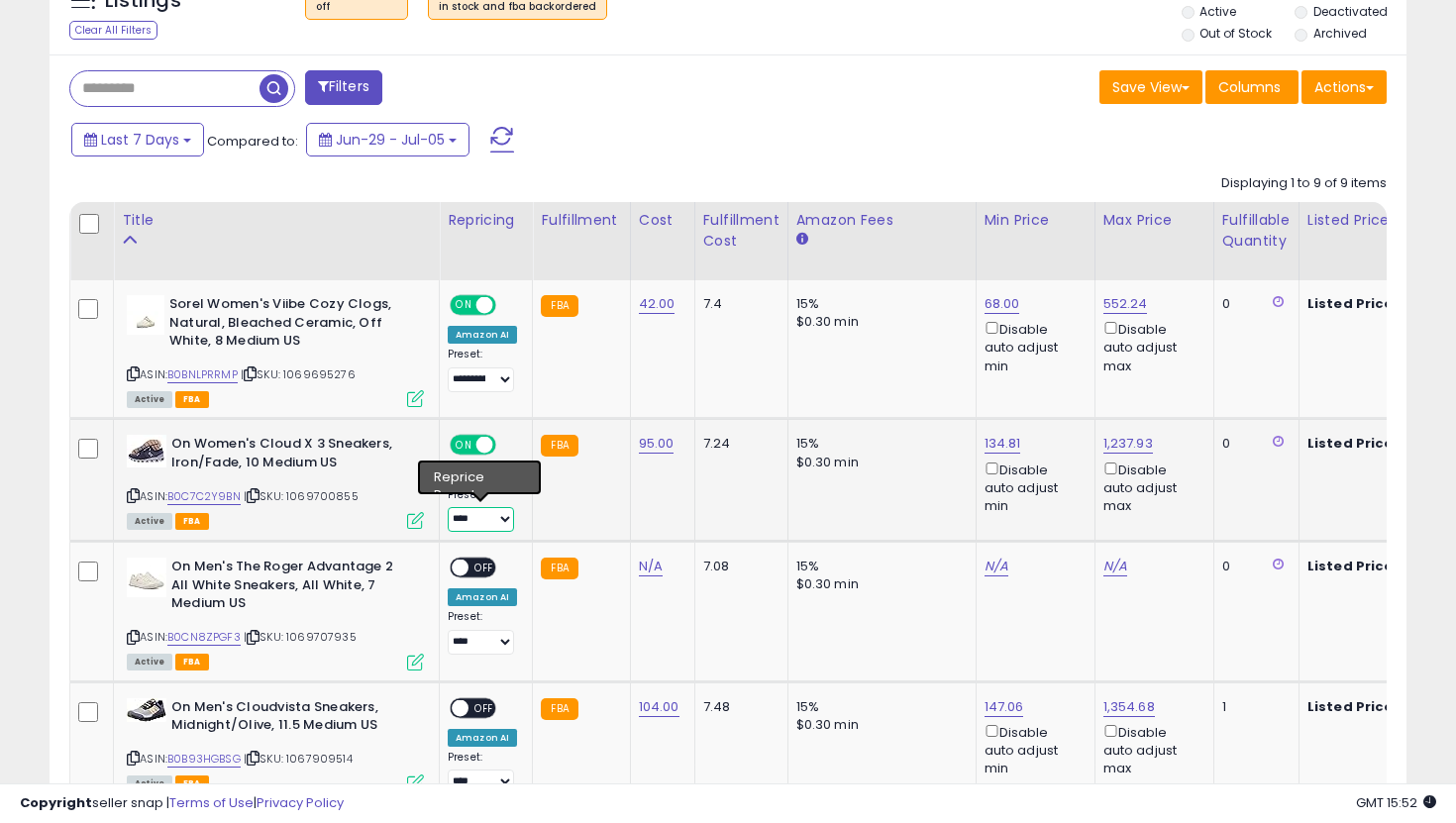 select on "**********" 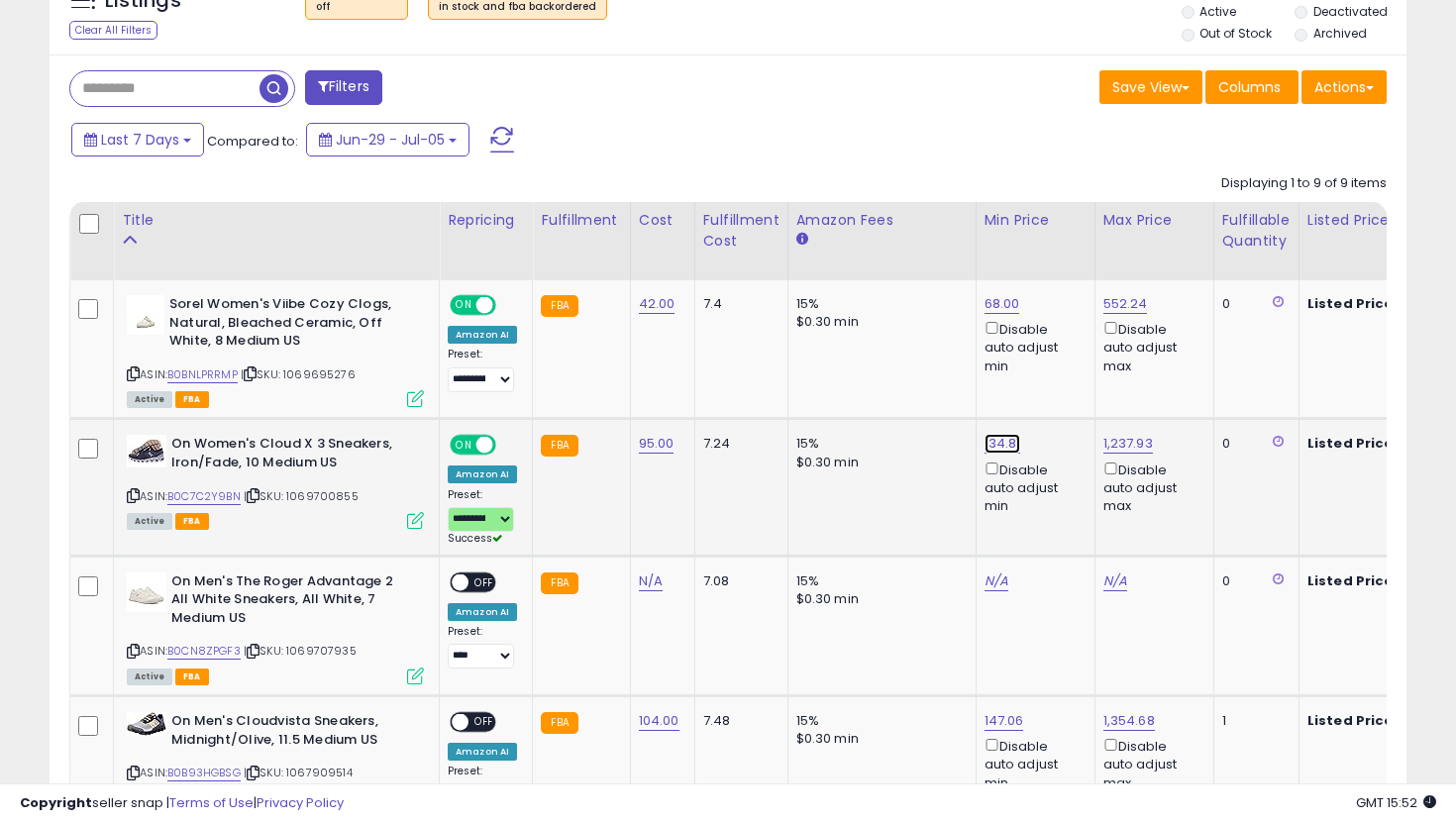 click on "134.81" at bounding box center (1002, 304) 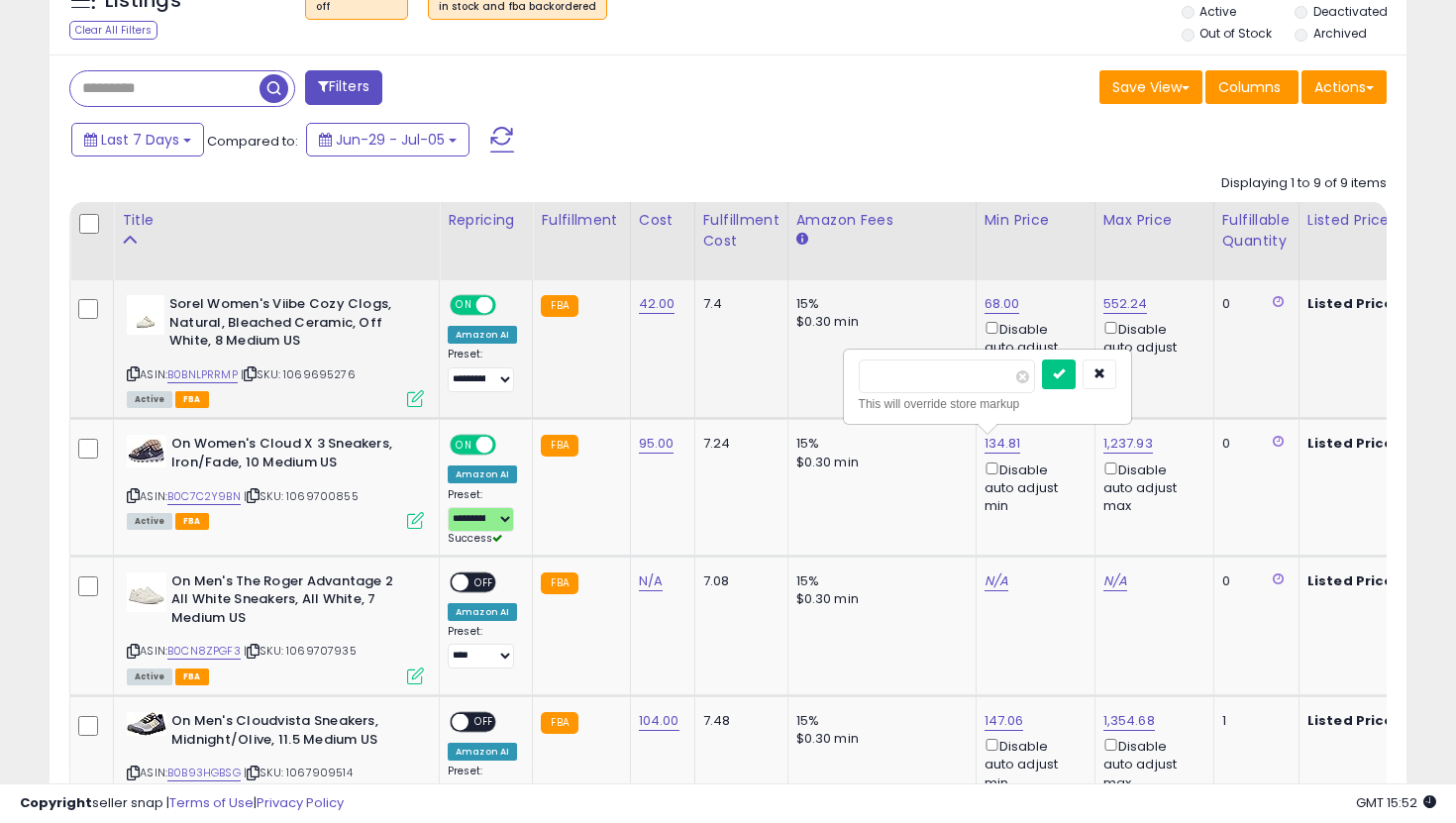 drag, startPoint x: 964, startPoint y: 376, endPoint x: 788, endPoint y: 356, distance: 177.13272 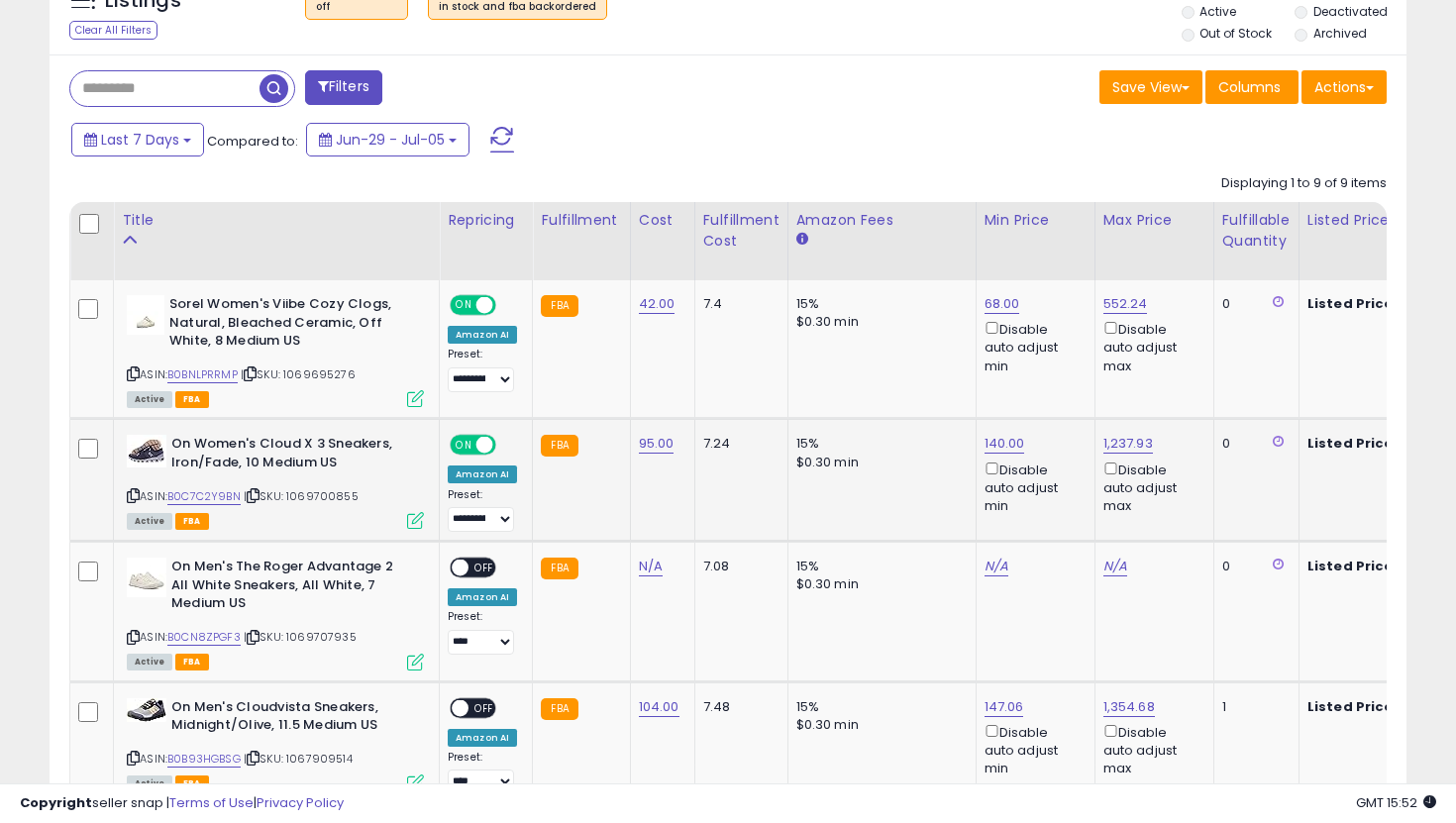 scroll, scrollTop: 0, scrollLeft: 177, axis: horizontal 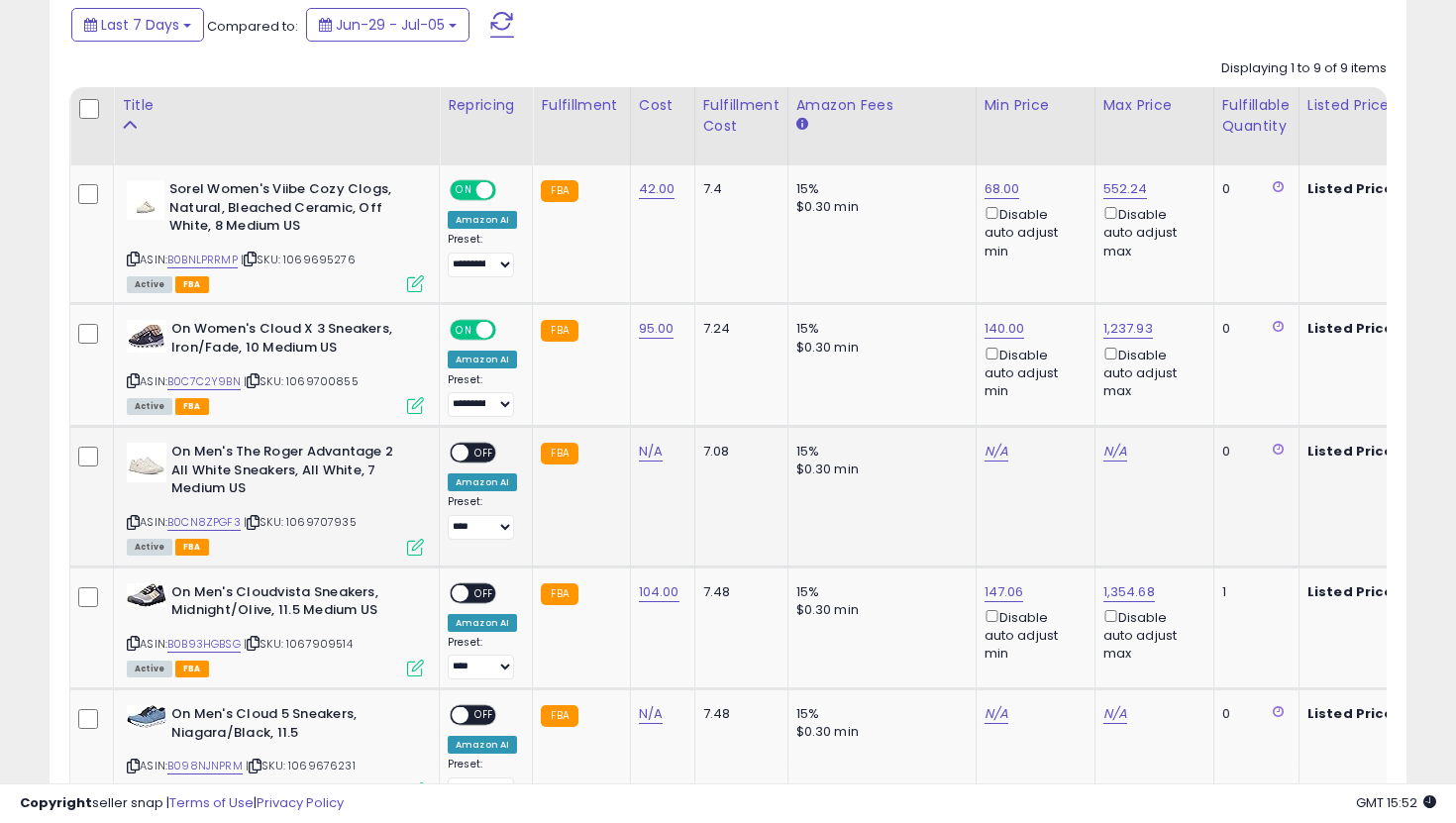 click on "N/A" 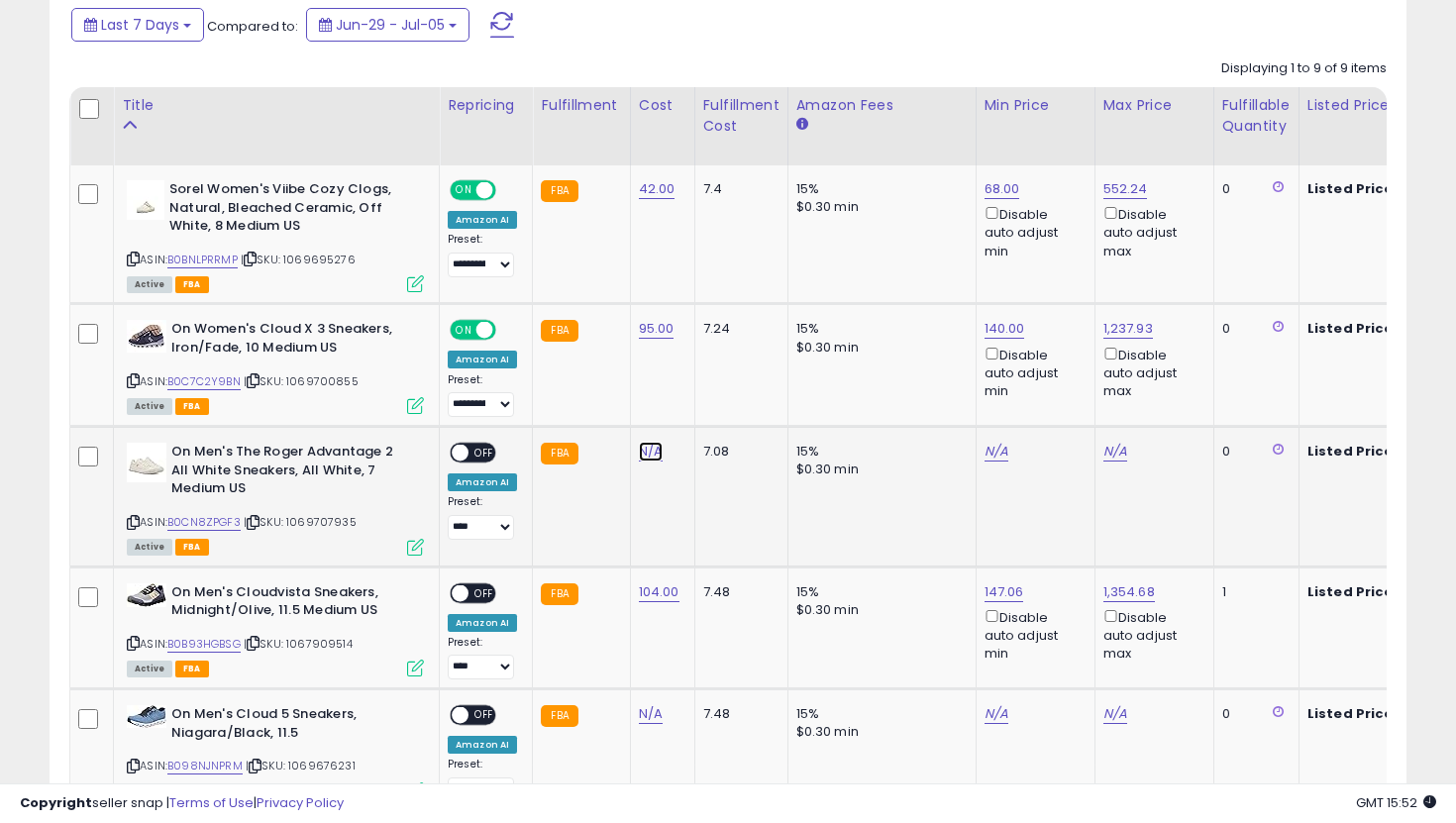 click on "N/A" at bounding box center (651, 452) 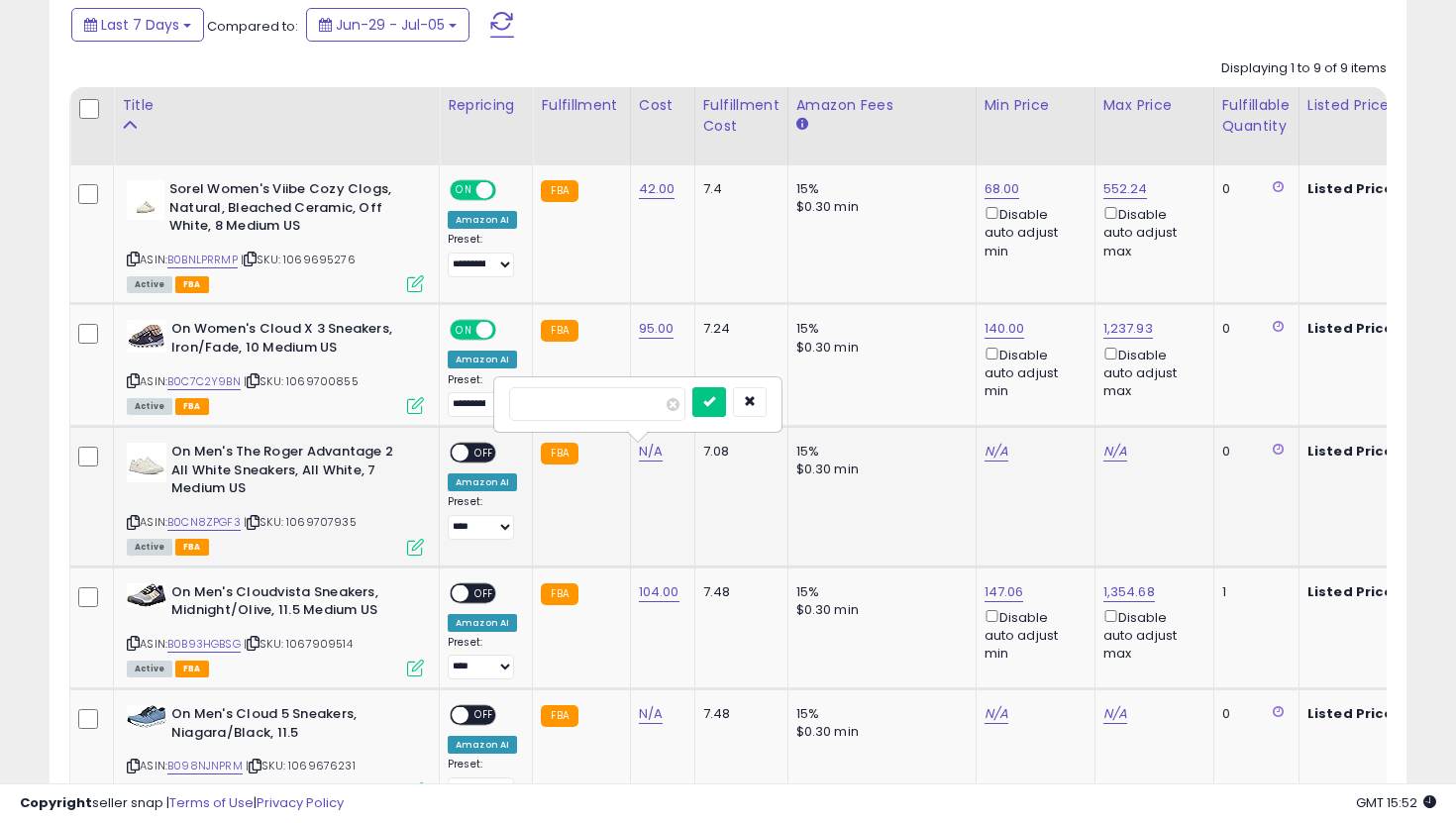 type on "***" 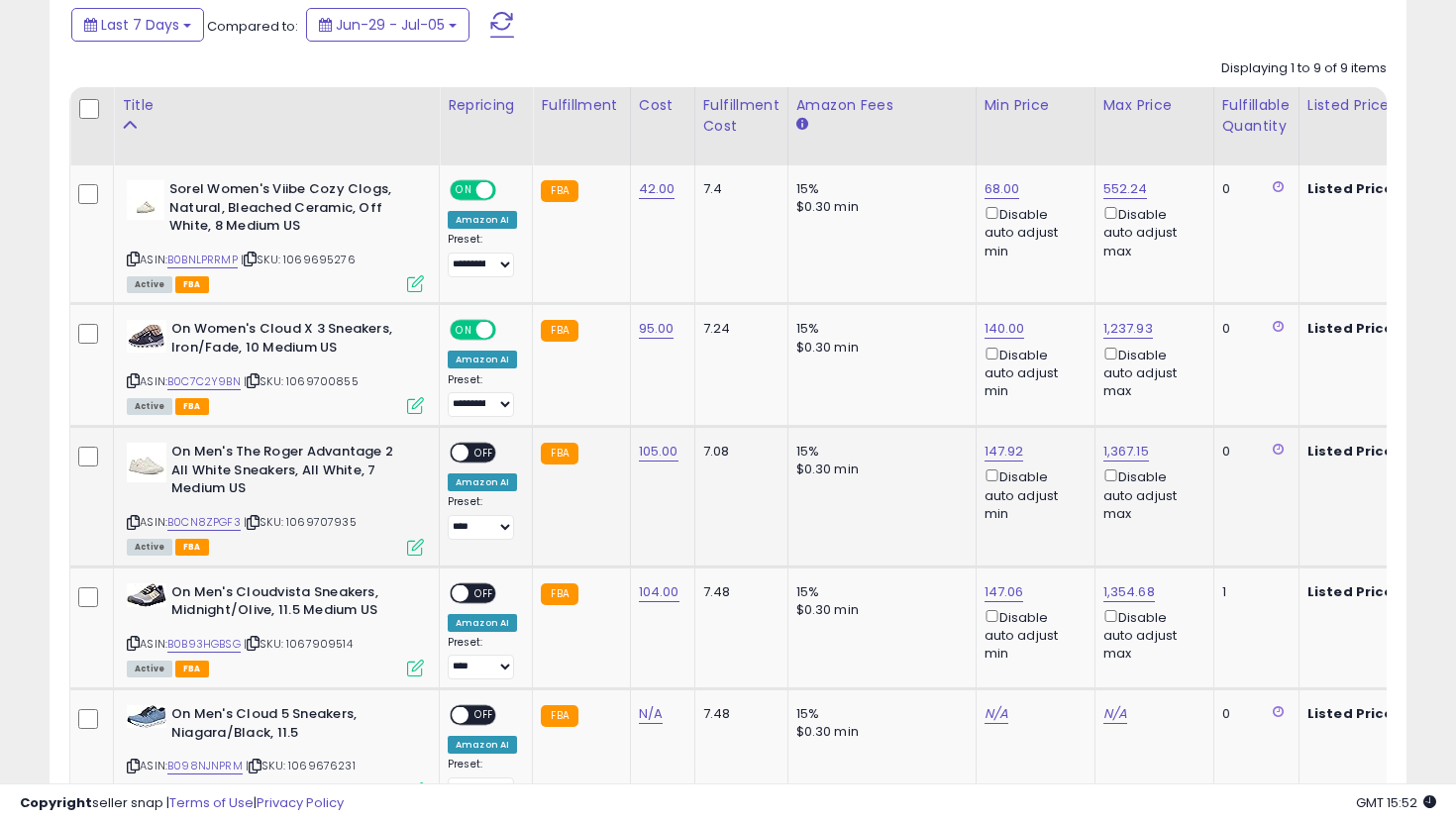 click on "OFF" at bounding box center [484, 453] 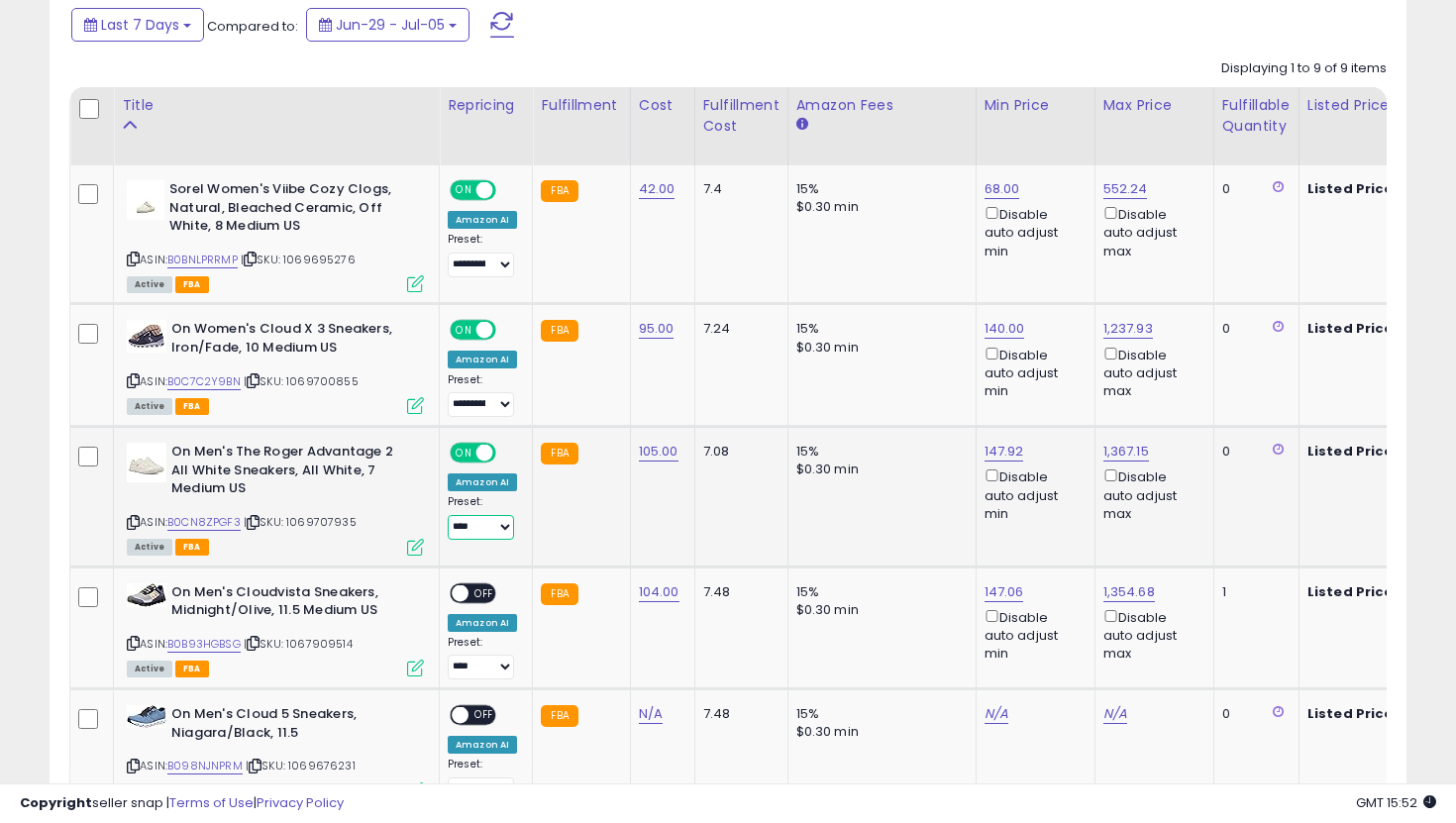 click on "**********" at bounding box center (480, 527) 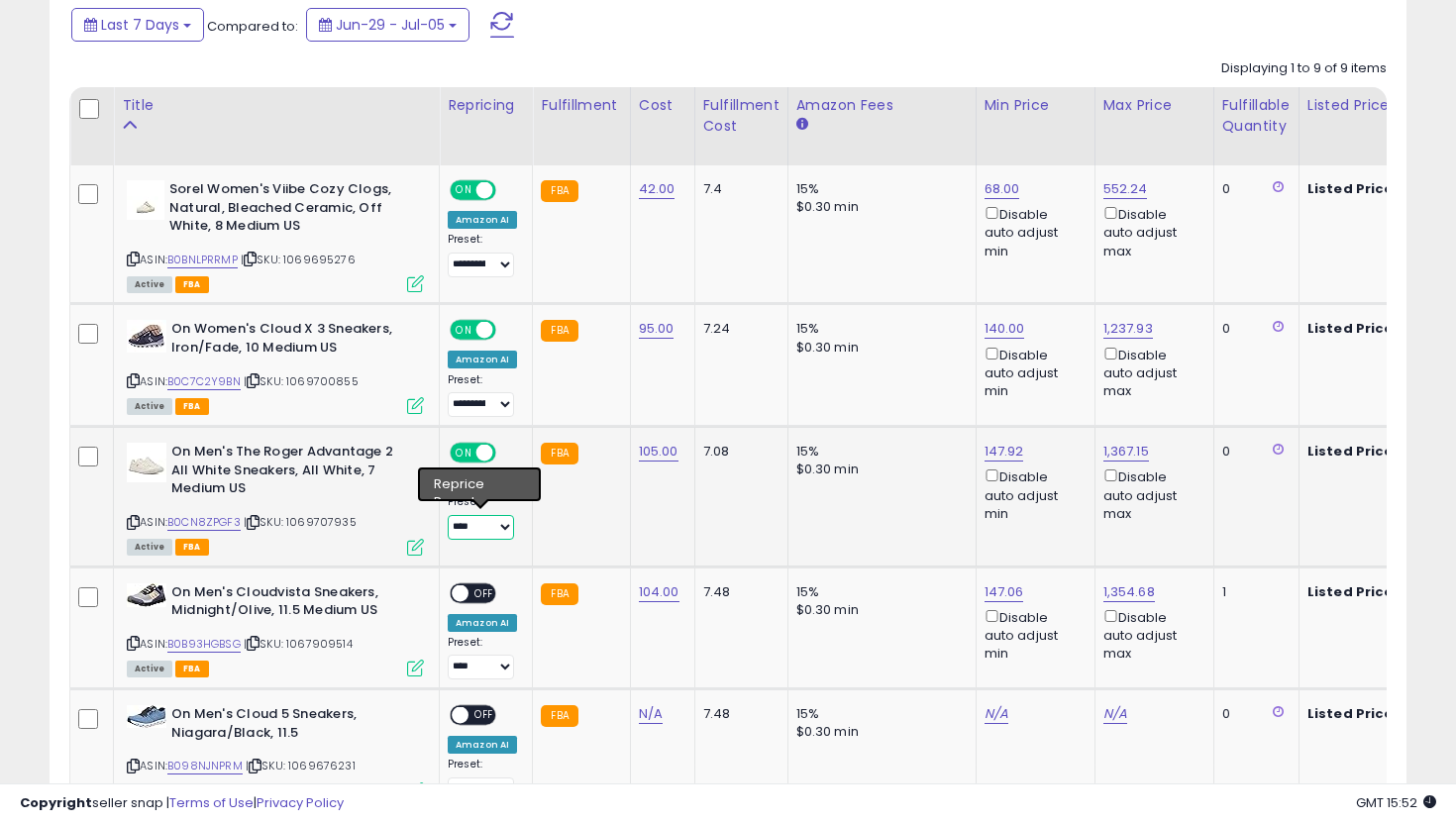 select on "**********" 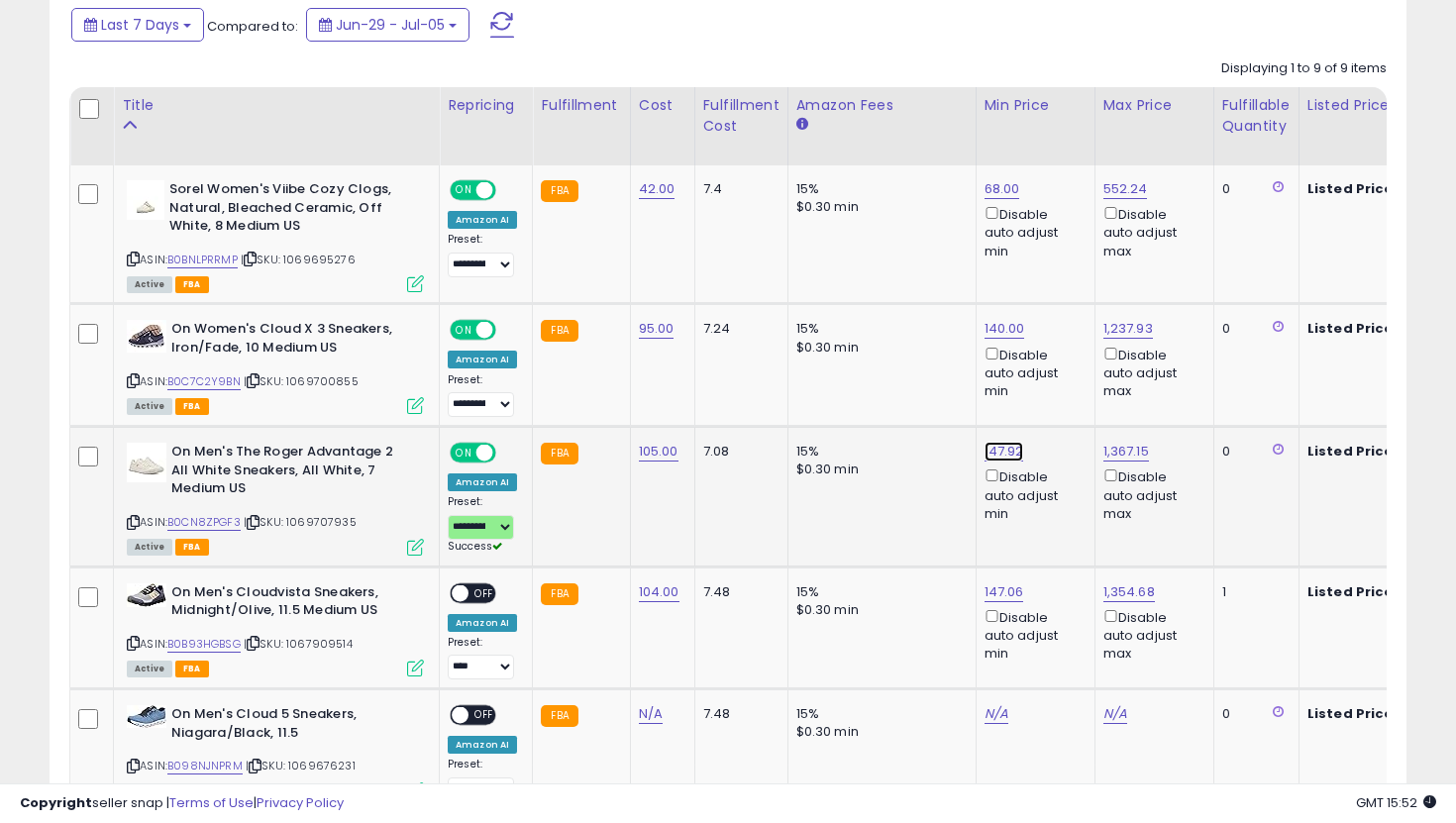 click on "147.92" at bounding box center (1002, 189) 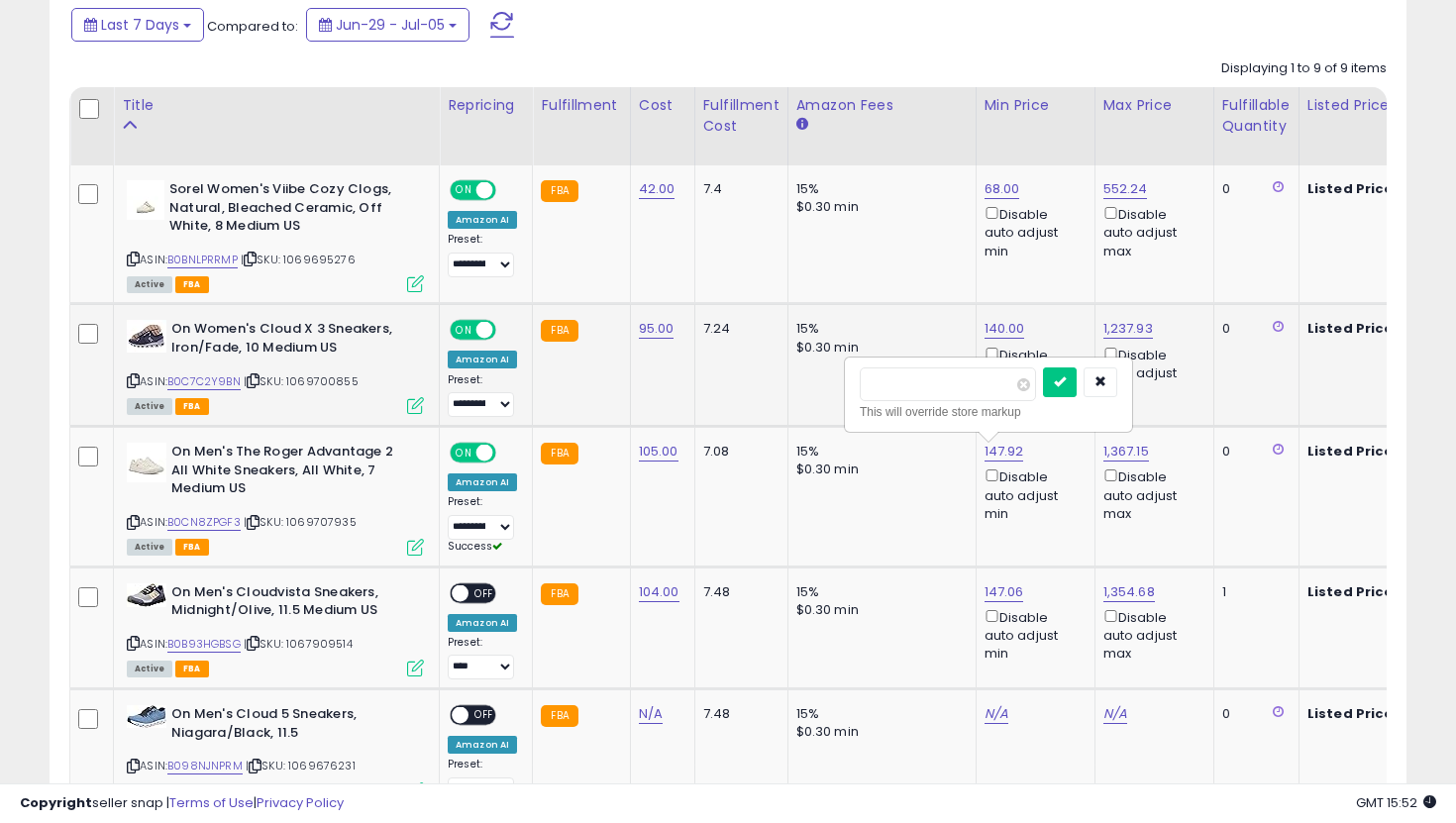 drag, startPoint x: 940, startPoint y: 380, endPoint x: 803, endPoint y: 378, distance: 137.0146 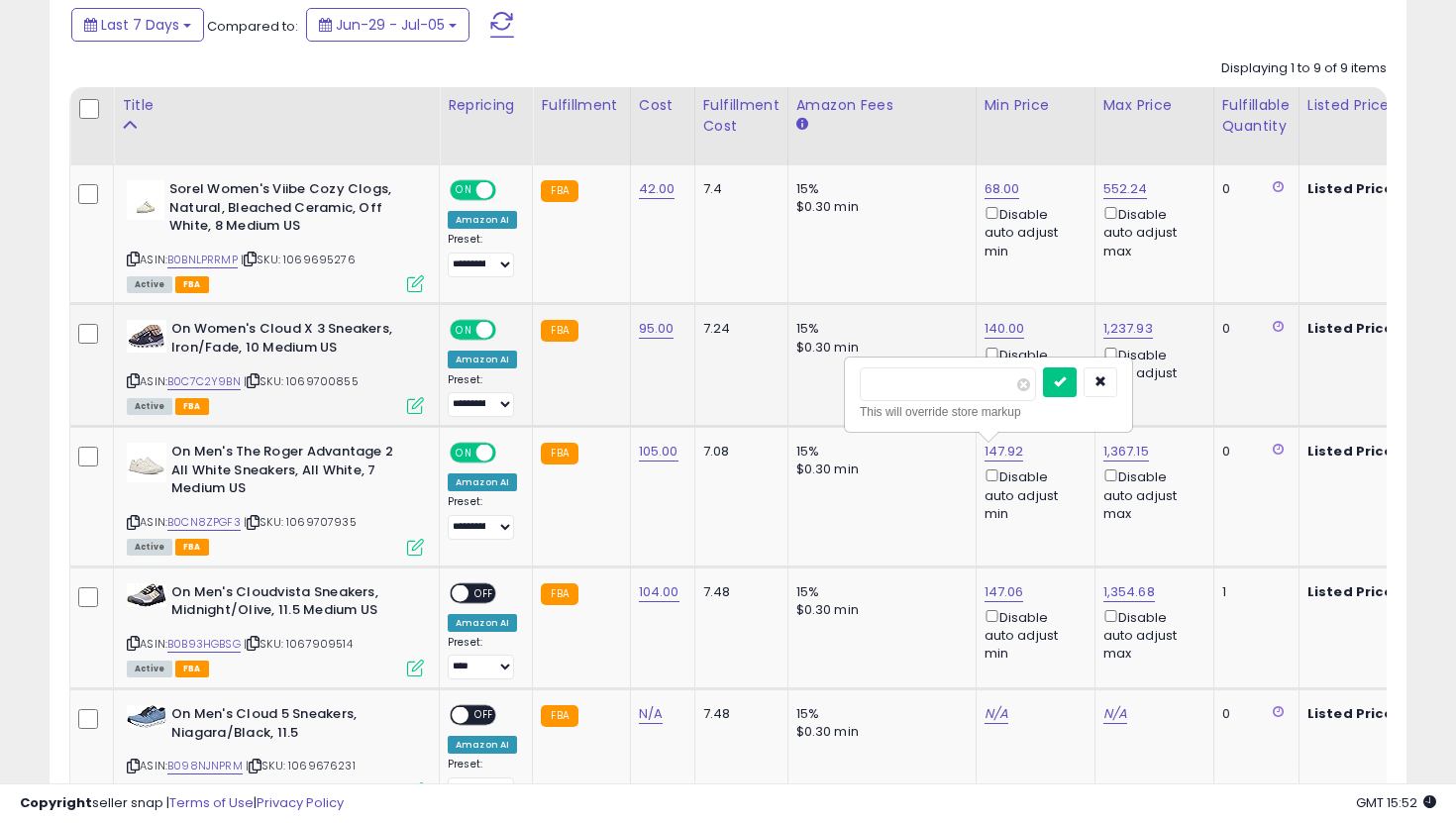 type on "***" 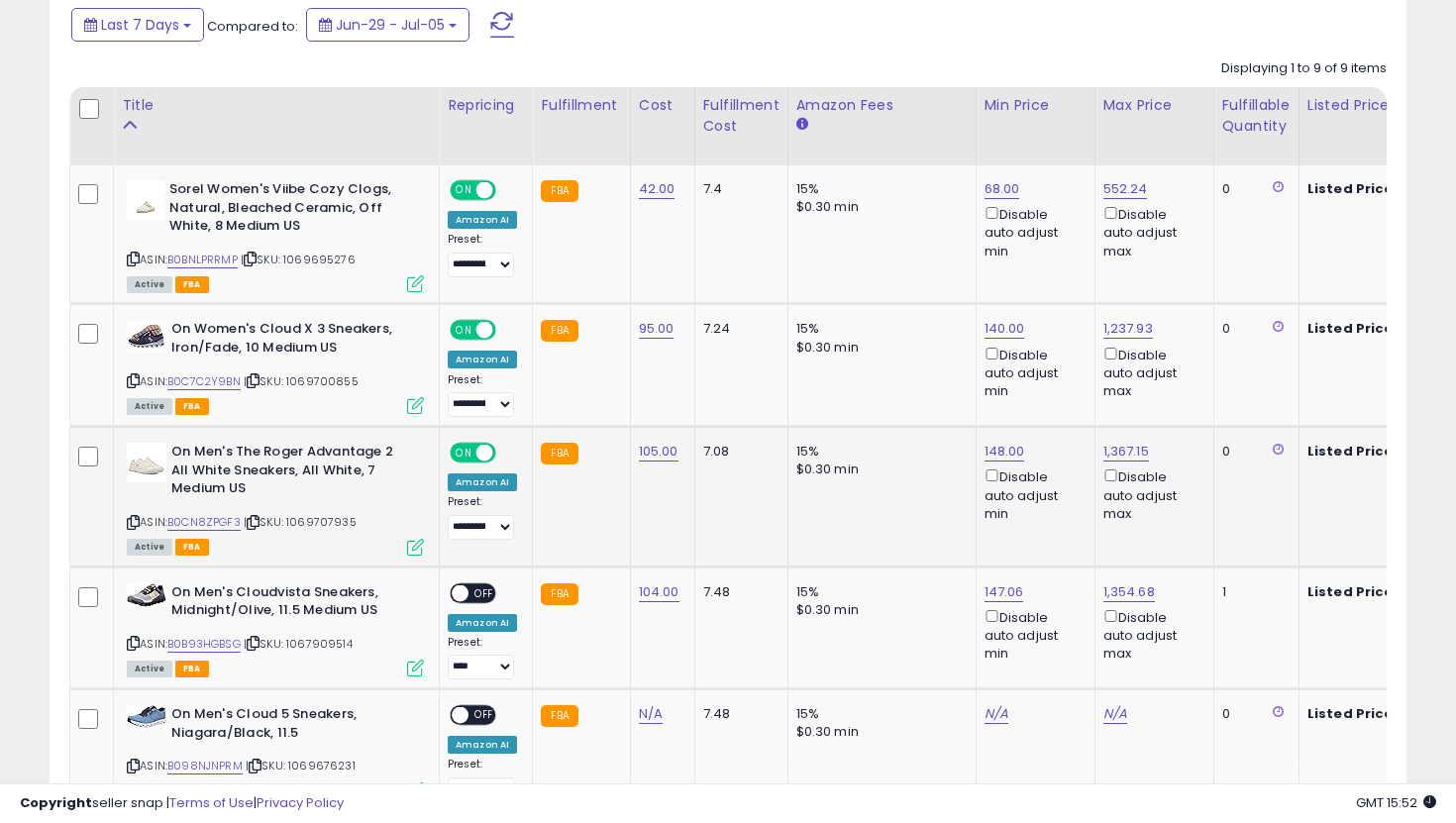scroll, scrollTop: 0, scrollLeft: 68, axis: horizontal 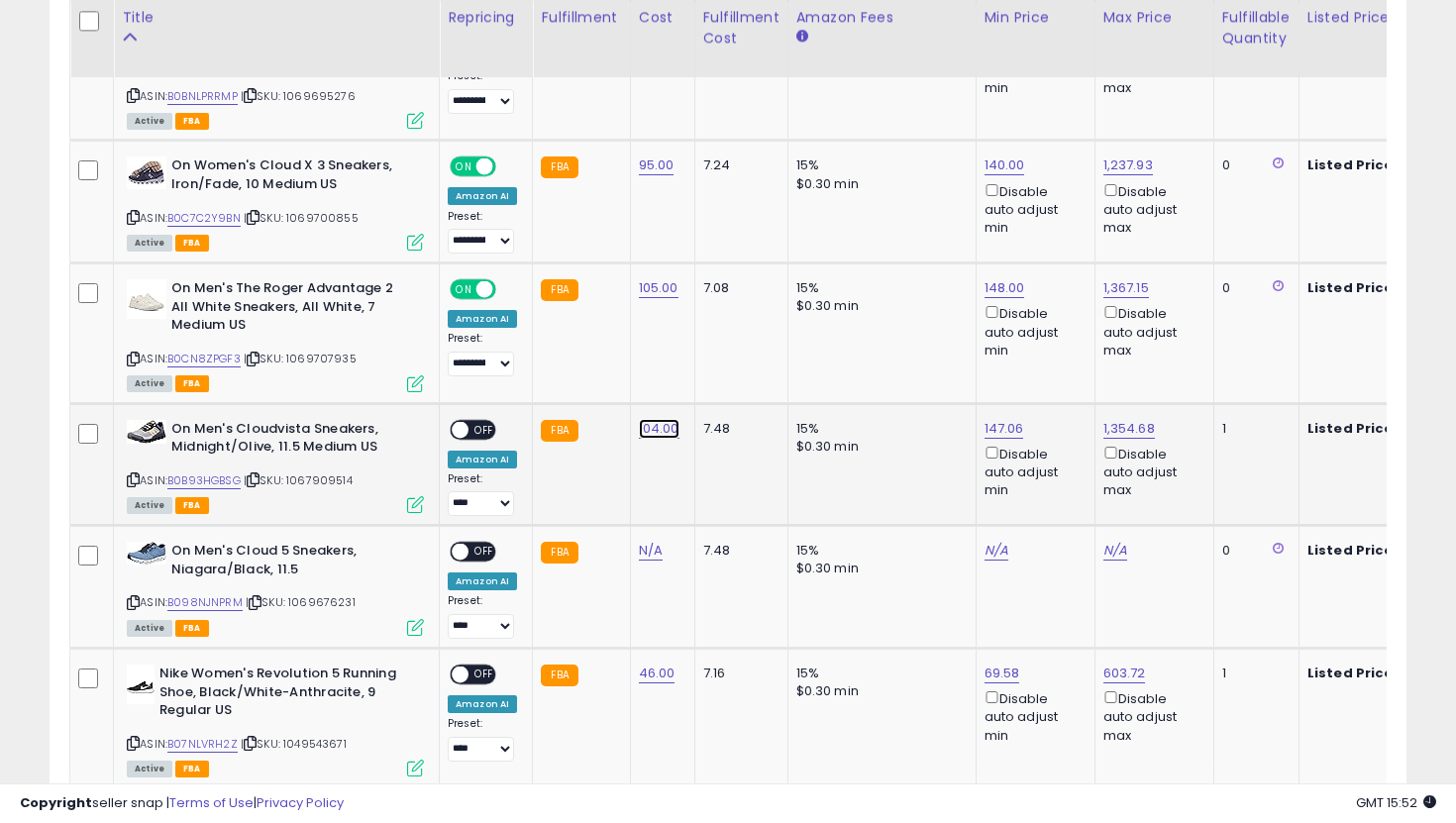 click on "104.00" at bounding box center (657, 26) 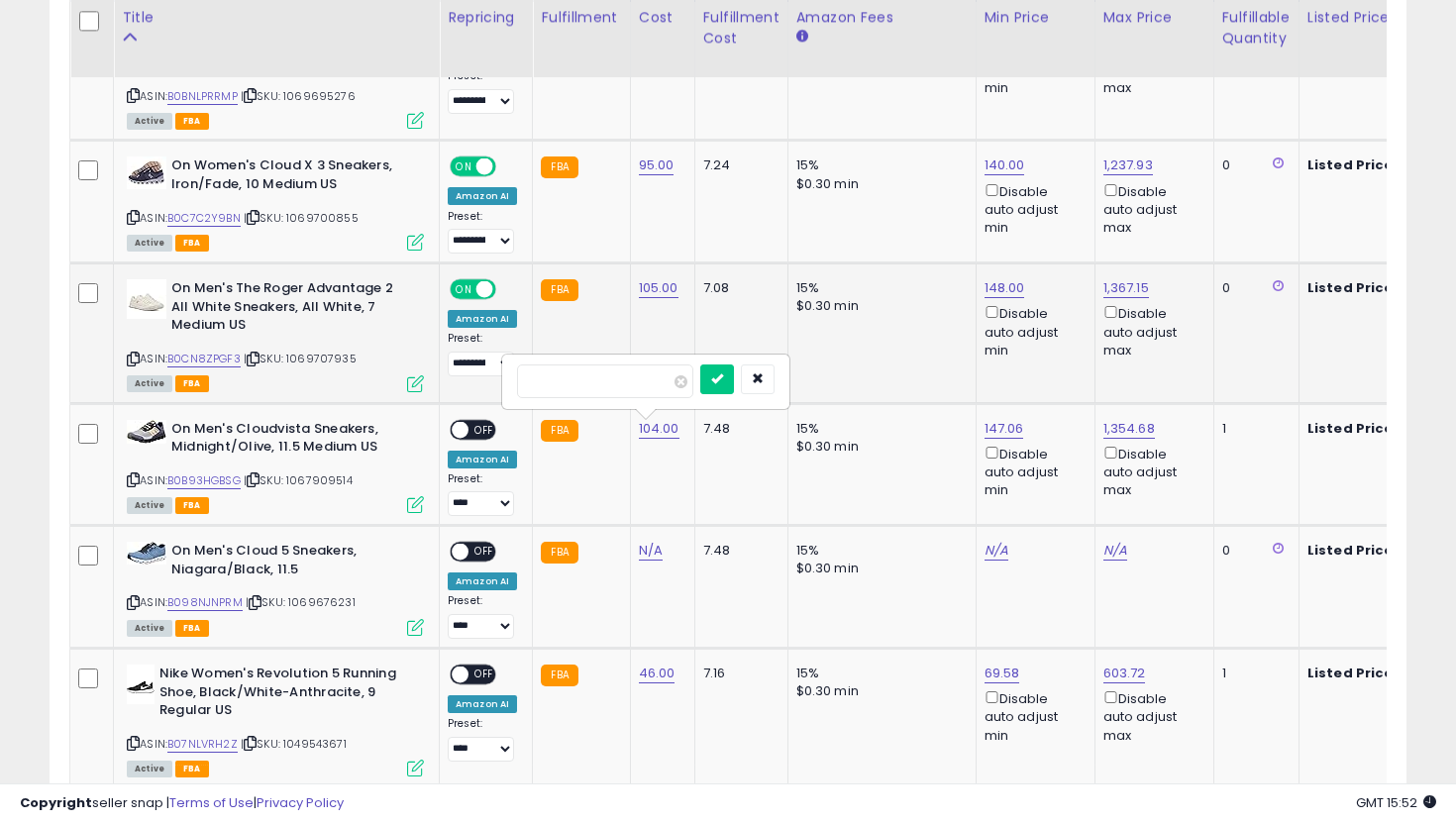 drag, startPoint x: 614, startPoint y: 383, endPoint x: 406, endPoint y: 374, distance: 208.19462 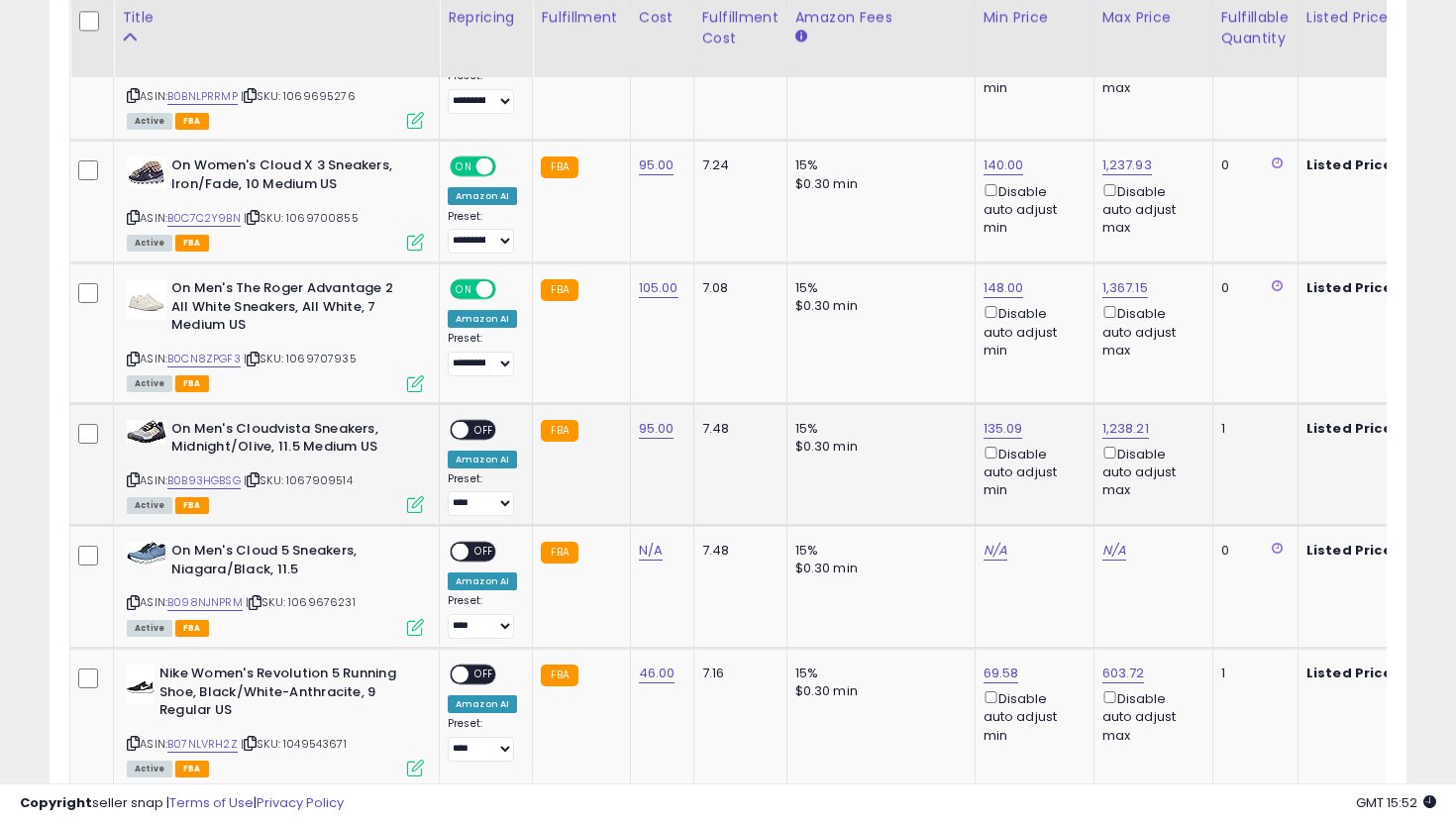 click on "OFF" at bounding box center [484, 429] 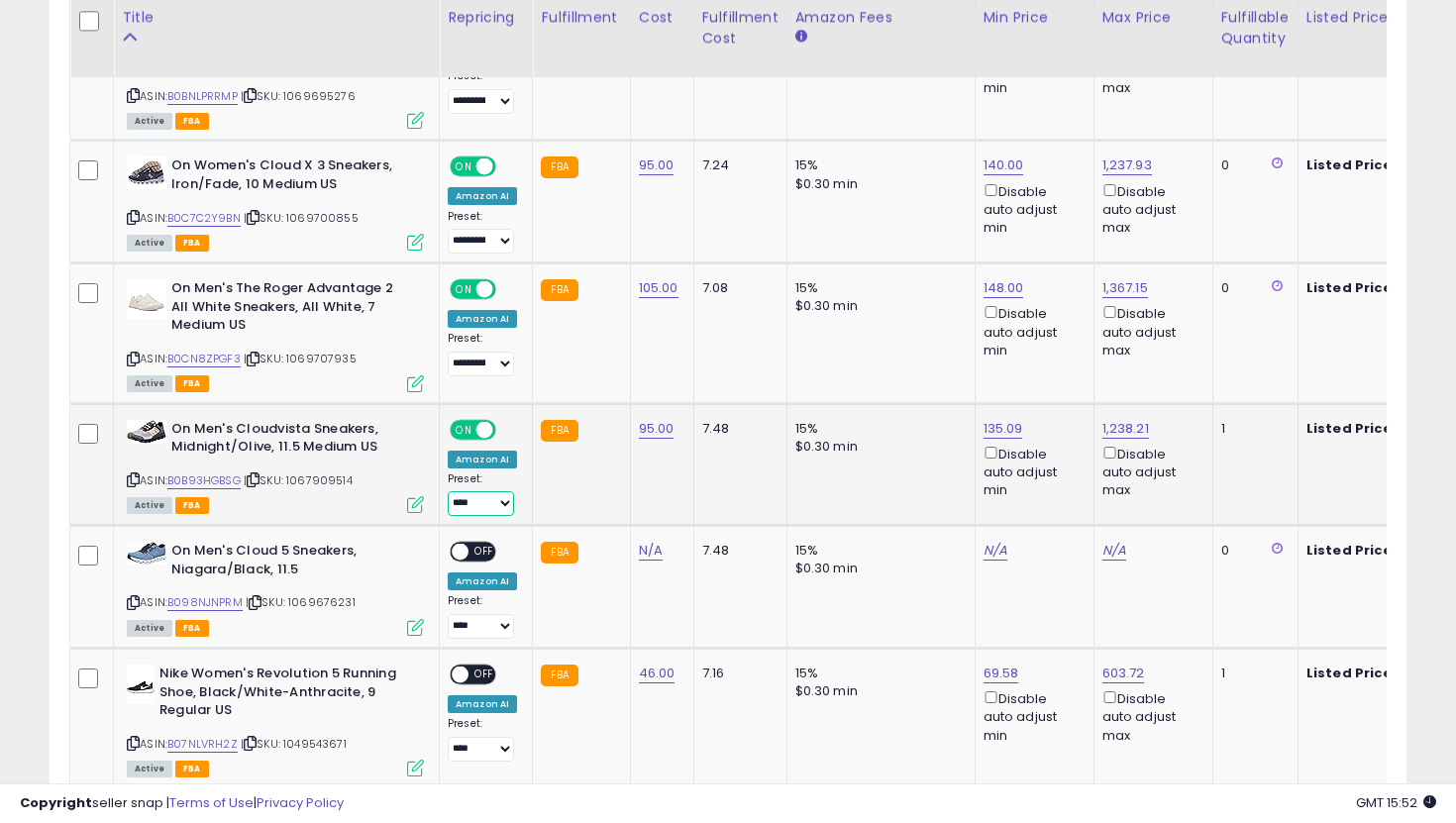 click on "**********" at bounding box center [480, 503] 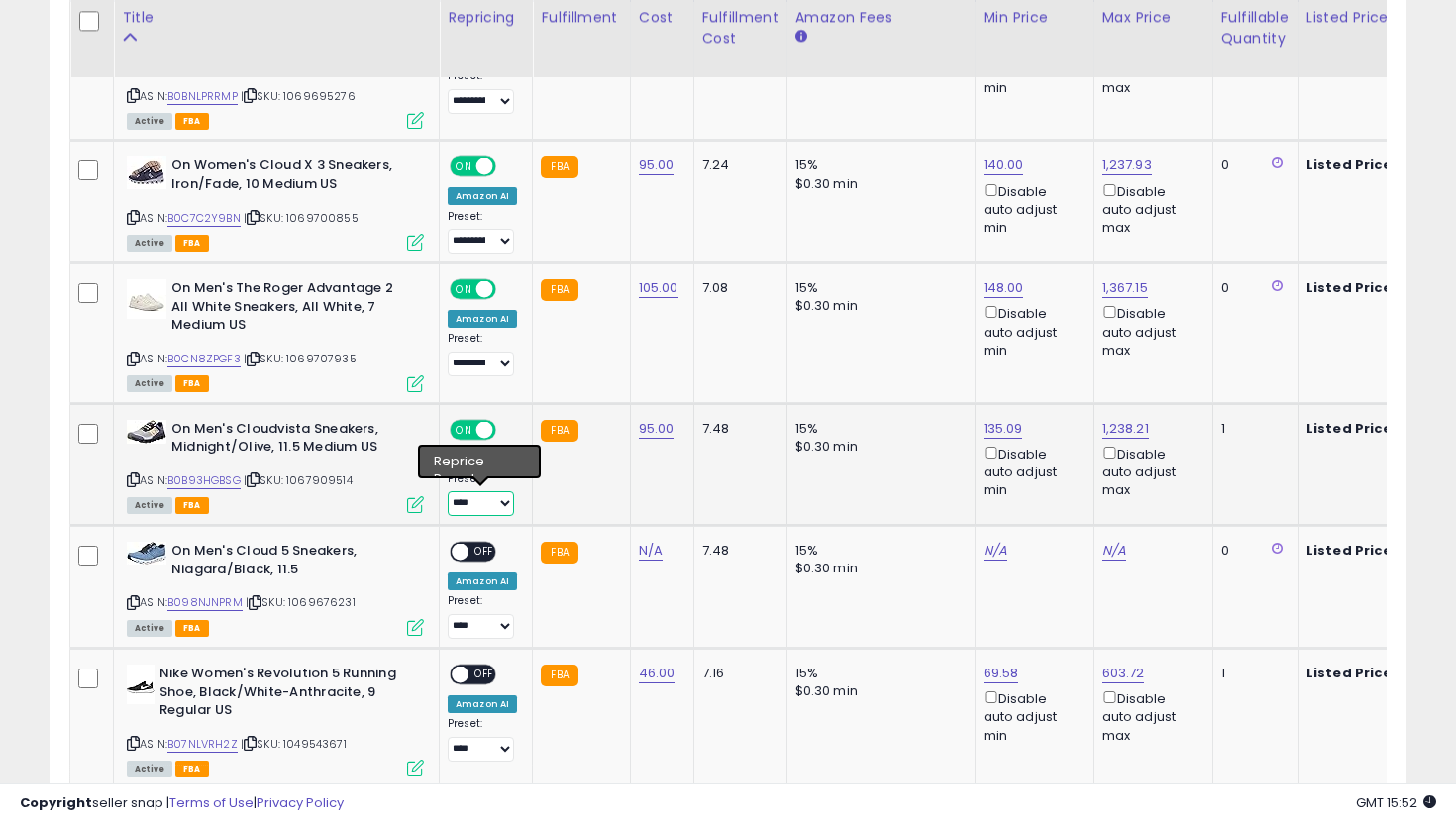 select on "**********" 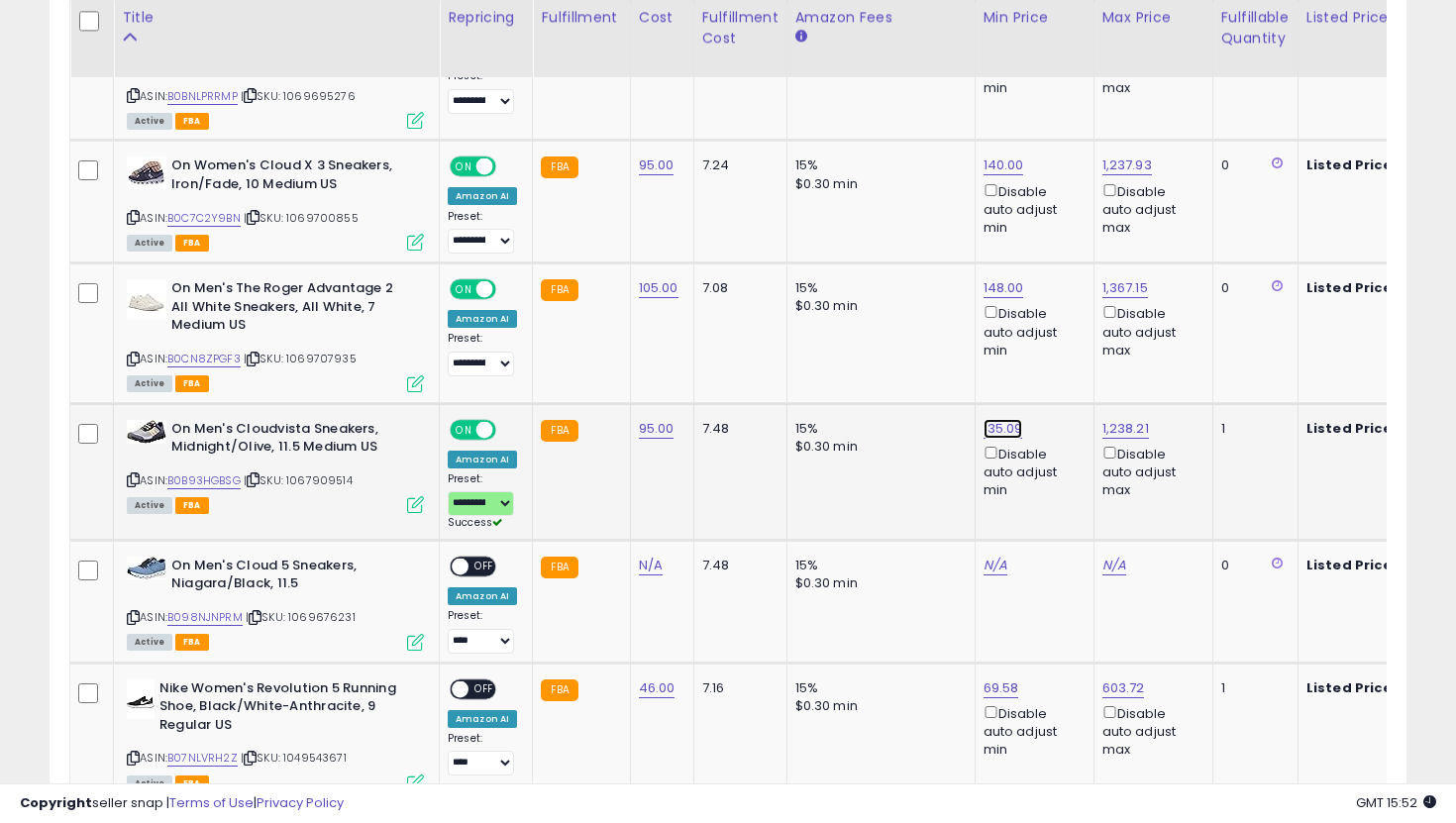 click on "135.09" at bounding box center [1001, 26] 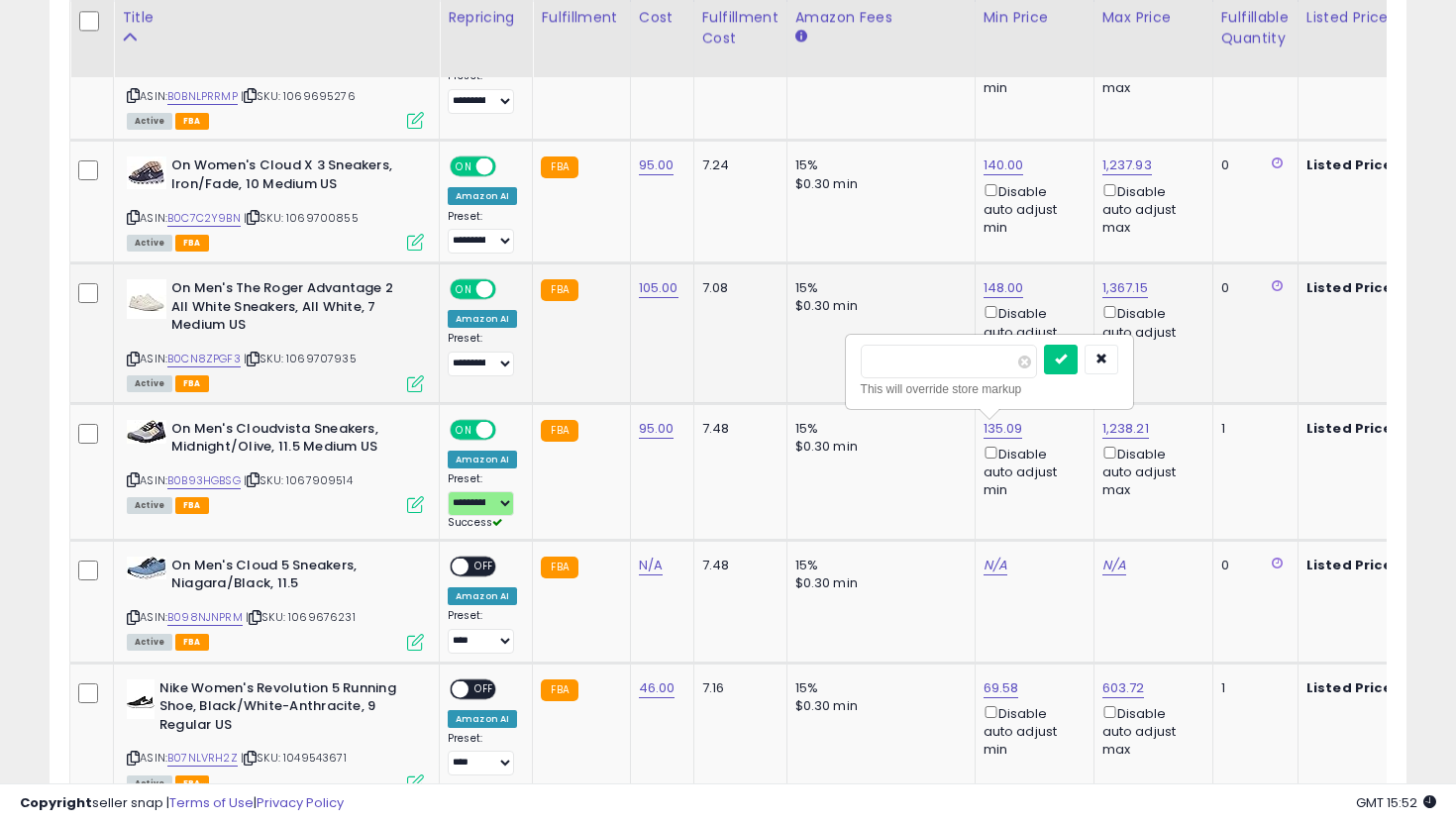 drag, startPoint x: 979, startPoint y: 365, endPoint x: 713, endPoint y: 335, distance: 267.68638 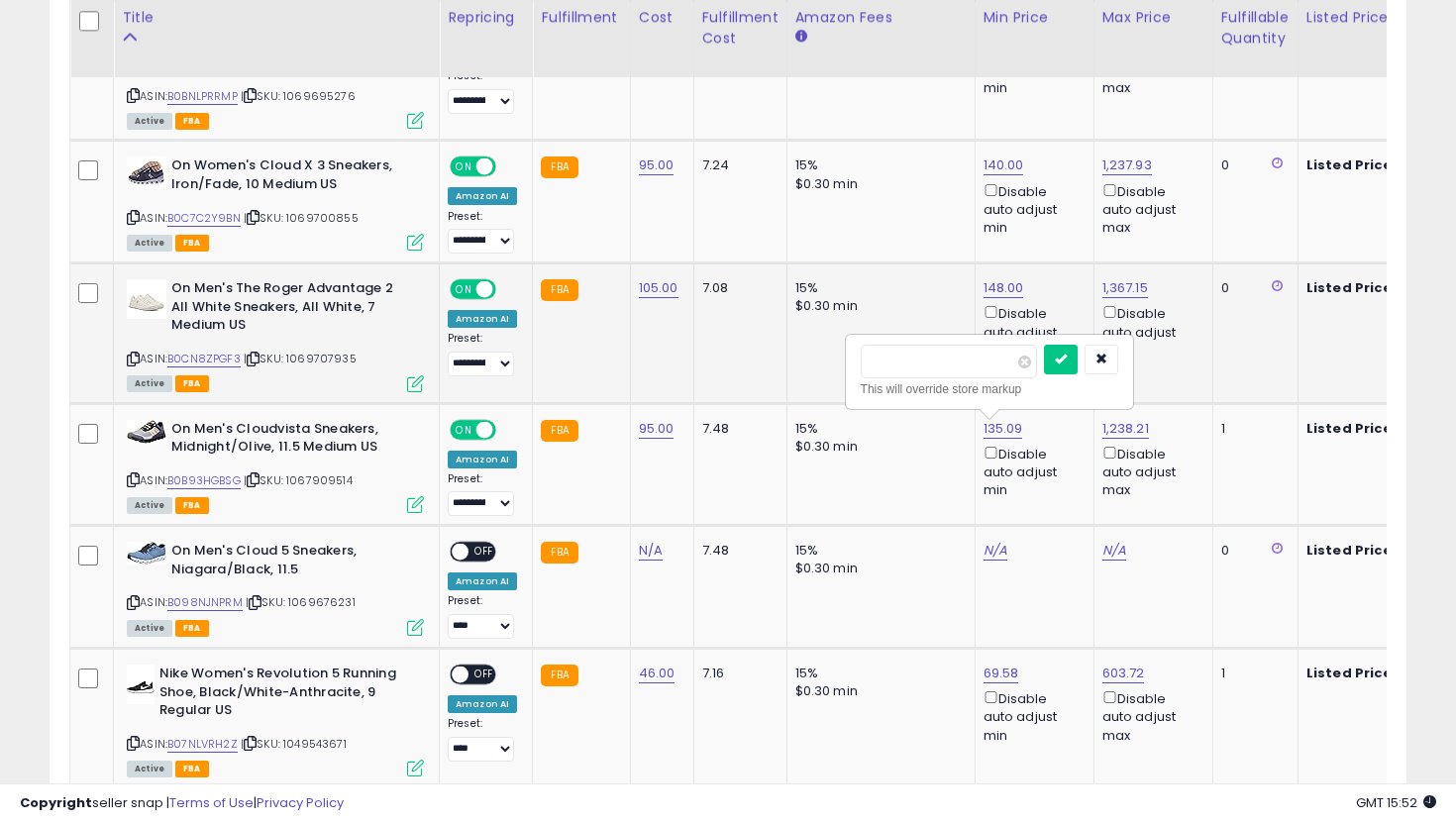 type on "***" 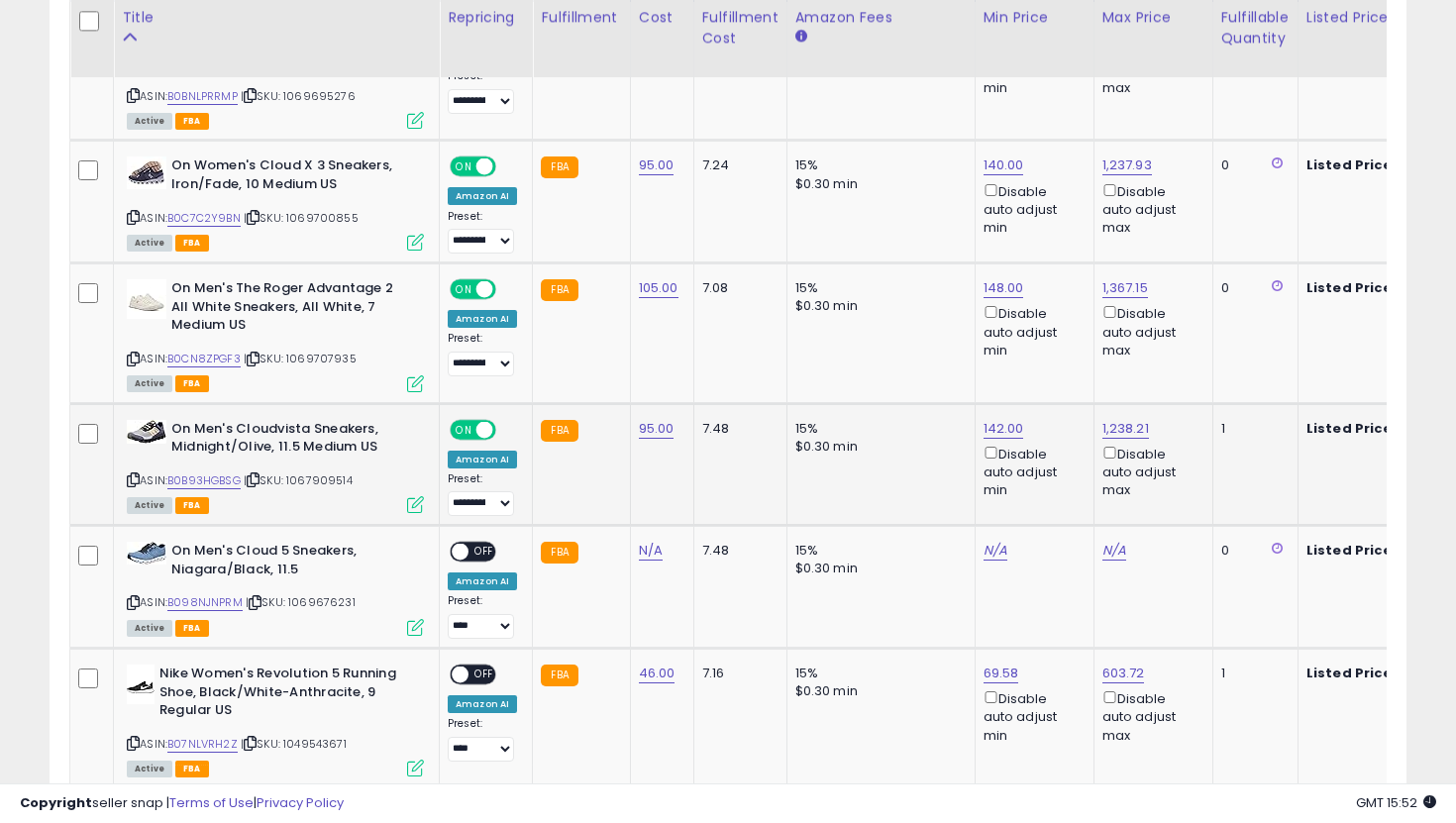 scroll, scrollTop: 0, scrollLeft: 126, axis: horizontal 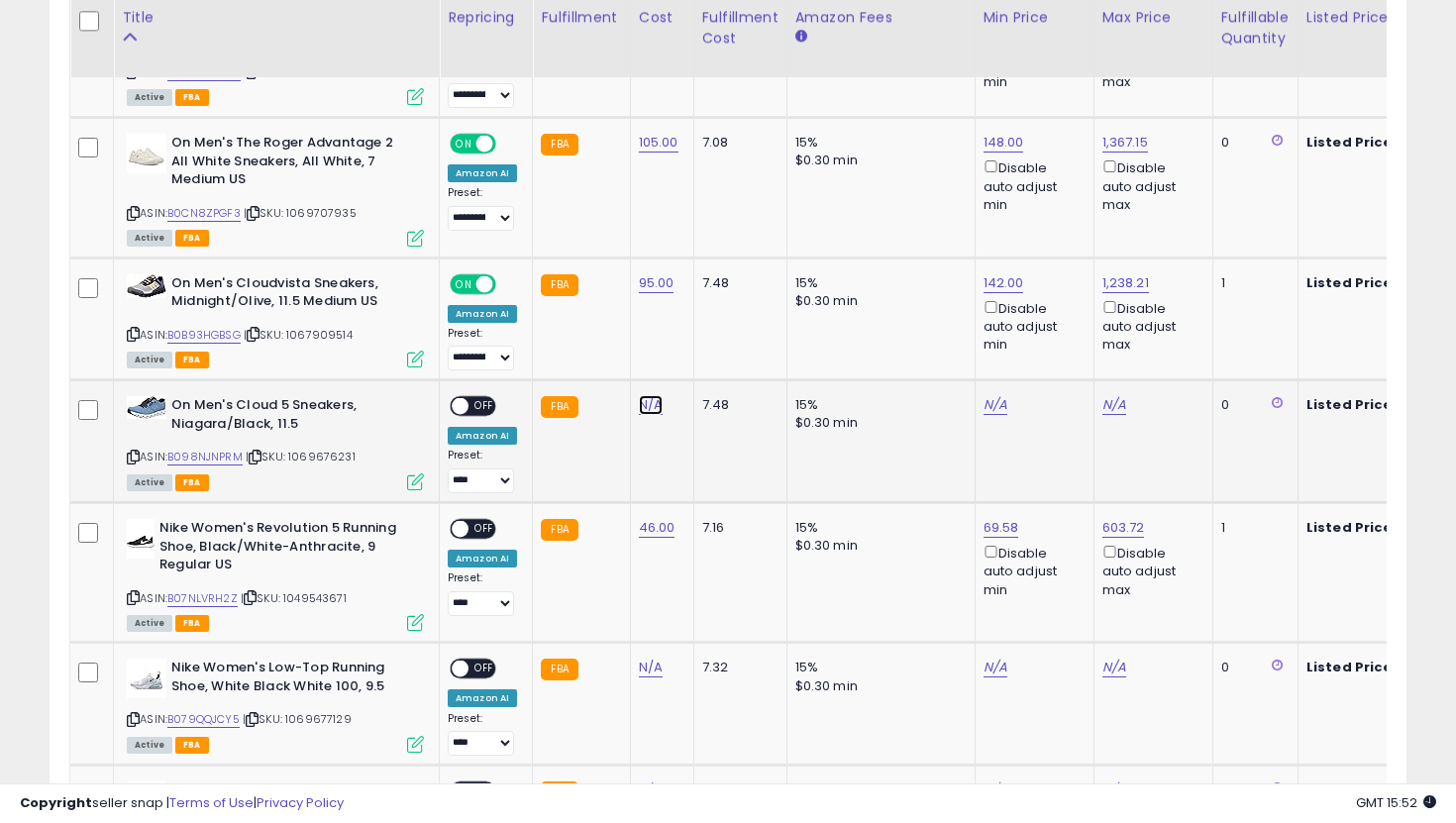 click on "N/A" at bounding box center [651, 405] 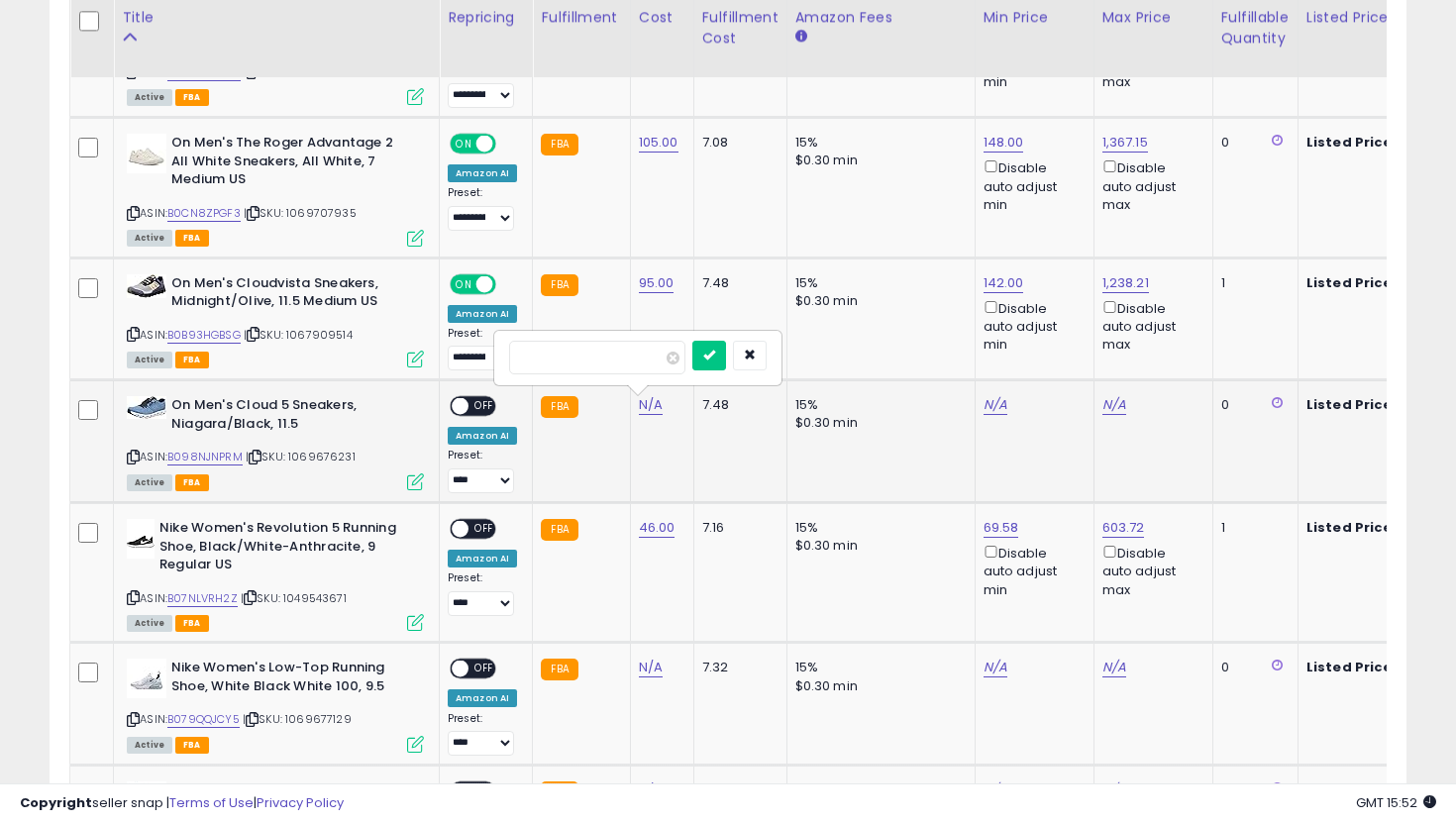 type on "***" 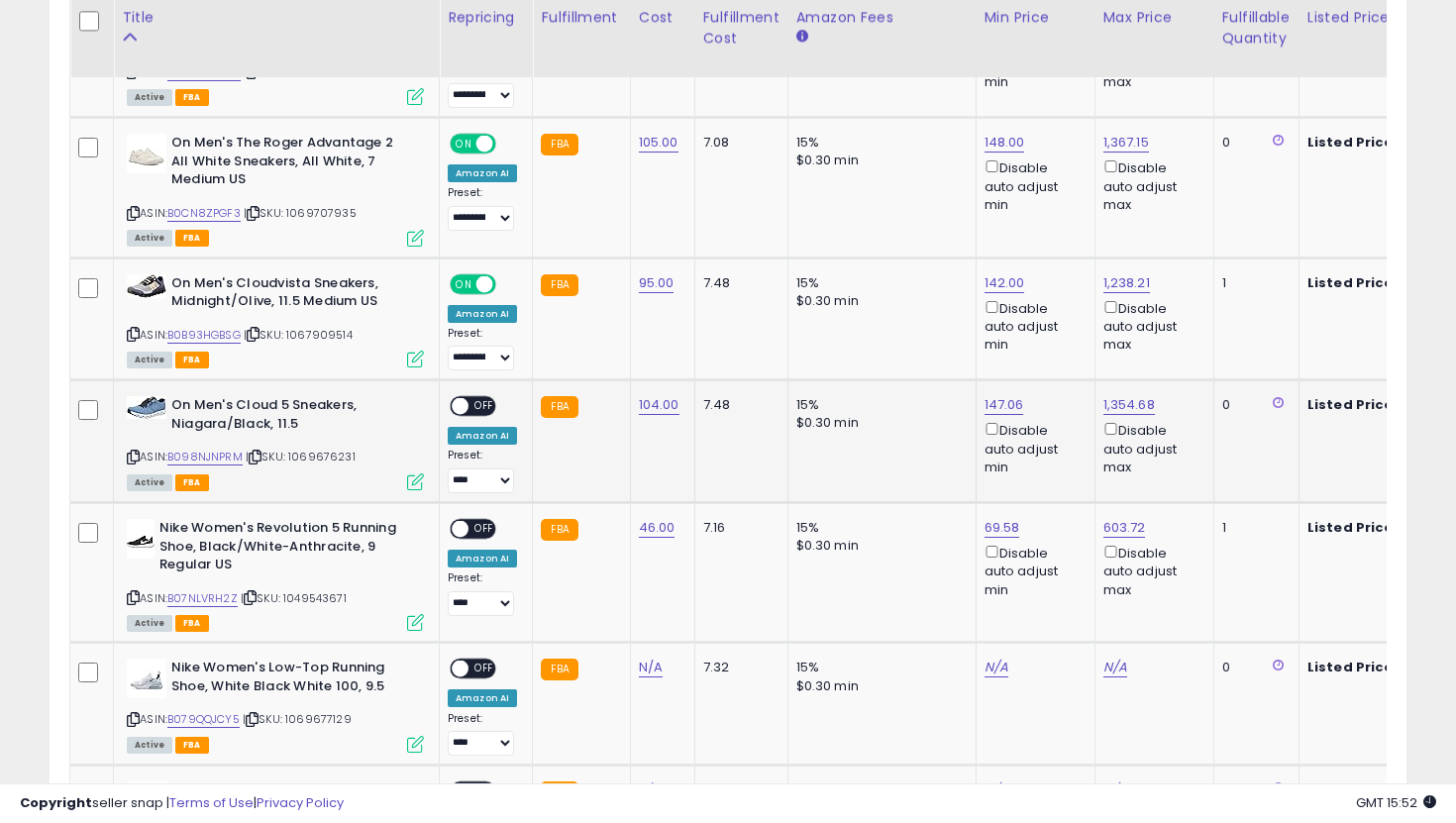 click on "OFF" at bounding box center [484, 406] 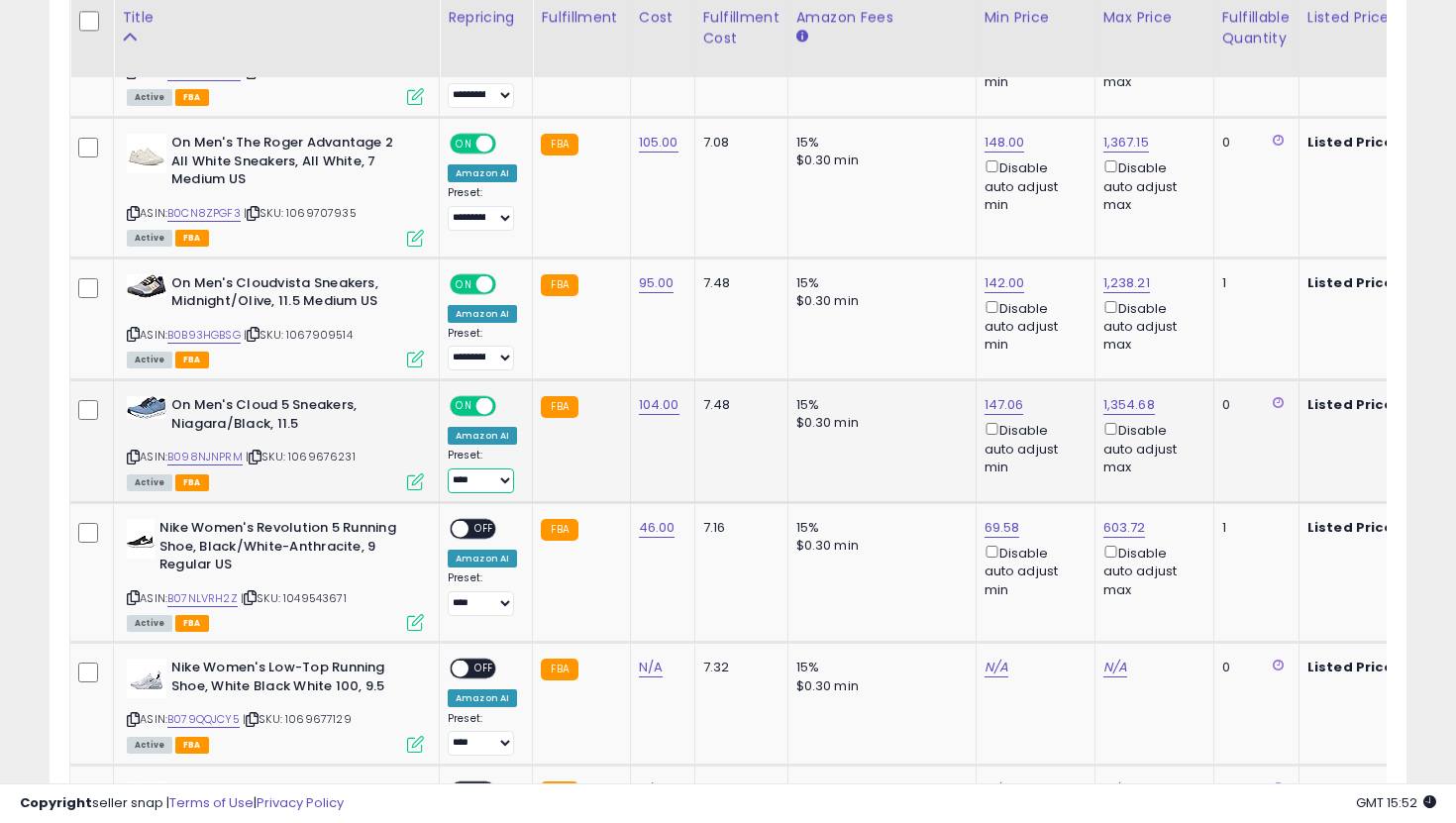 click on "**********" at bounding box center [480, 480] 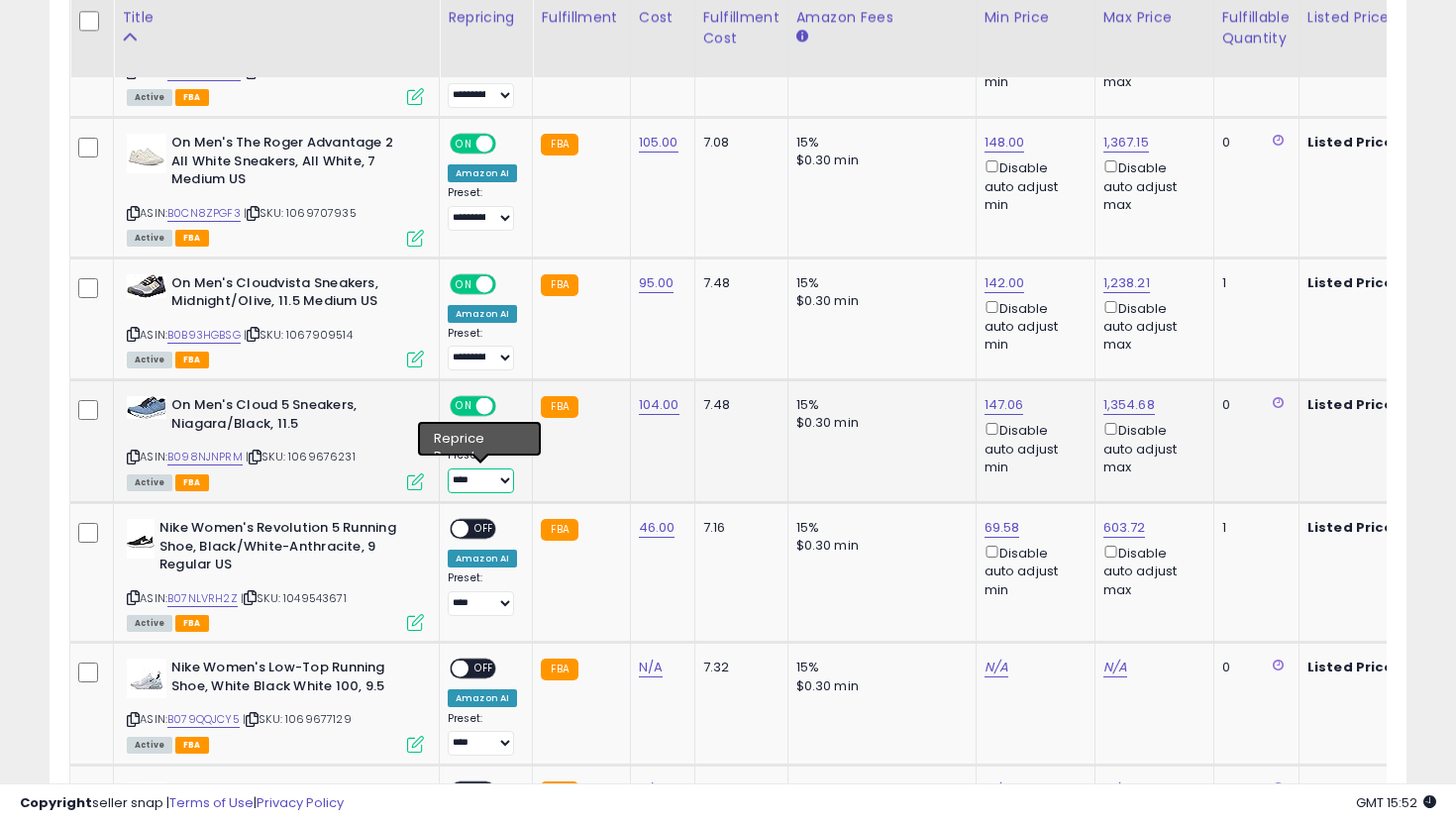 select on "**********" 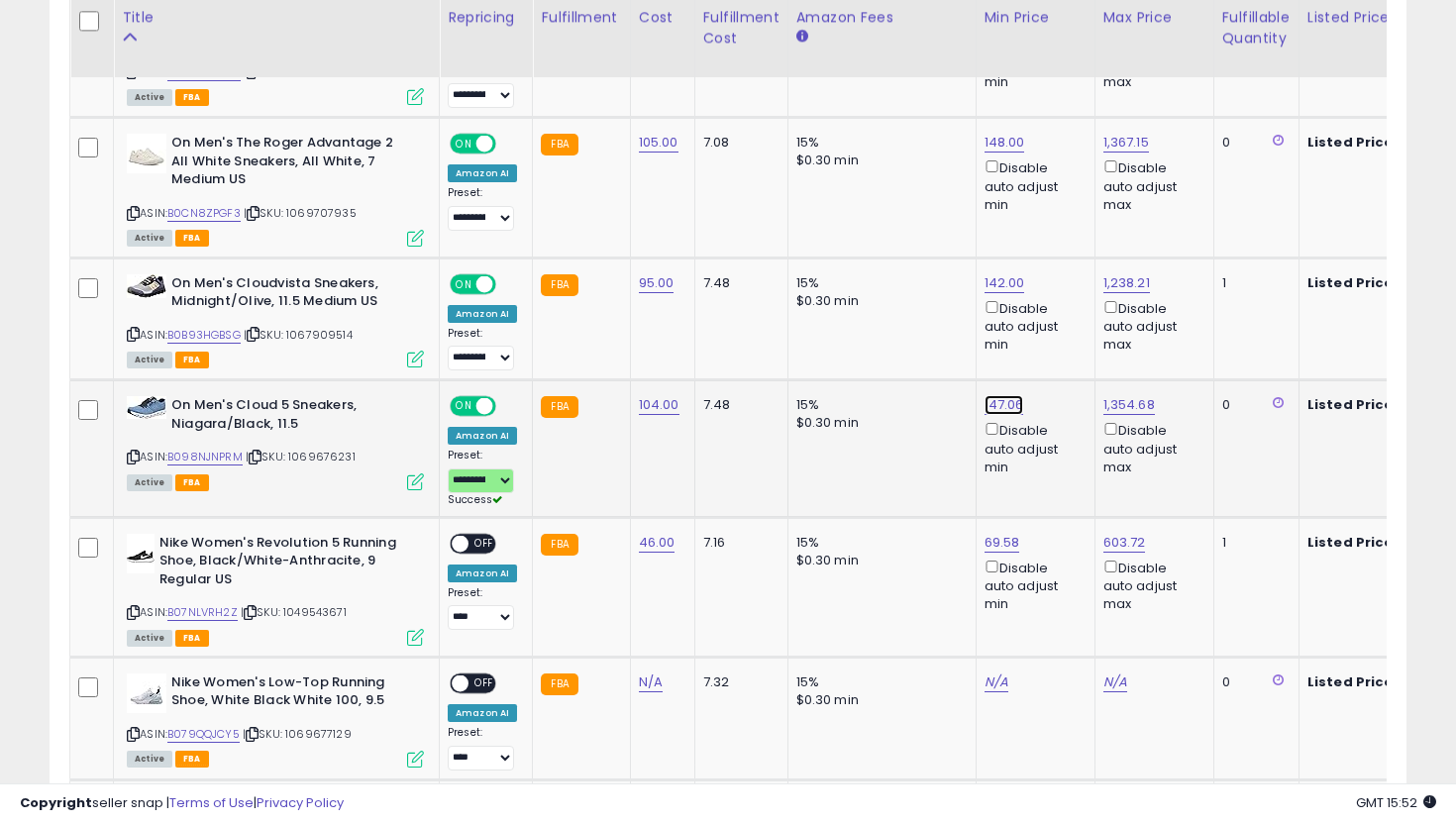 click on "147.06" at bounding box center [1002, -120] 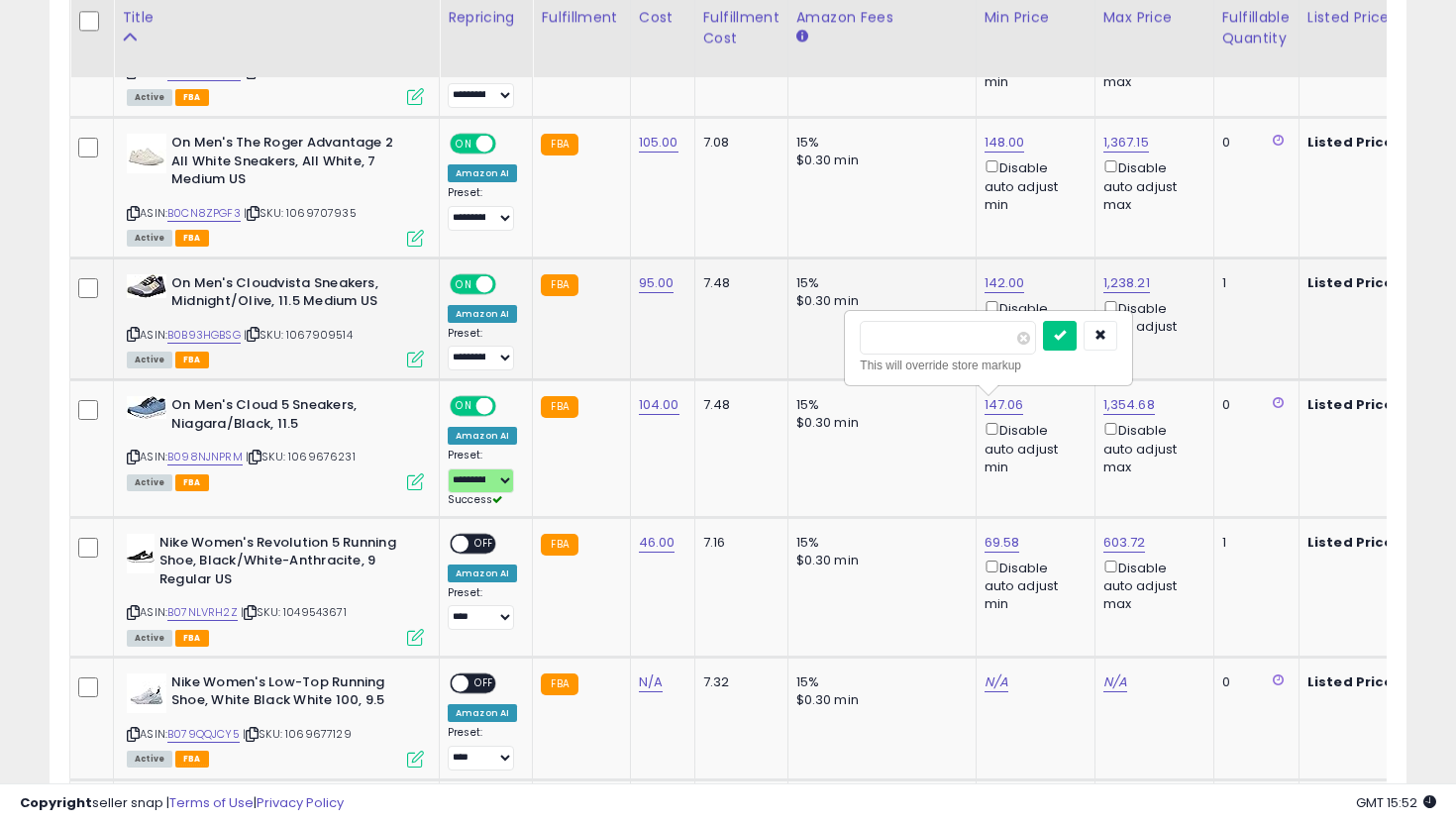 drag, startPoint x: 946, startPoint y: 341, endPoint x: 776, endPoint y: 311, distance: 172.62677 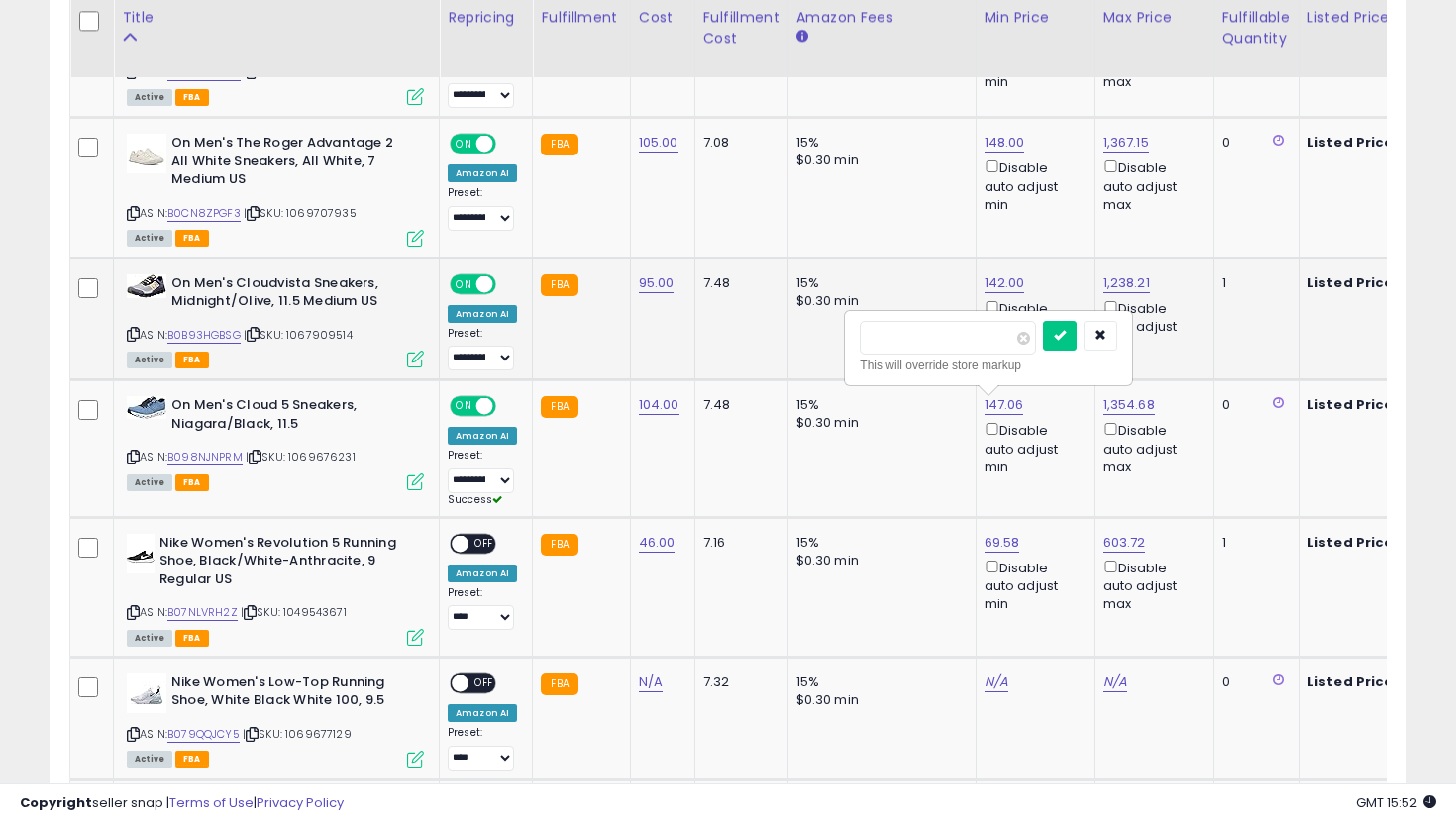 click at bounding box center (1060, 336) 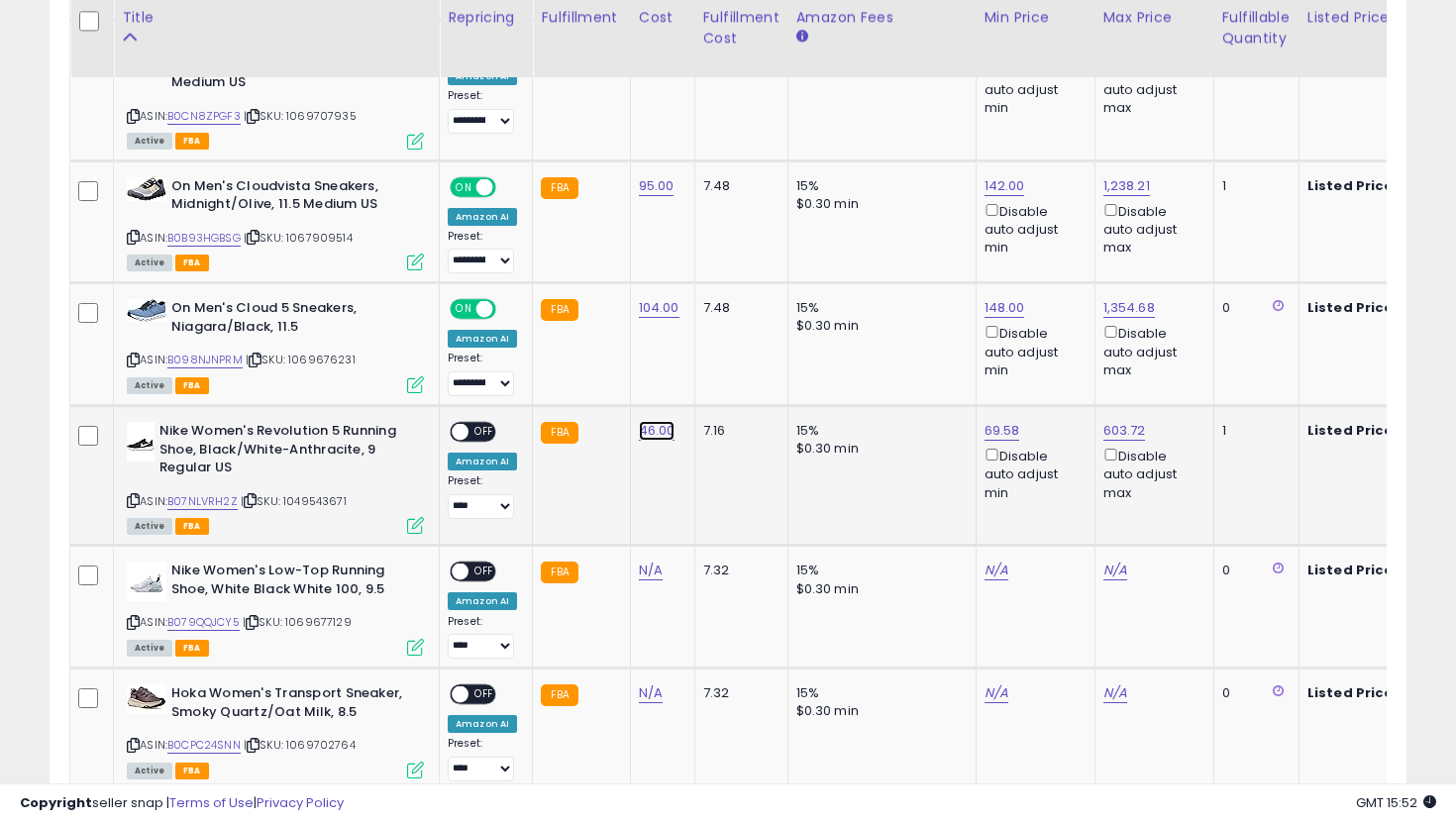 click on "46.00" at bounding box center (657, -217) 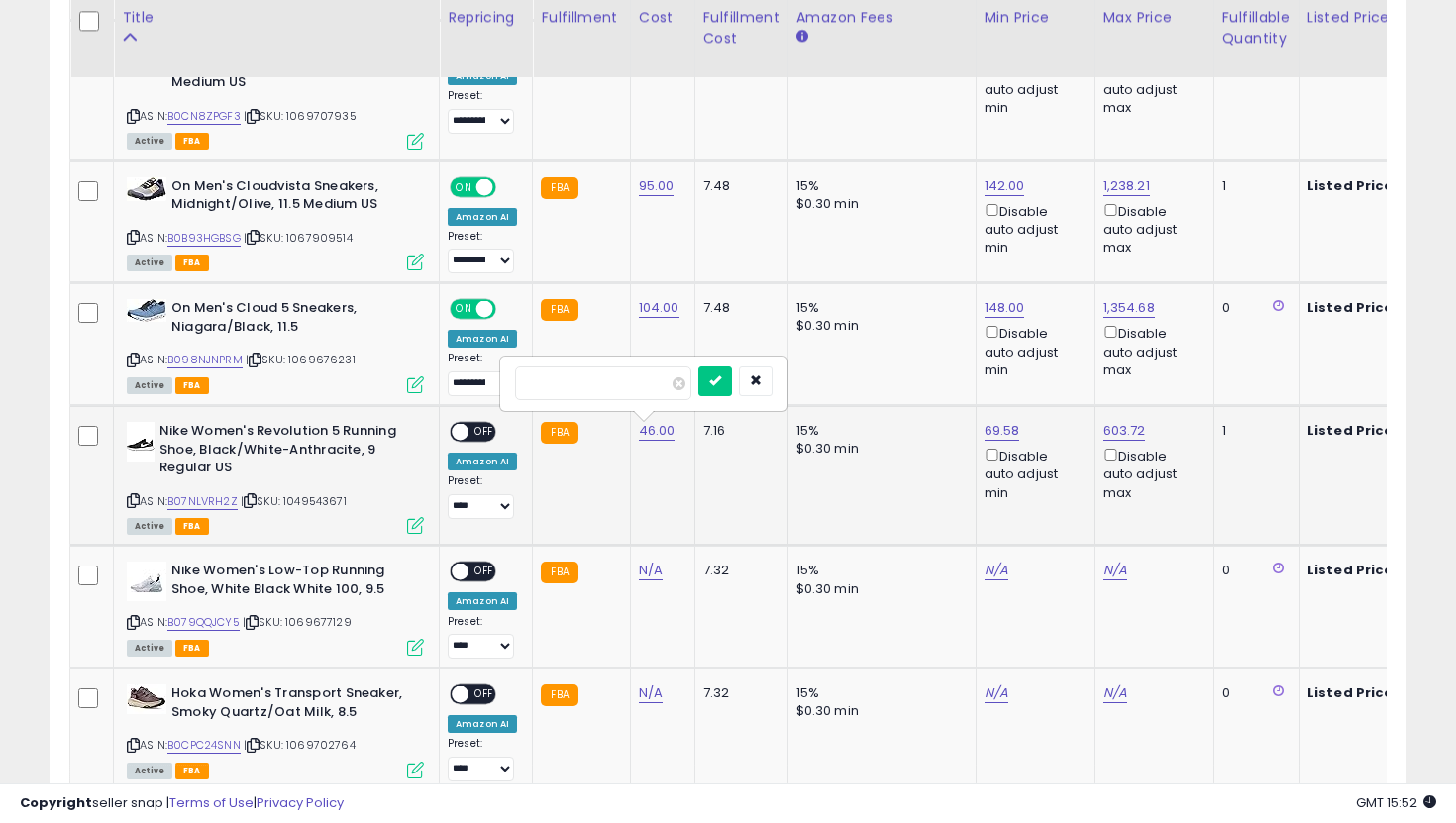 type on "**" 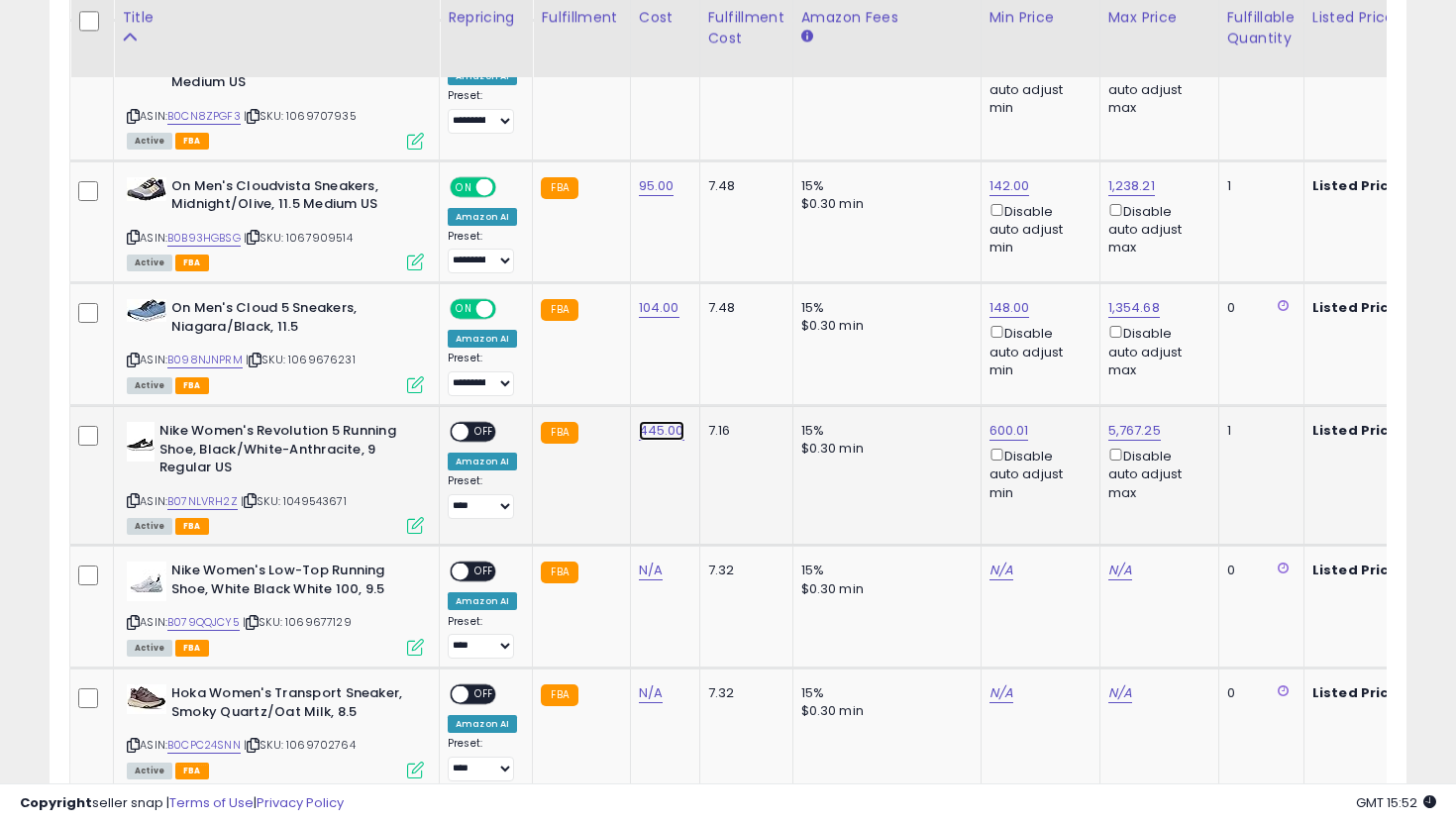 click on "445.00" at bounding box center (662, 431) 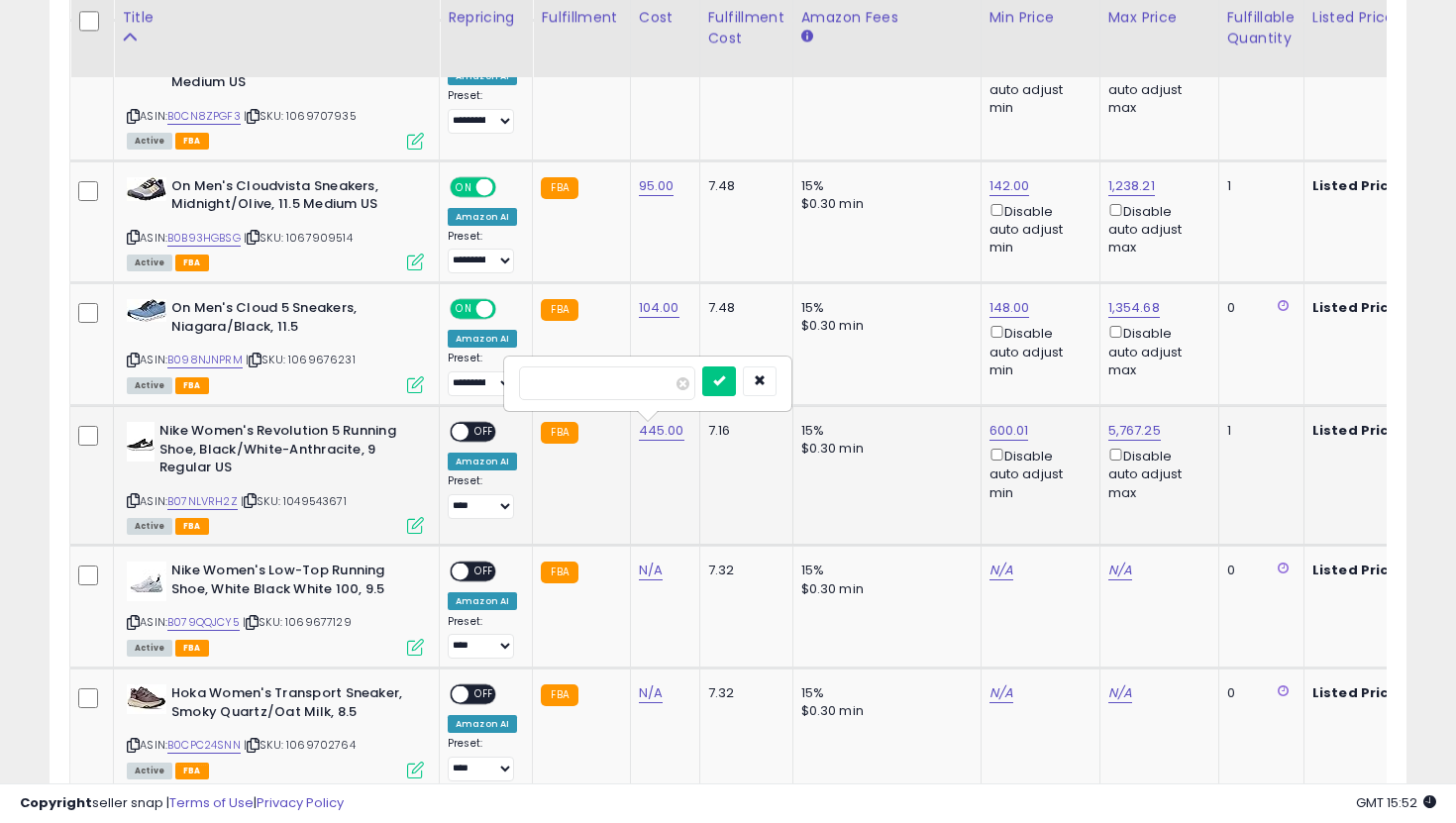 type on "**" 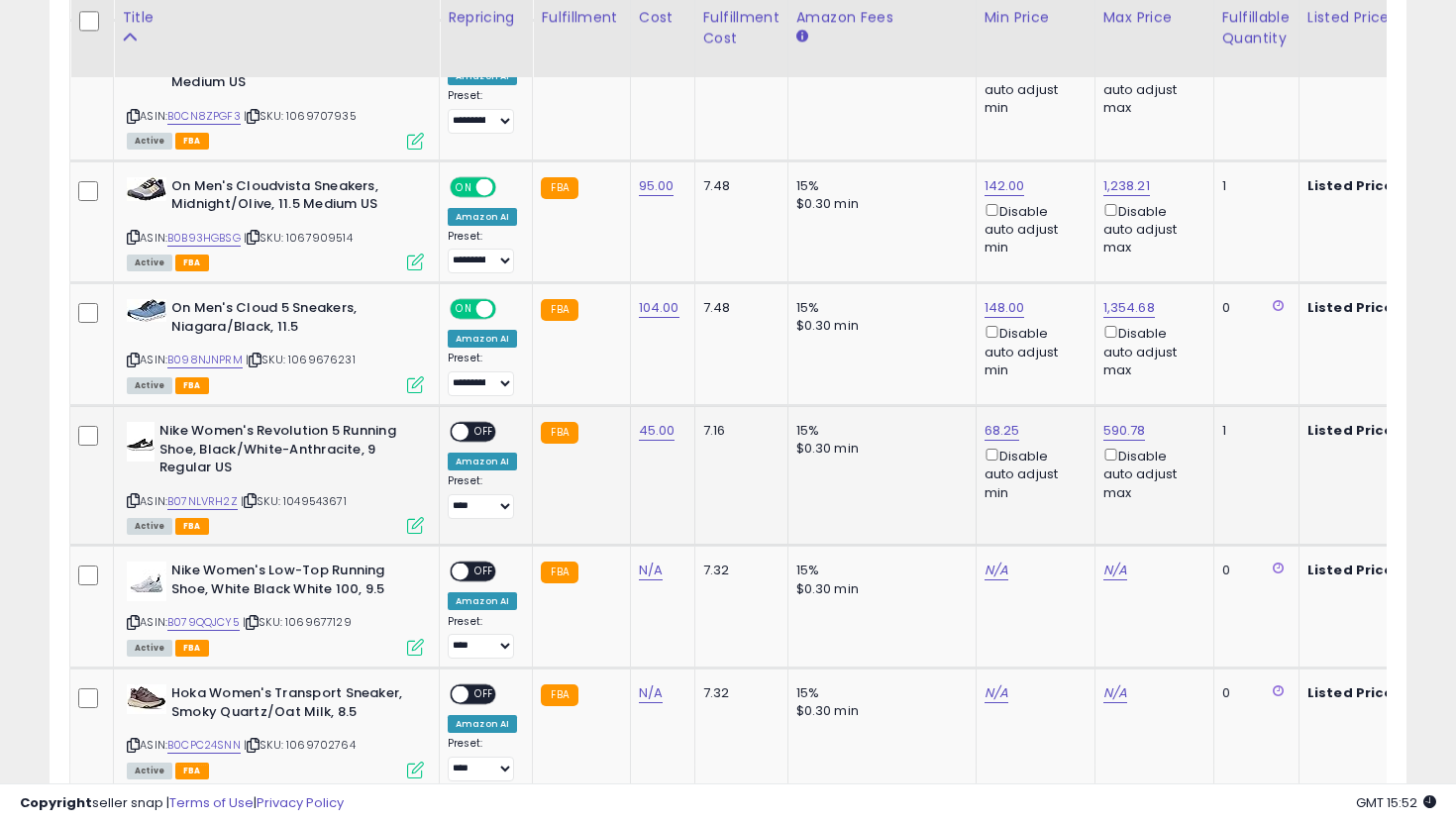 click on "**********" at bounding box center [482, 470] 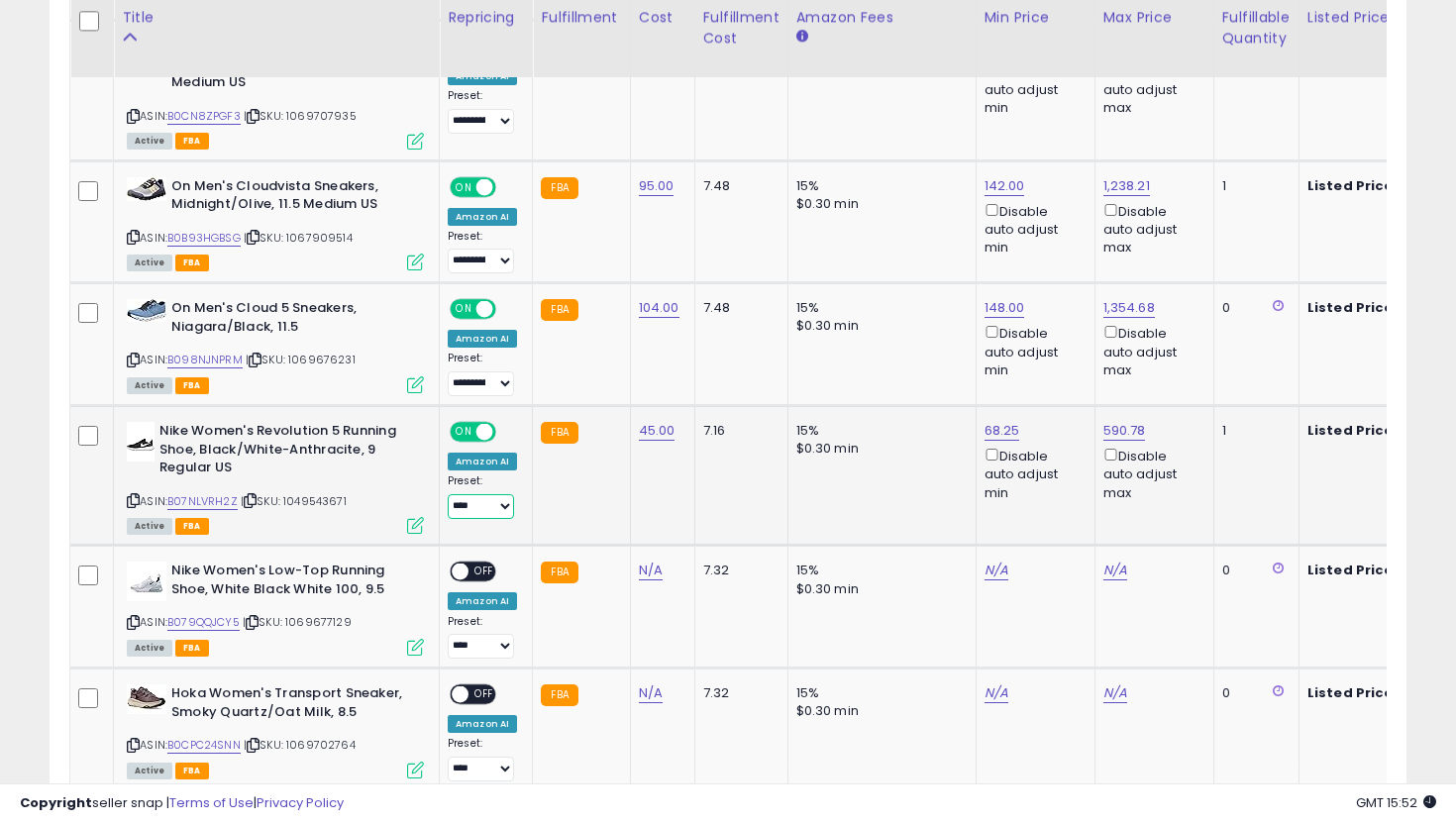 click on "**********" at bounding box center [480, 506] 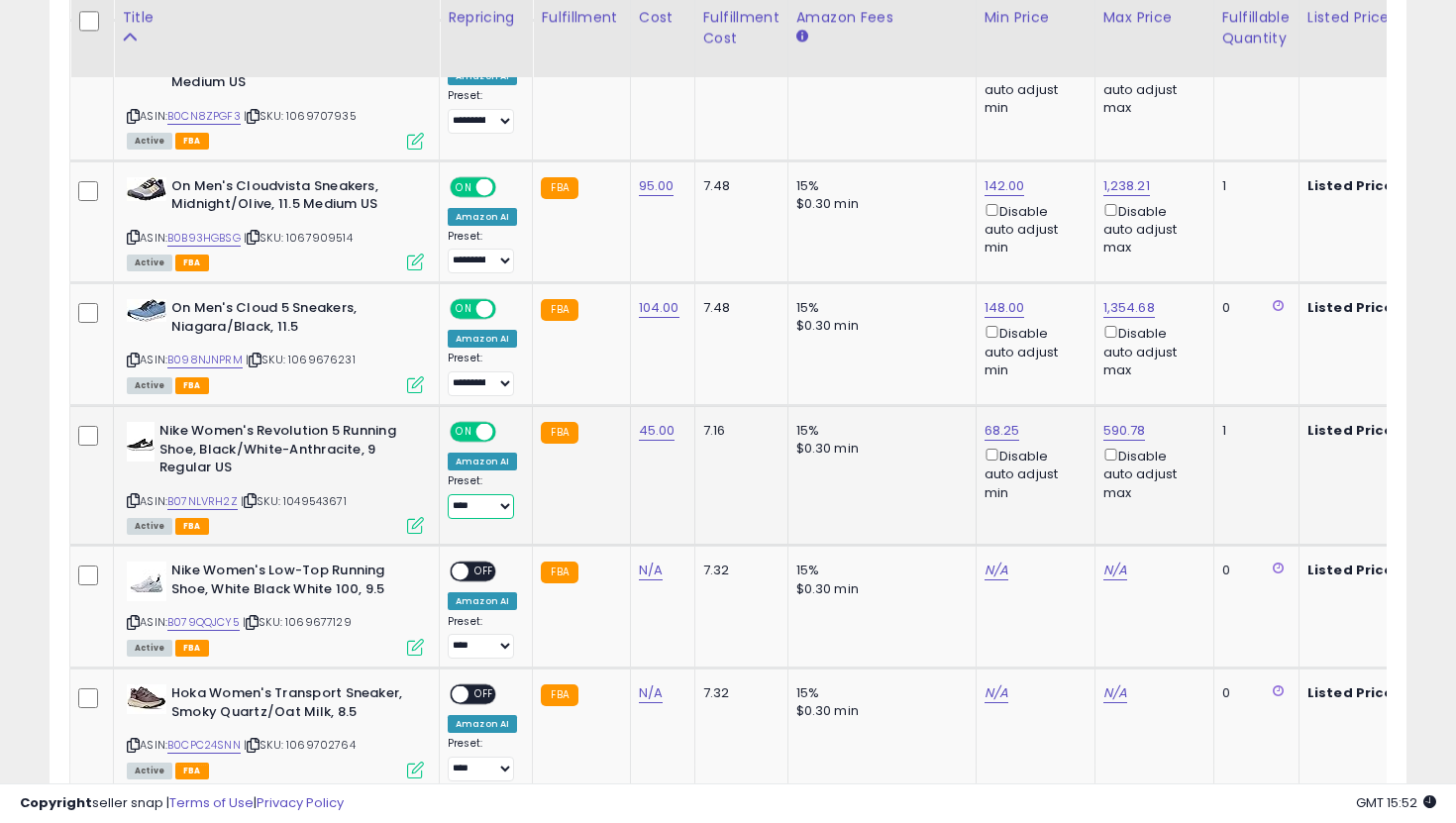 select on "**********" 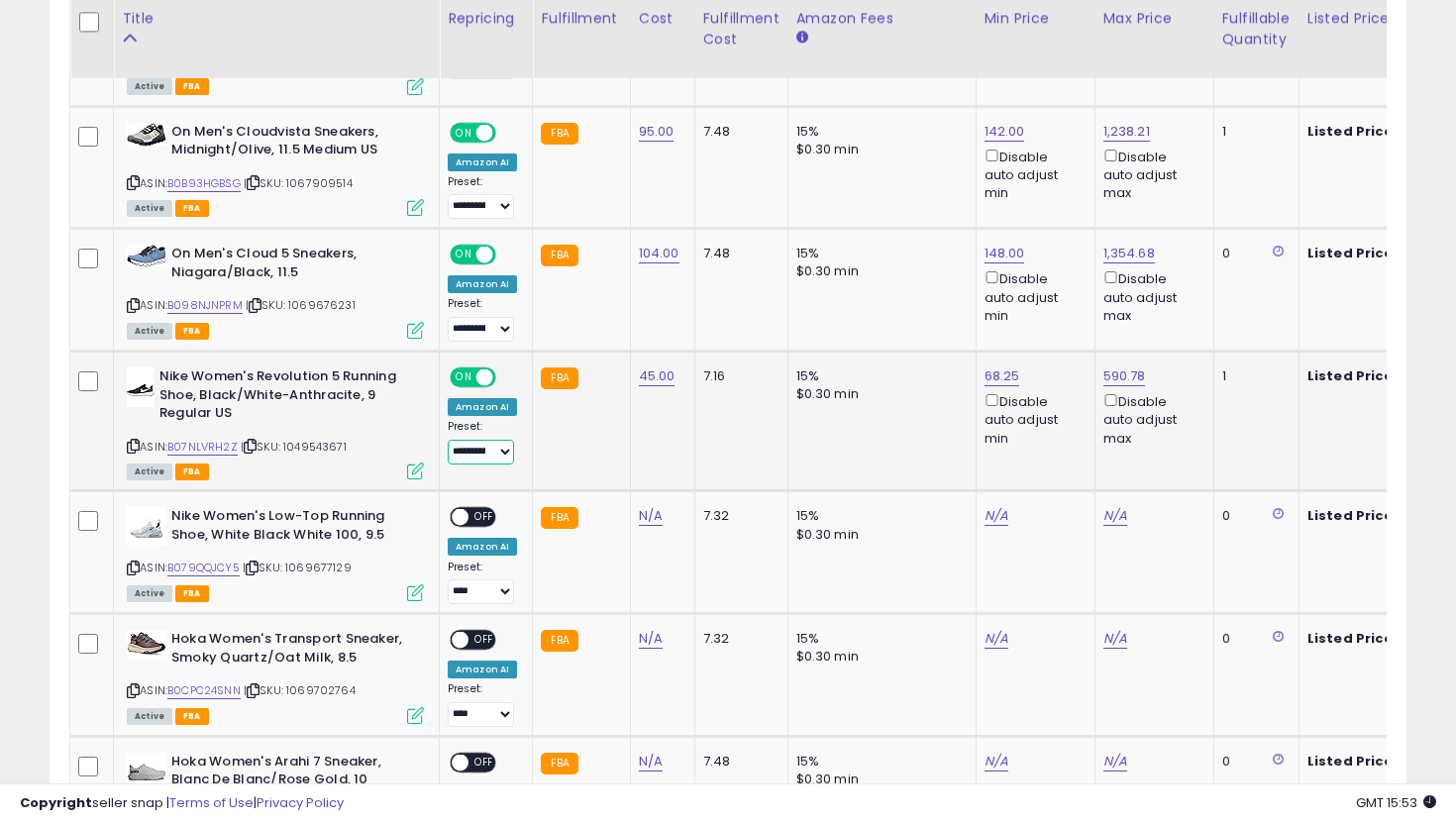 scroll, scrollTop: 1336, scrollLeft: 0, axis: vertical 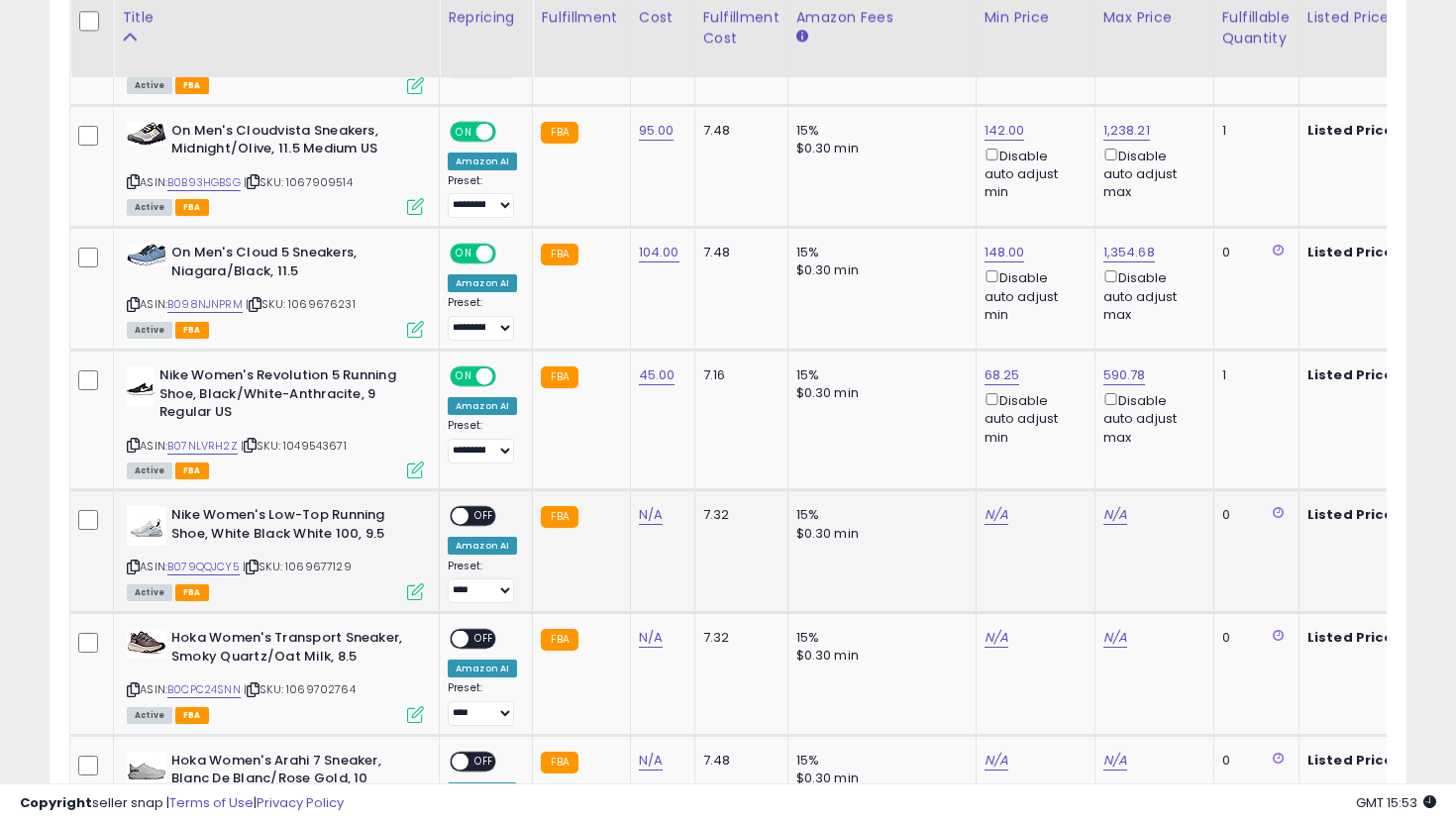 click on "N/A" 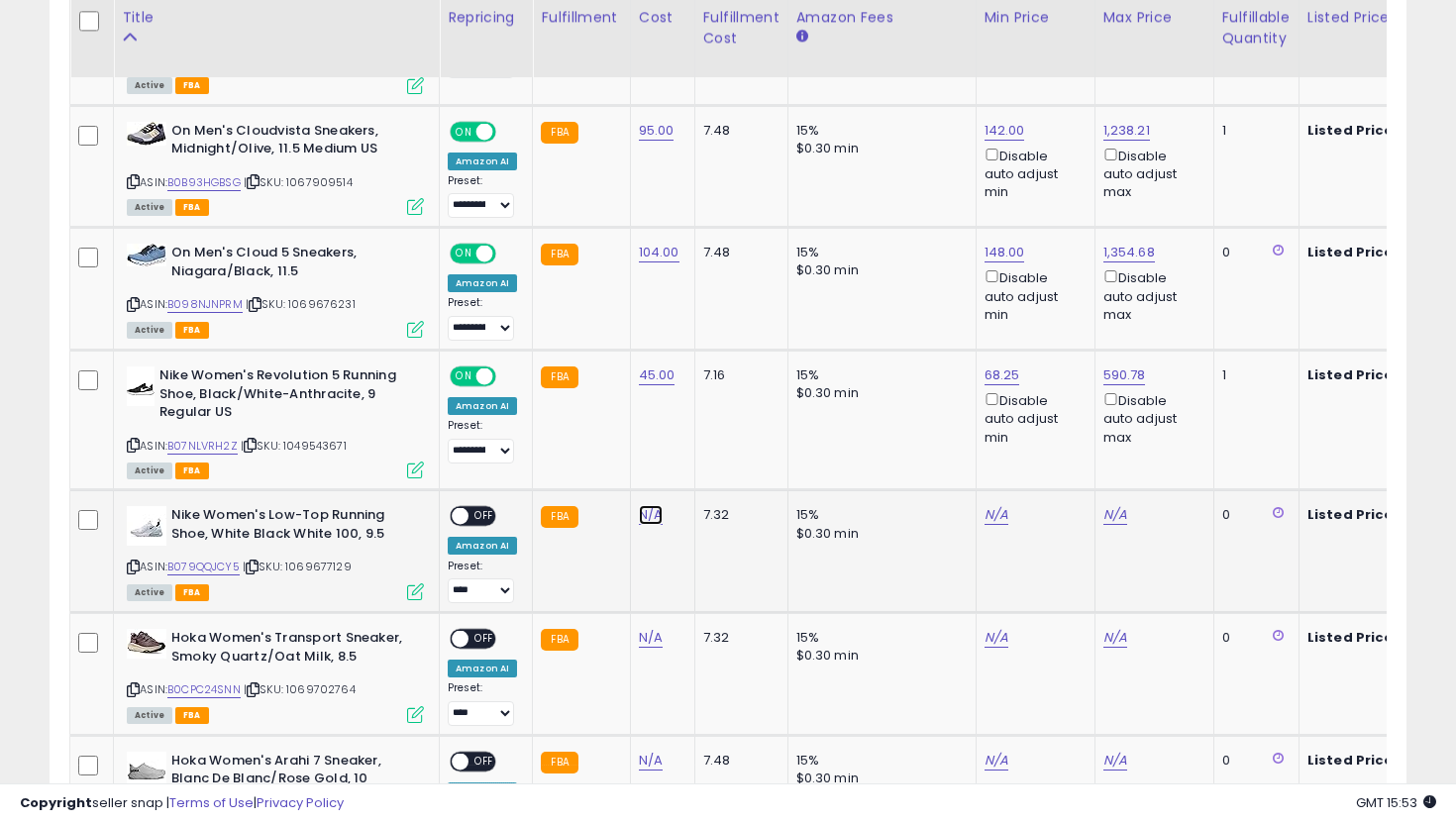 click on "N/A" at bounding box center [651, 515] 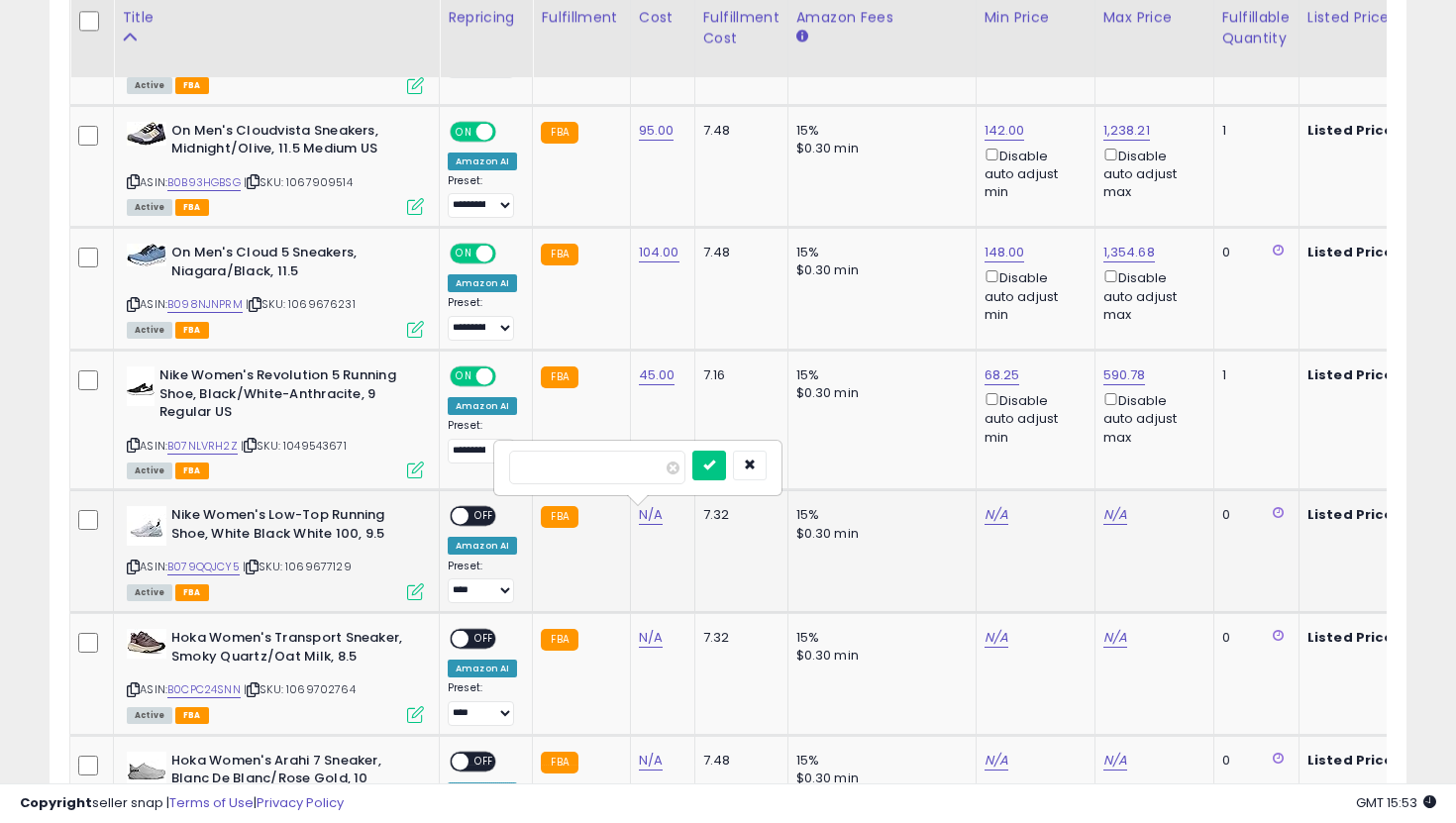type on "***" 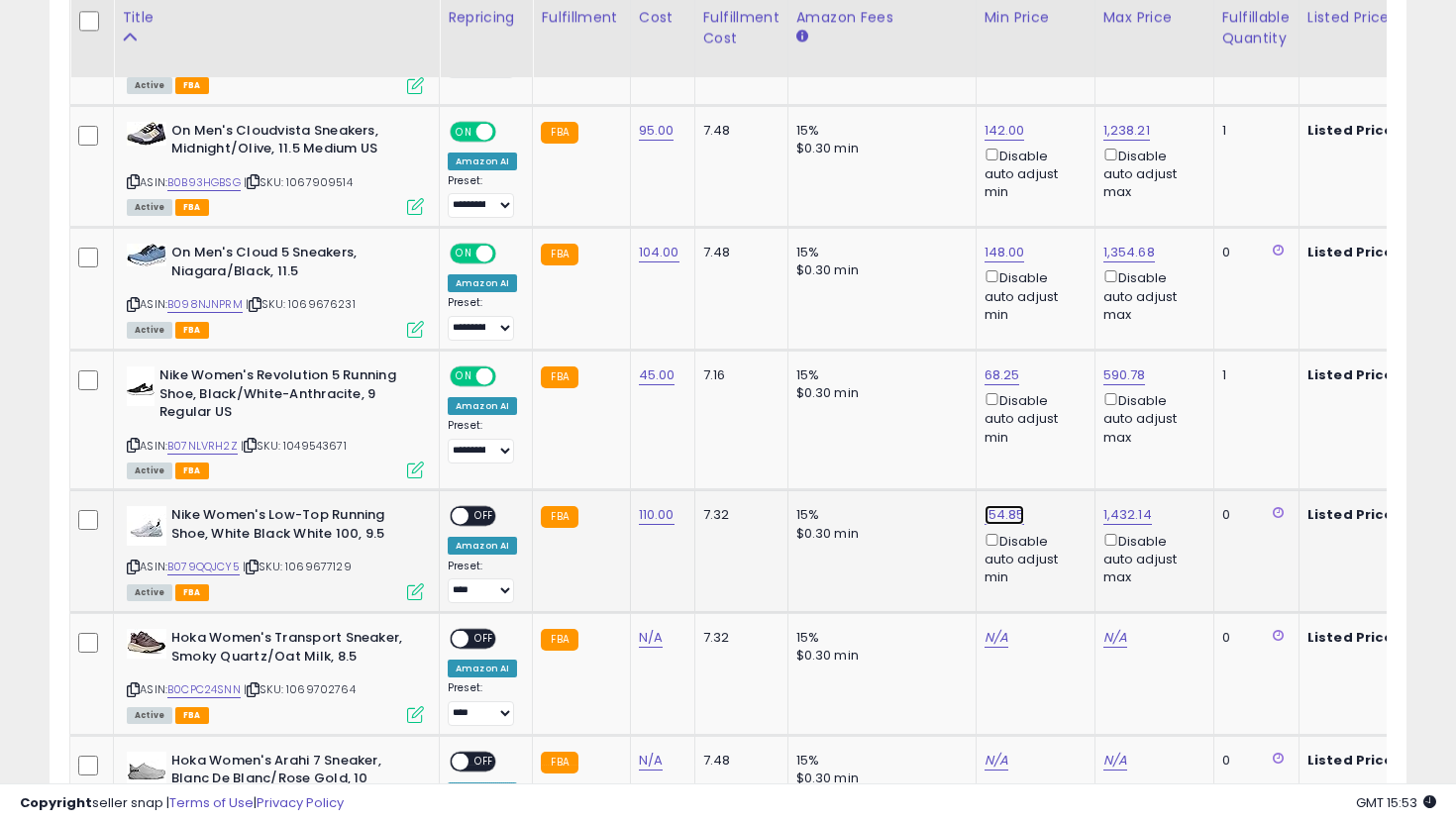 click on "154.85" at bounding box center (1002, -272) 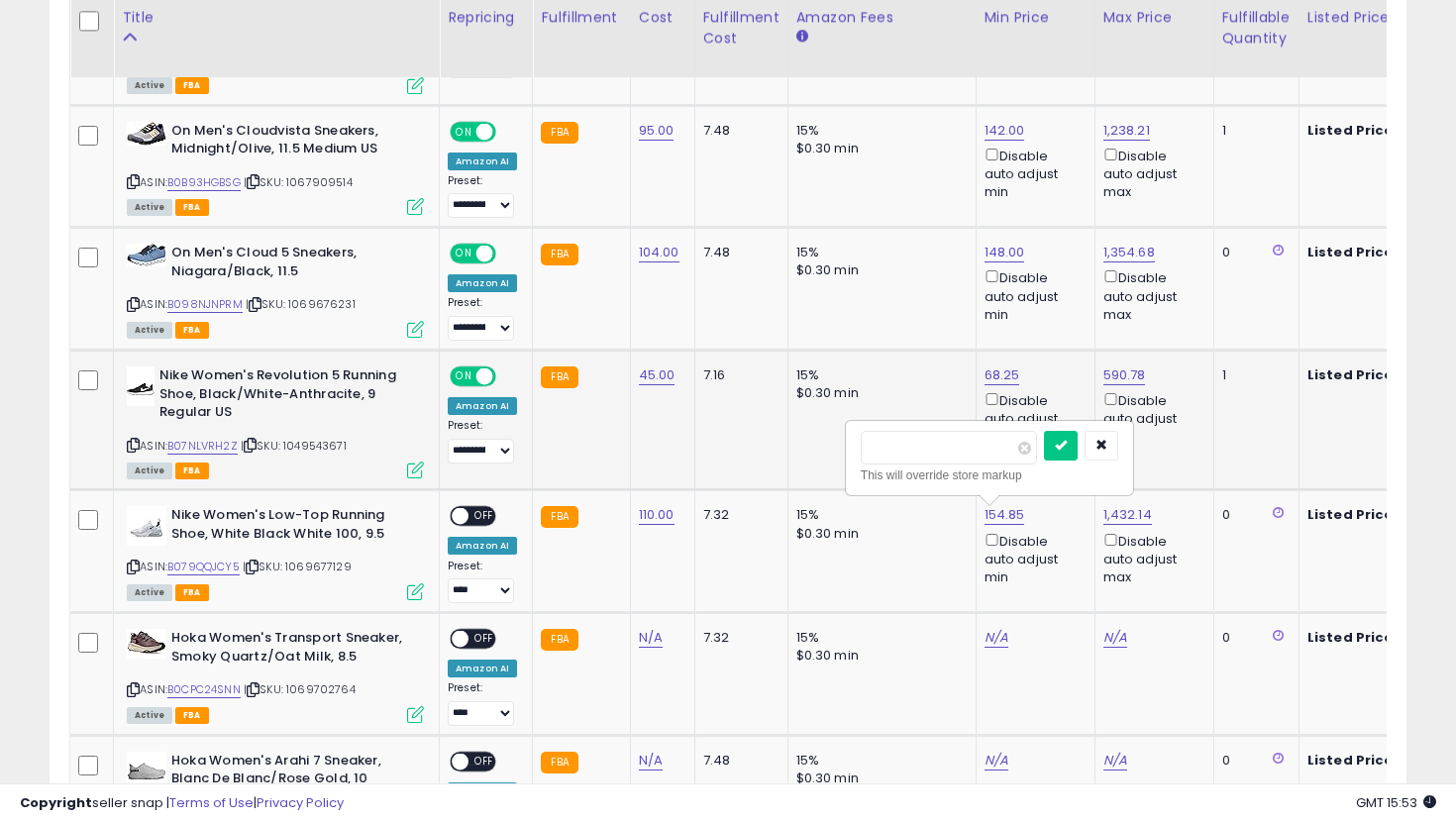 drag, startPoint x: 944, startPoint y: 441, endPoint x: 763, endPoint y: 441, distance: 181 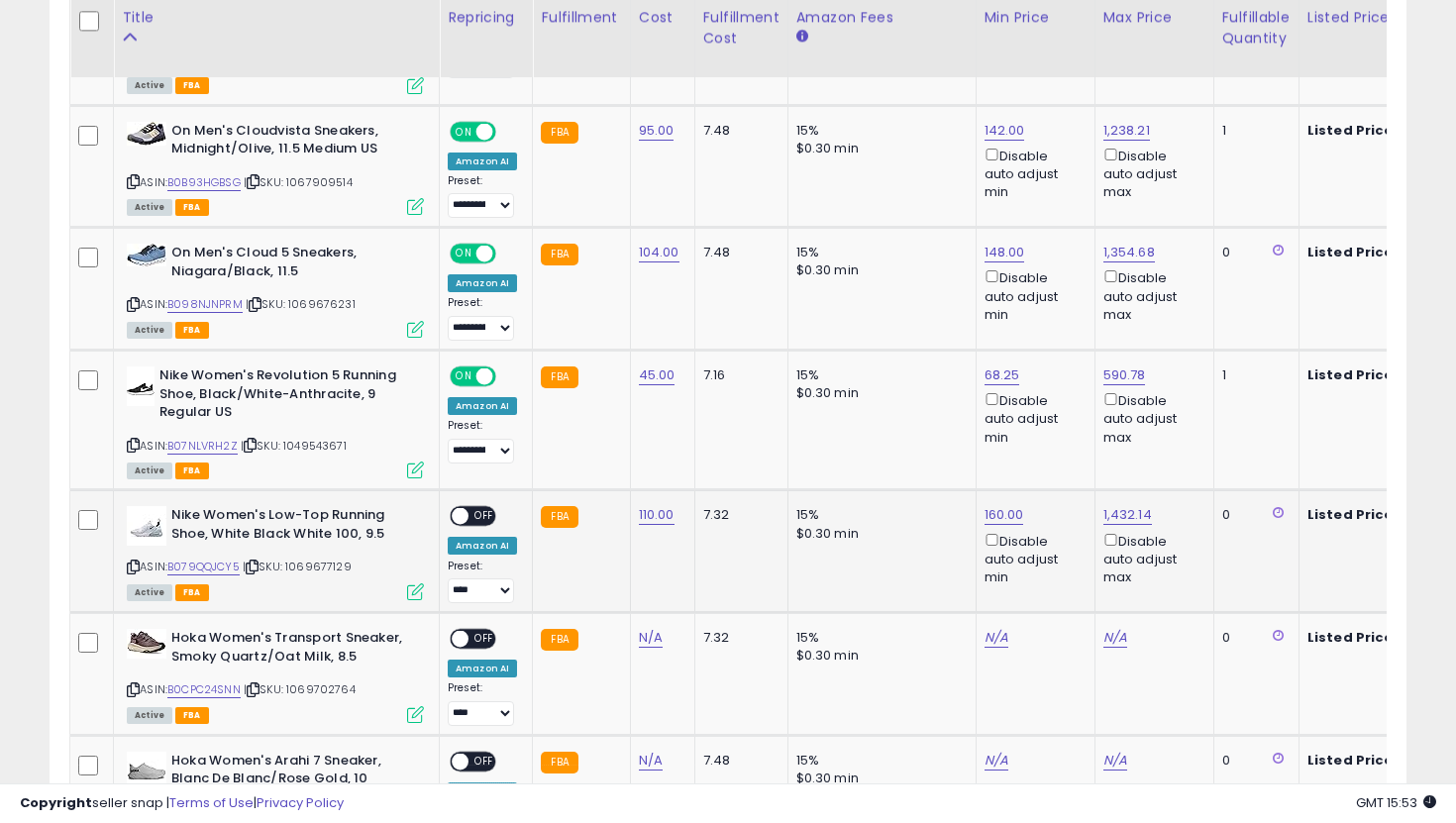 click on "OFF" at bounding box center [484, 516] 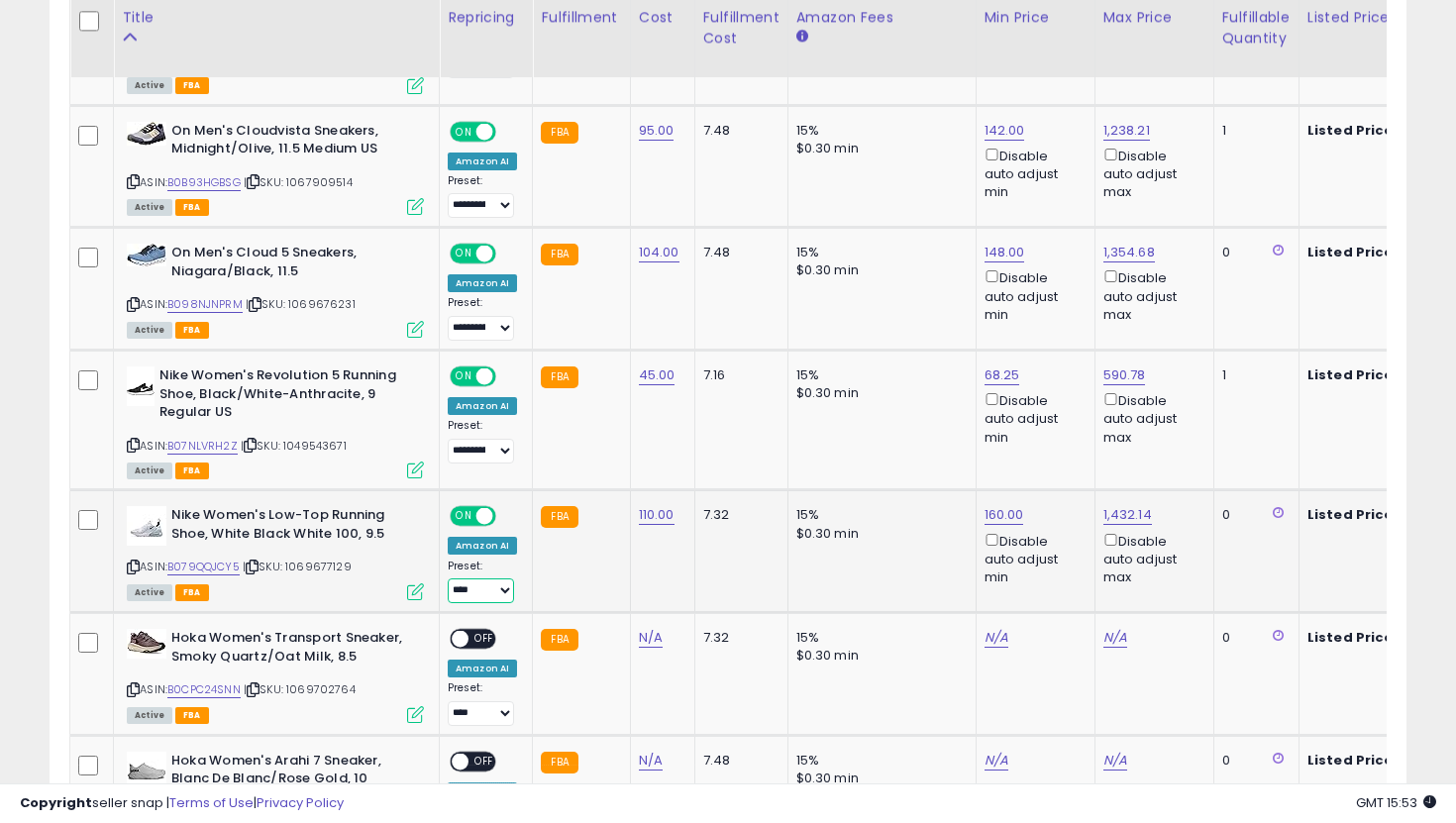 click on "**********" at bounding box center [480, 590] 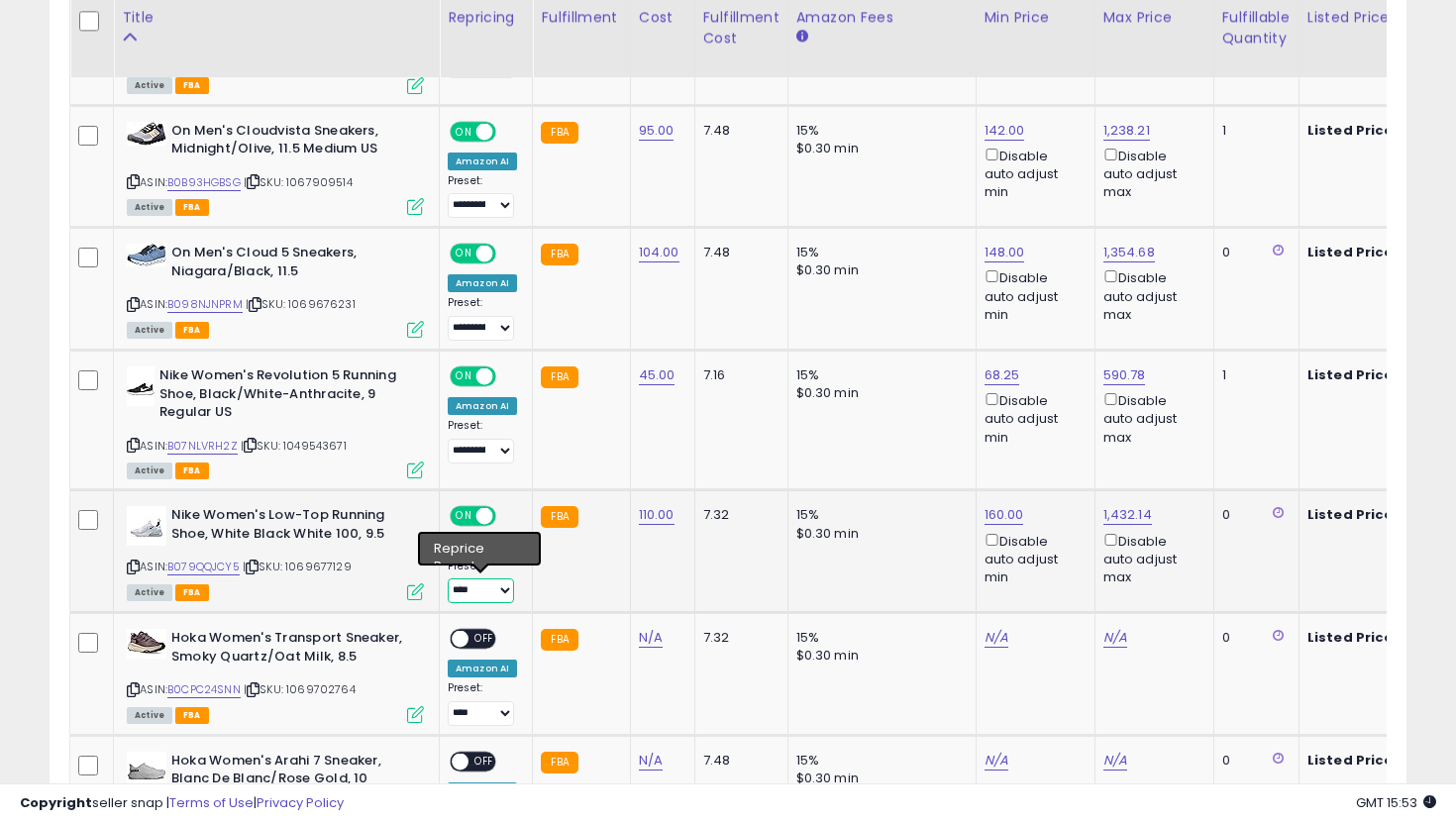 select on "**********" 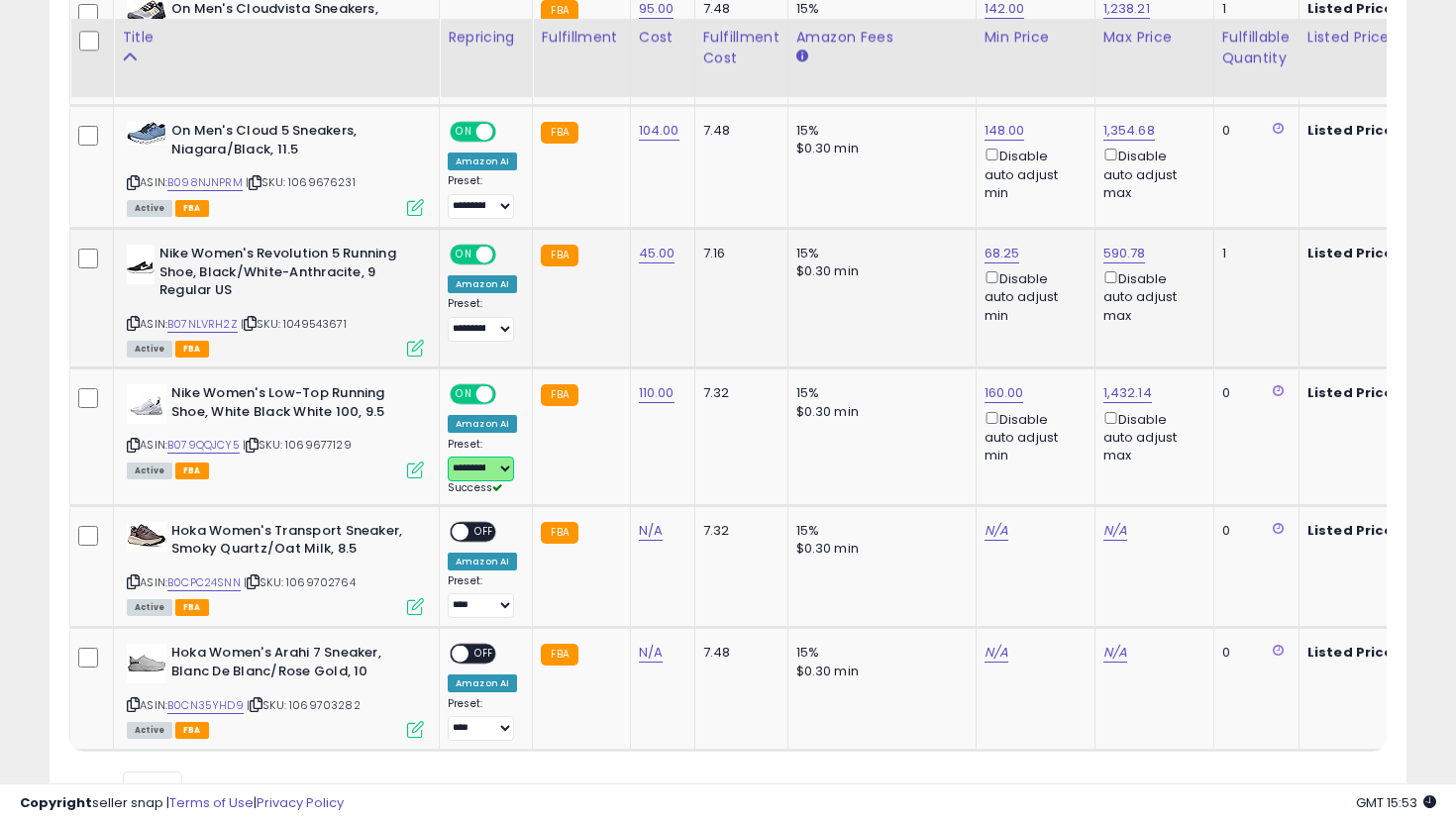 scroll, scrollTop: 1478, scrollLeft: 0, axis: vertical 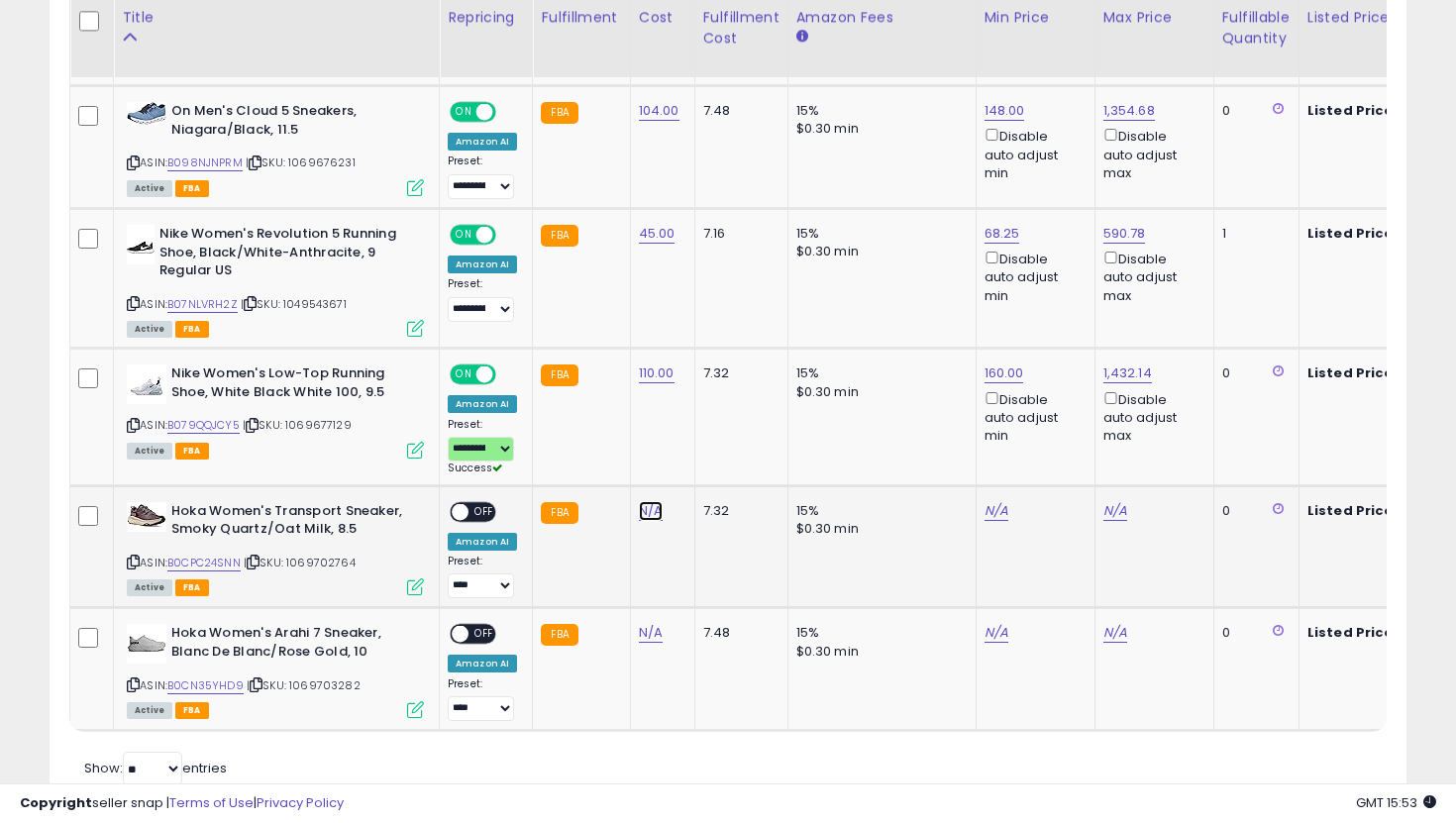 click on "N/A" at bounding box center [651, 511] 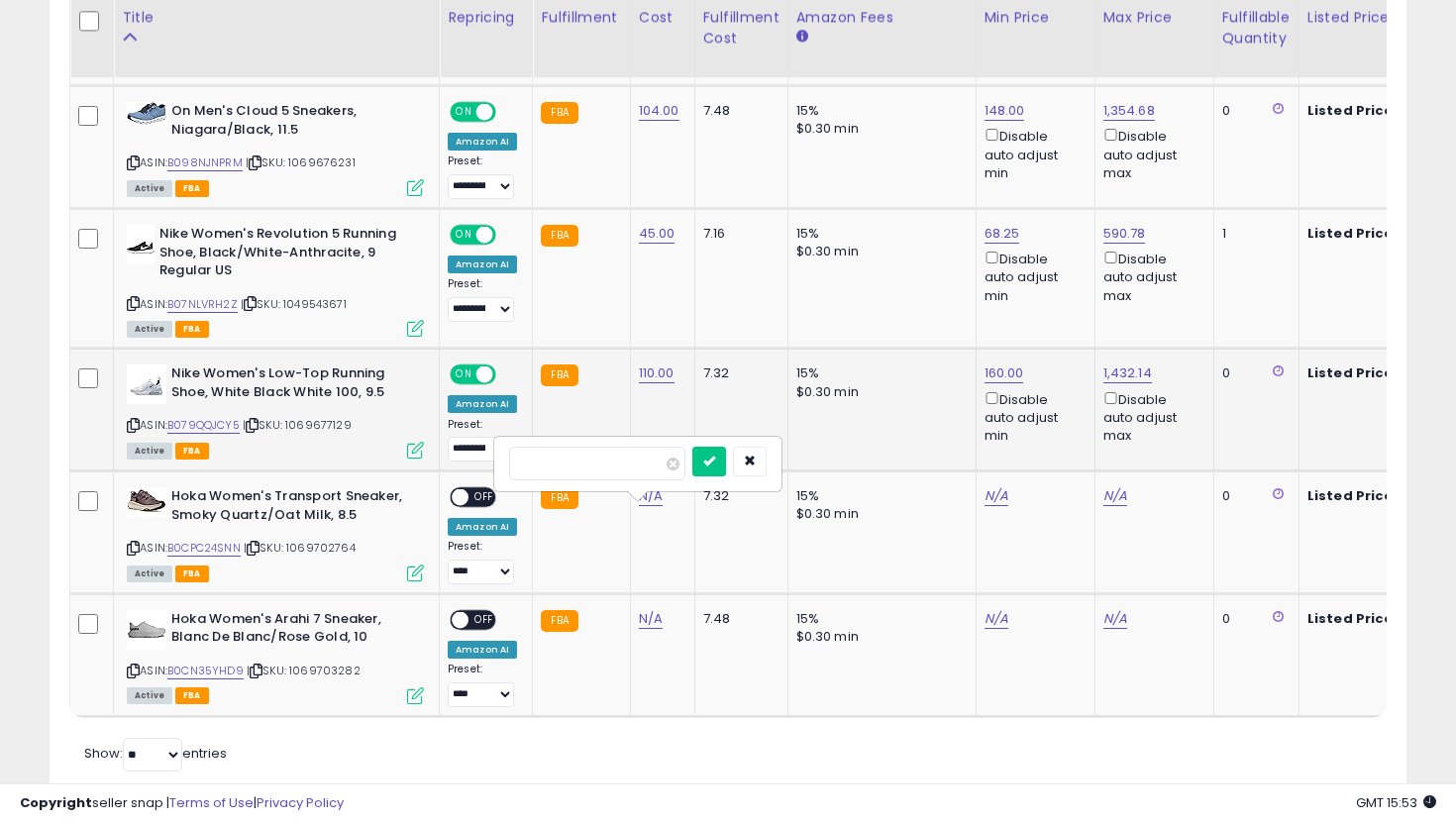 type on "***" 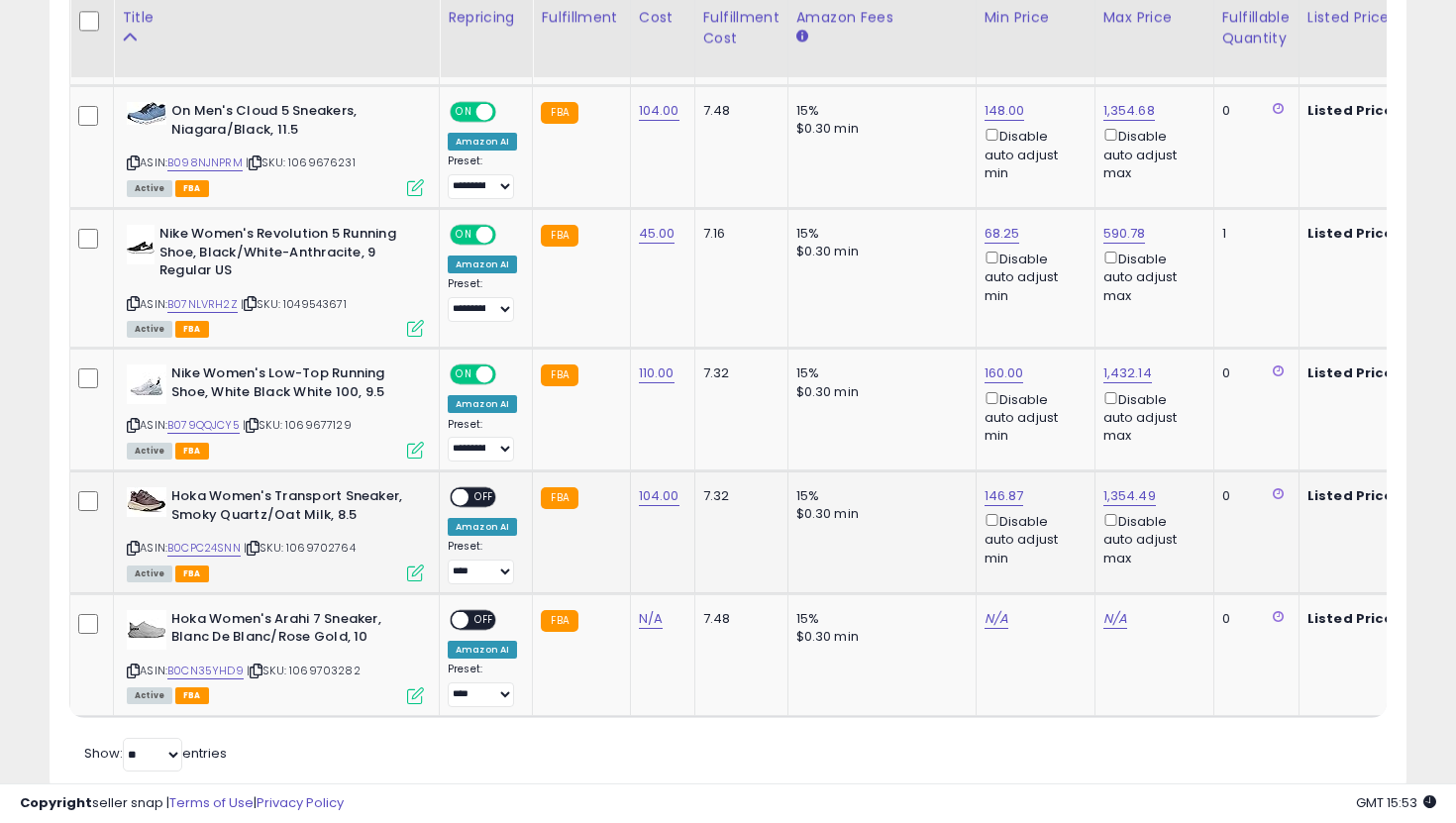 click on "Amazon AI" at bounding box center (482, 526) 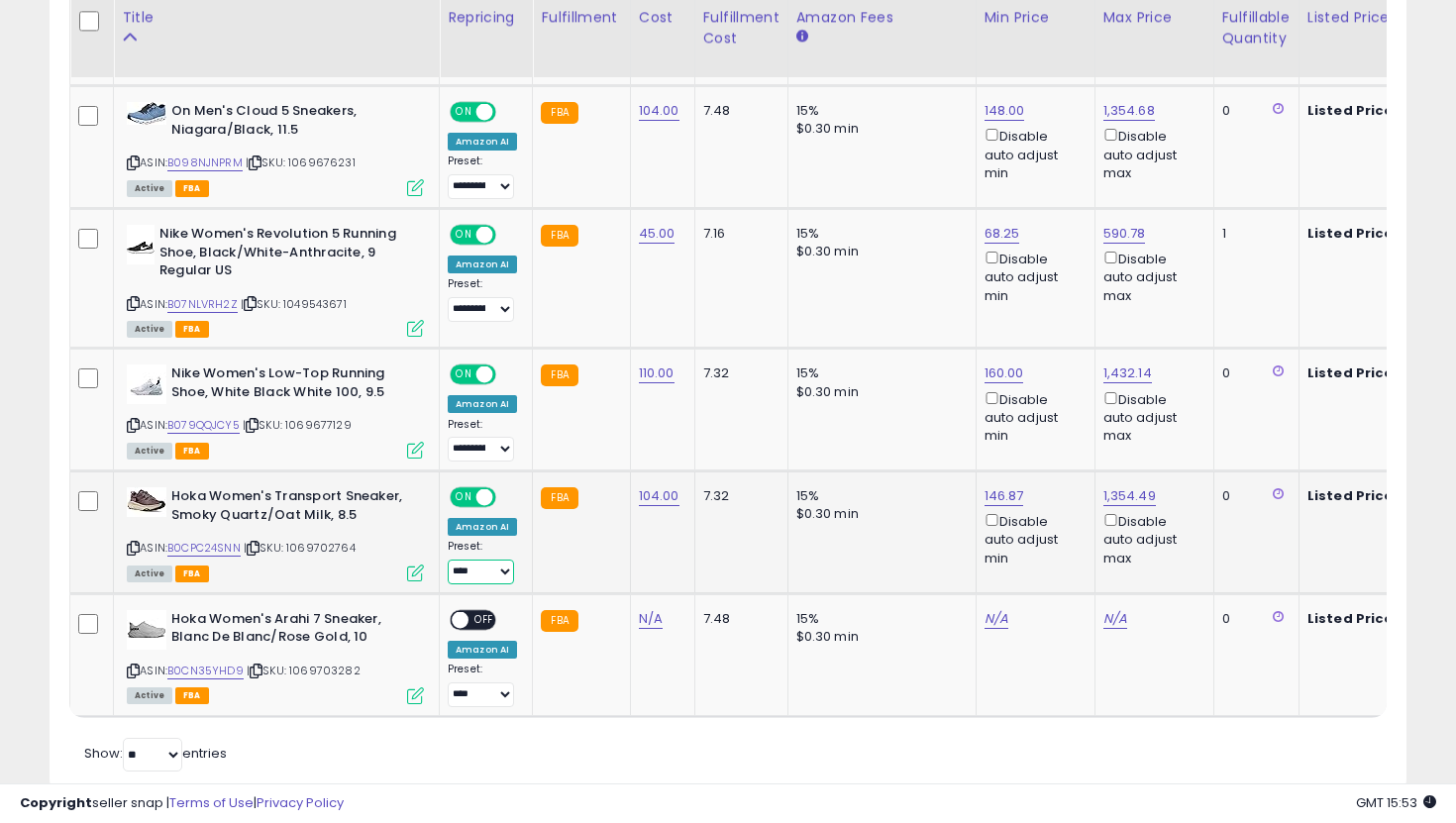 click on "**********" at bounding box center (480, 571) 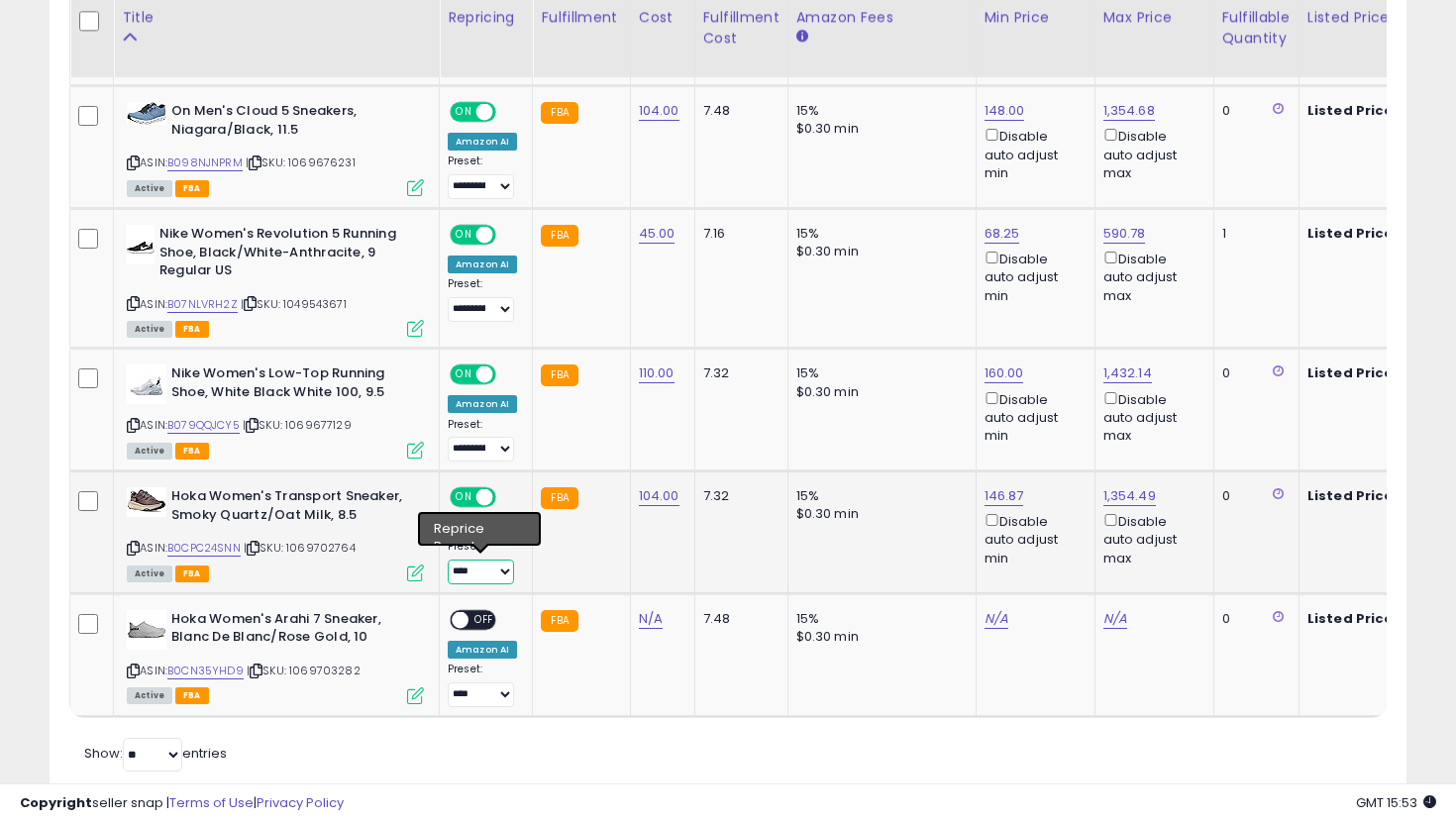 select on "**********" 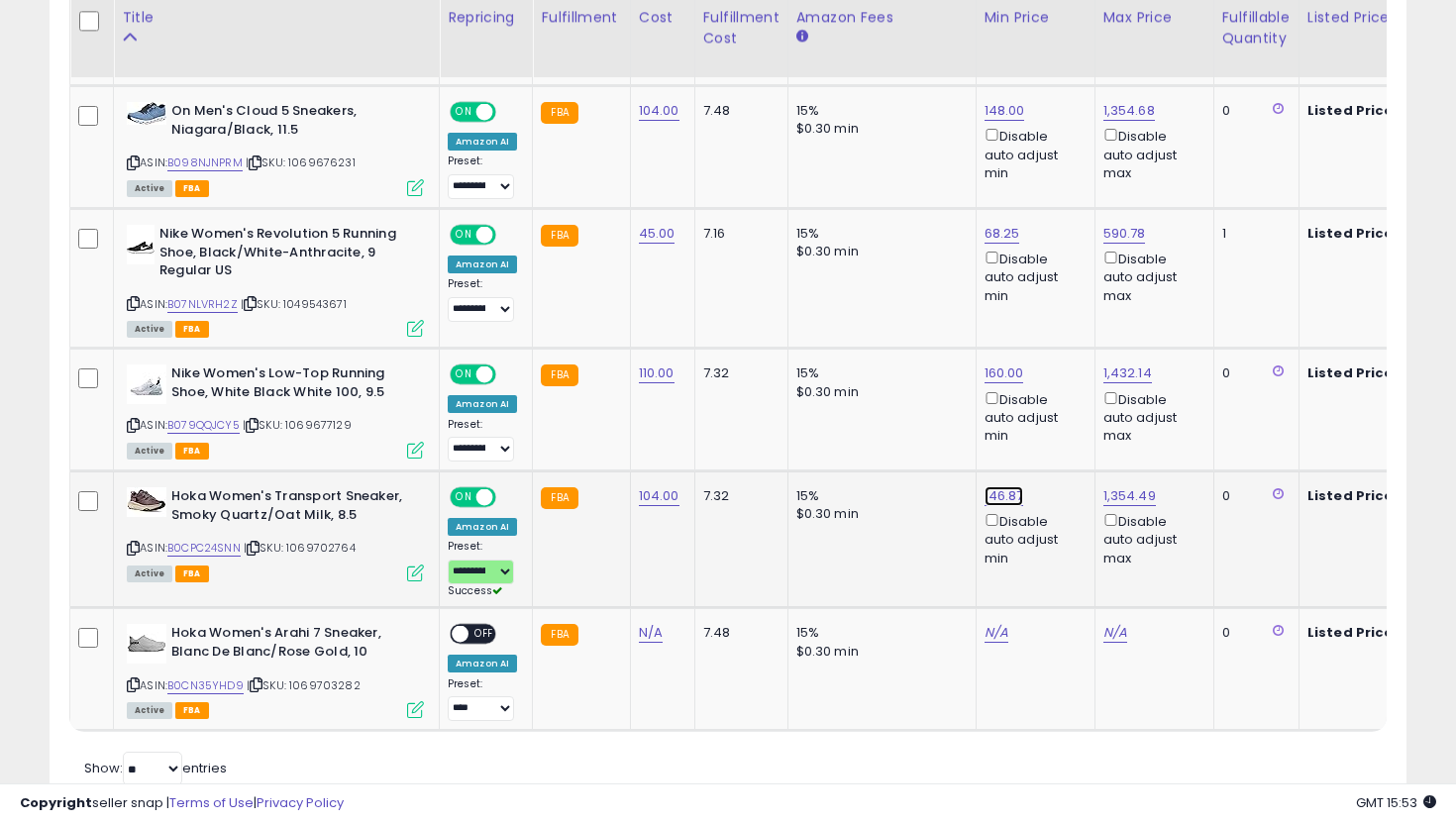 click on "146.87" at bounding box center [1002, -414] 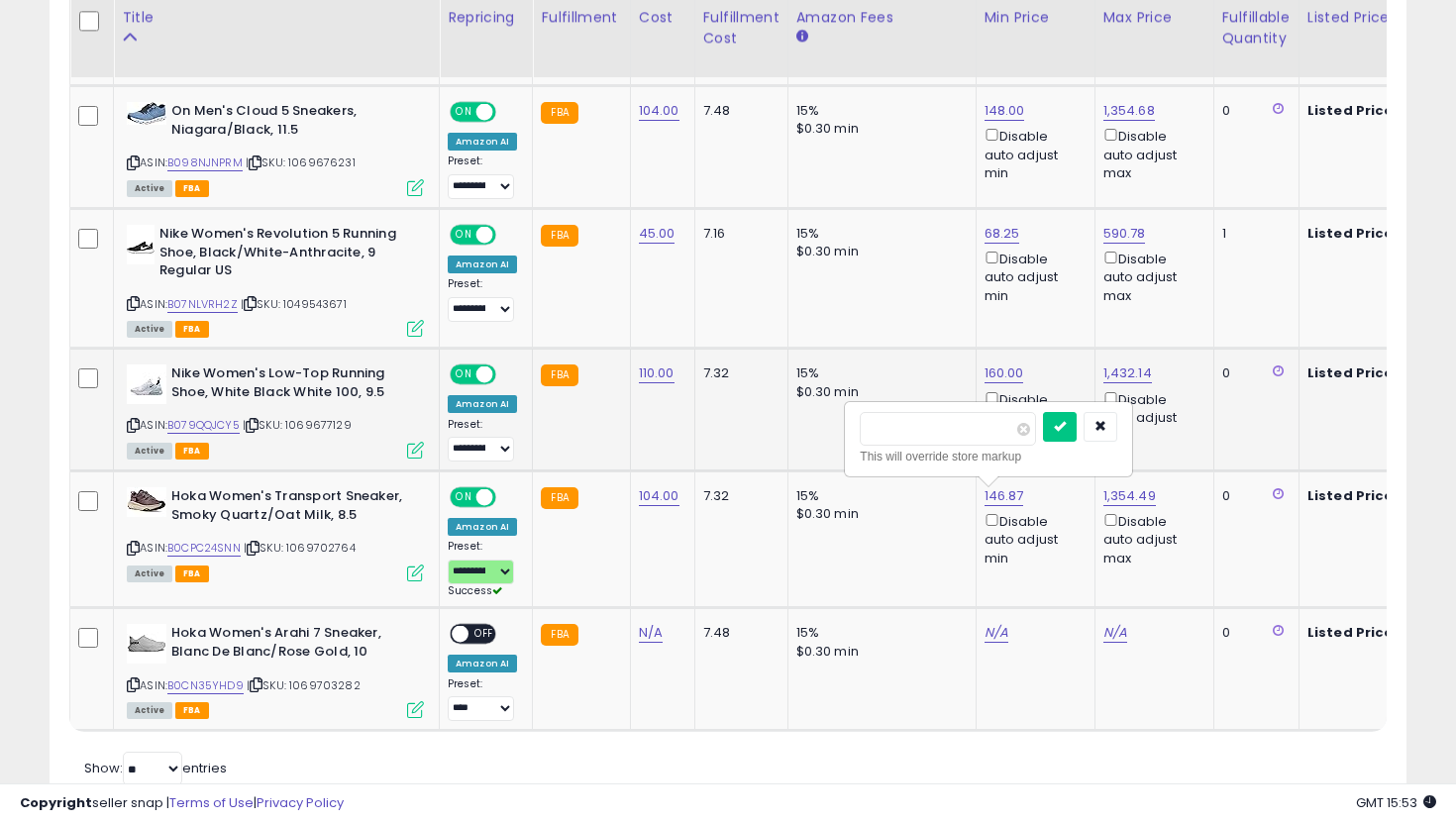 drag, startPoint x: 742, startPoint y: 426, endPoint x: 687, endPoint y: 425, distance: 55.00909 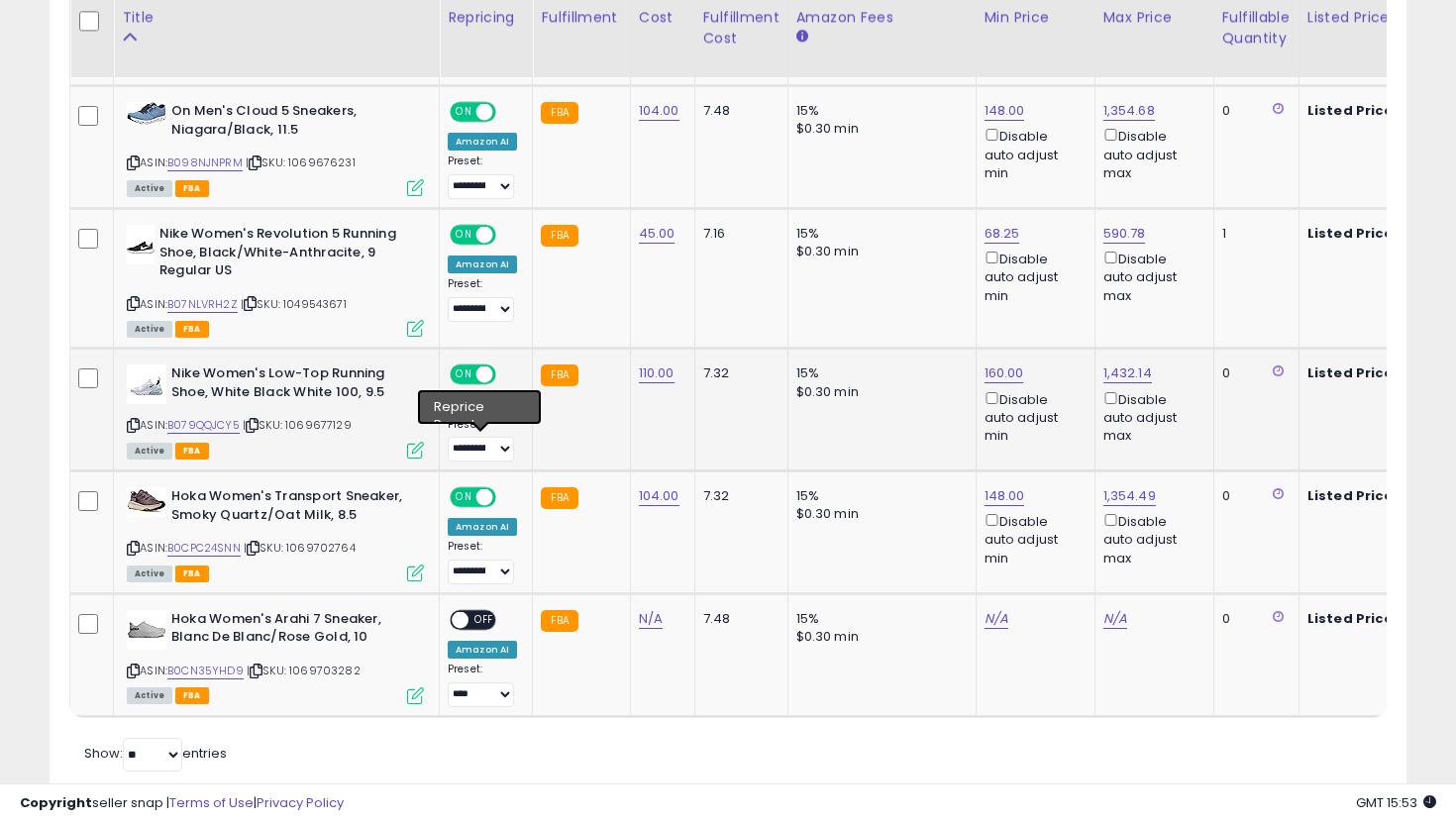 scroll, scrollTop: 1525, scrollLeft: 0, axis: vertical 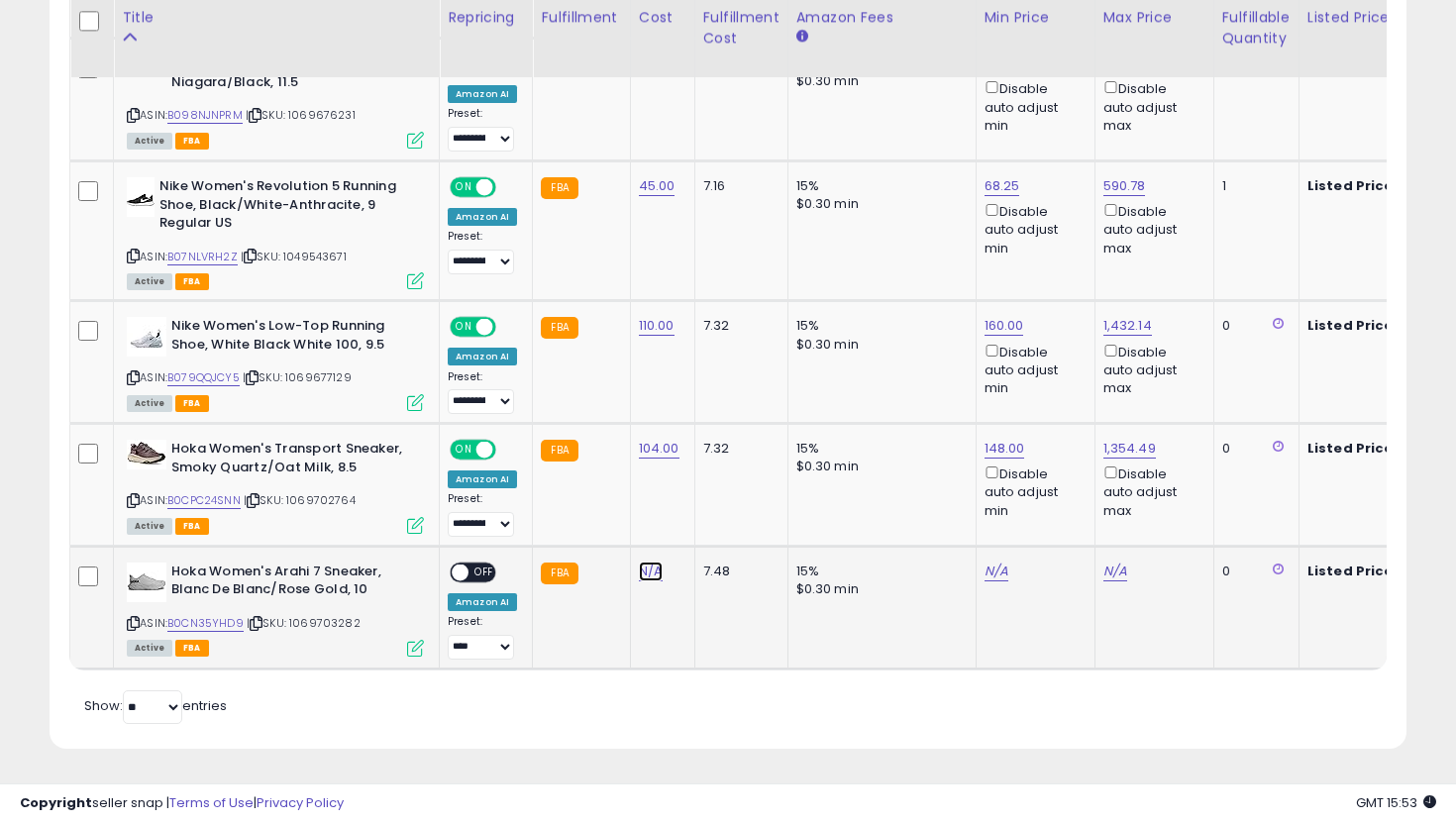 click on "N/A" at bounding box center (651, 571) 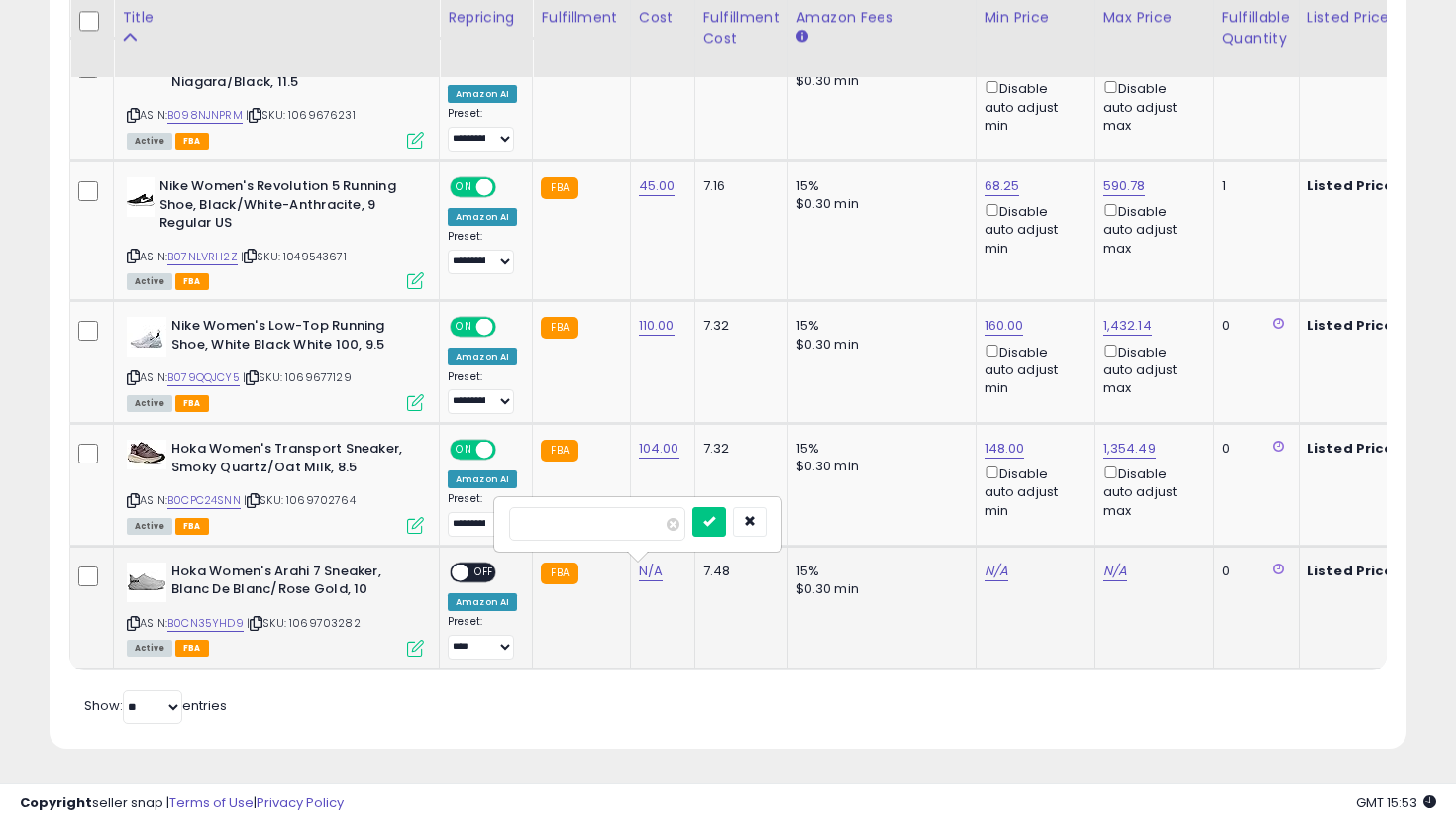 type on "***" 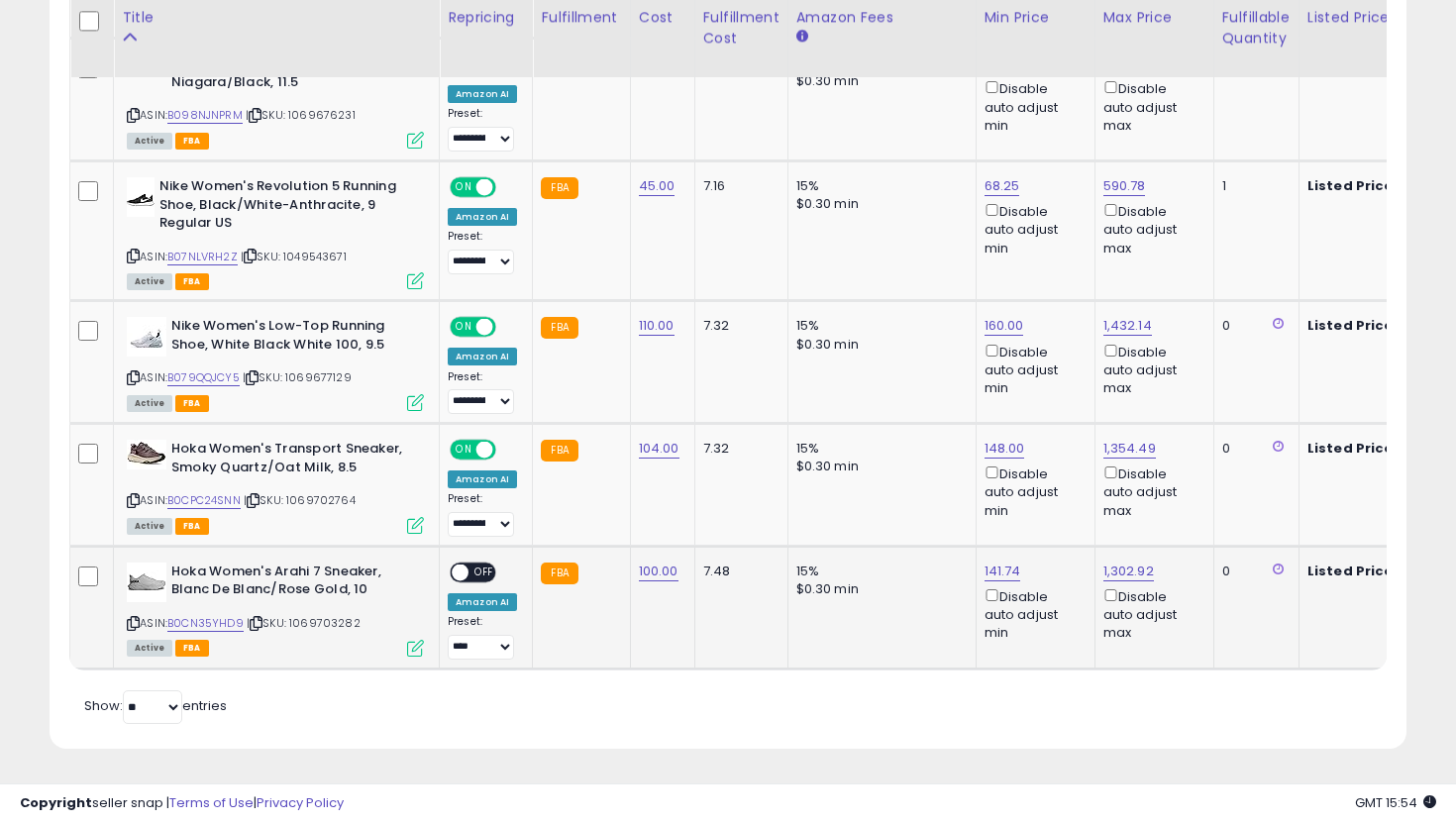 click on "OFF" at bounding box center (484, 571) 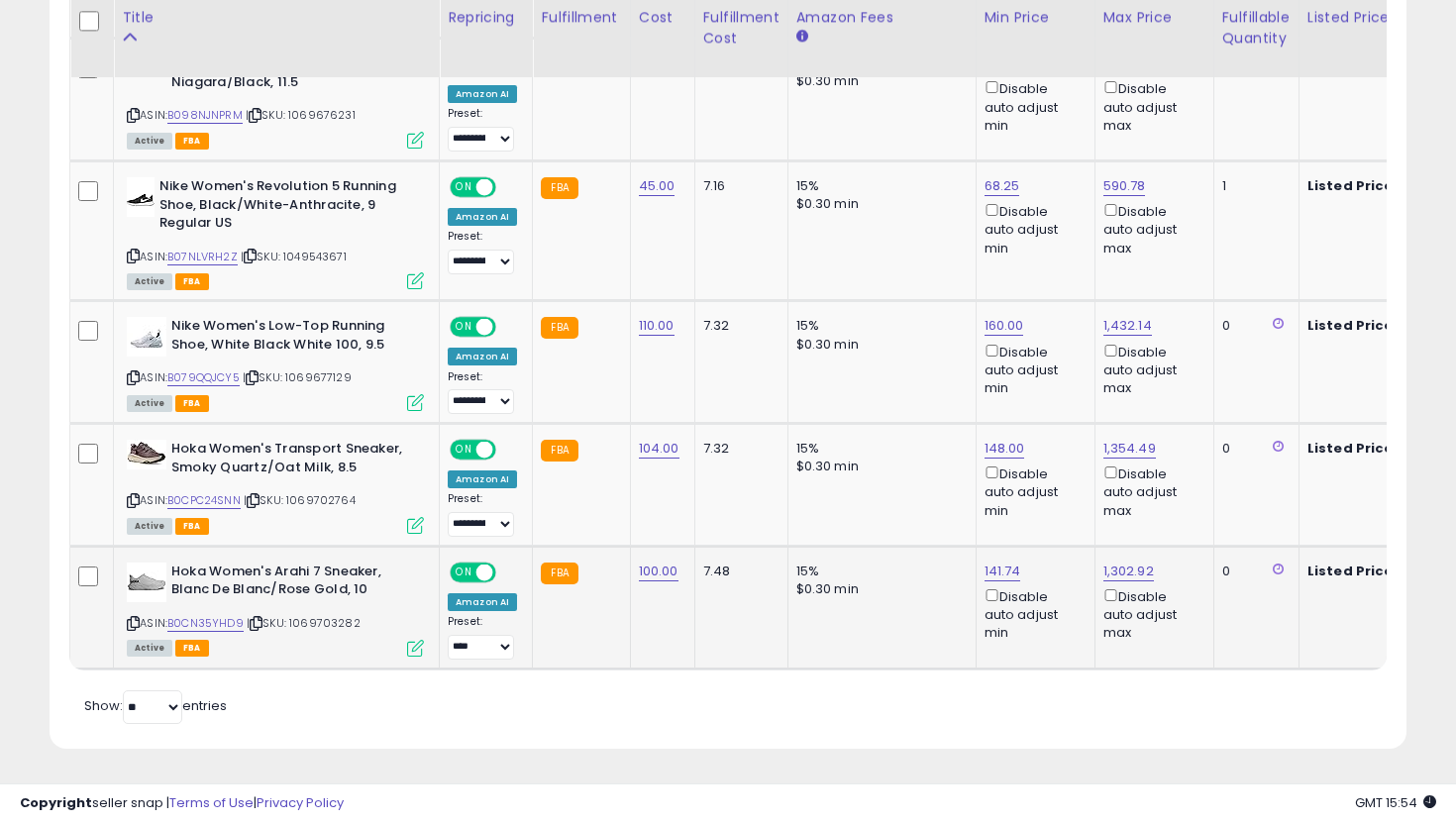 click on "**********" 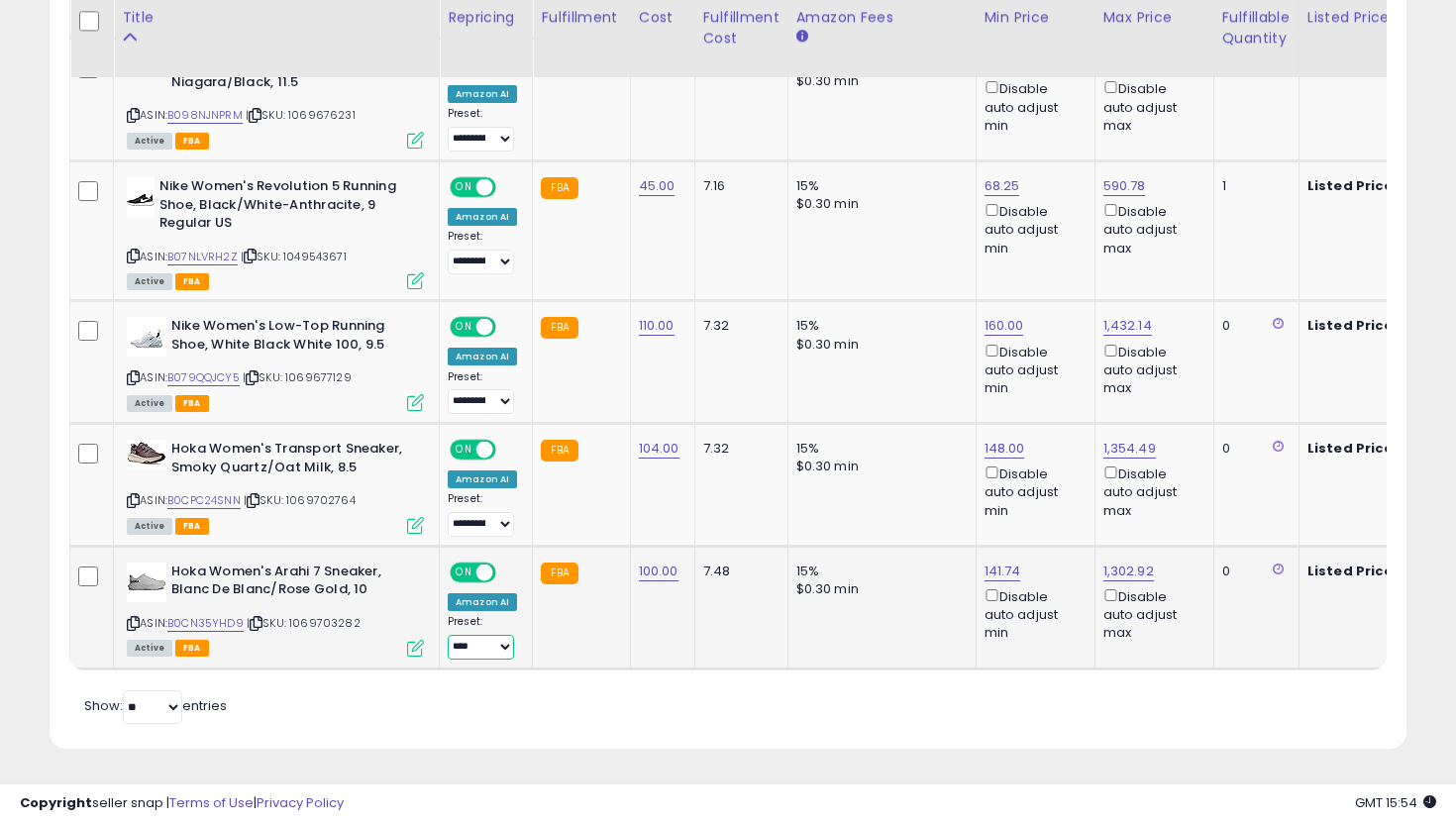 click on "**********" at bounding box center [480, 647] 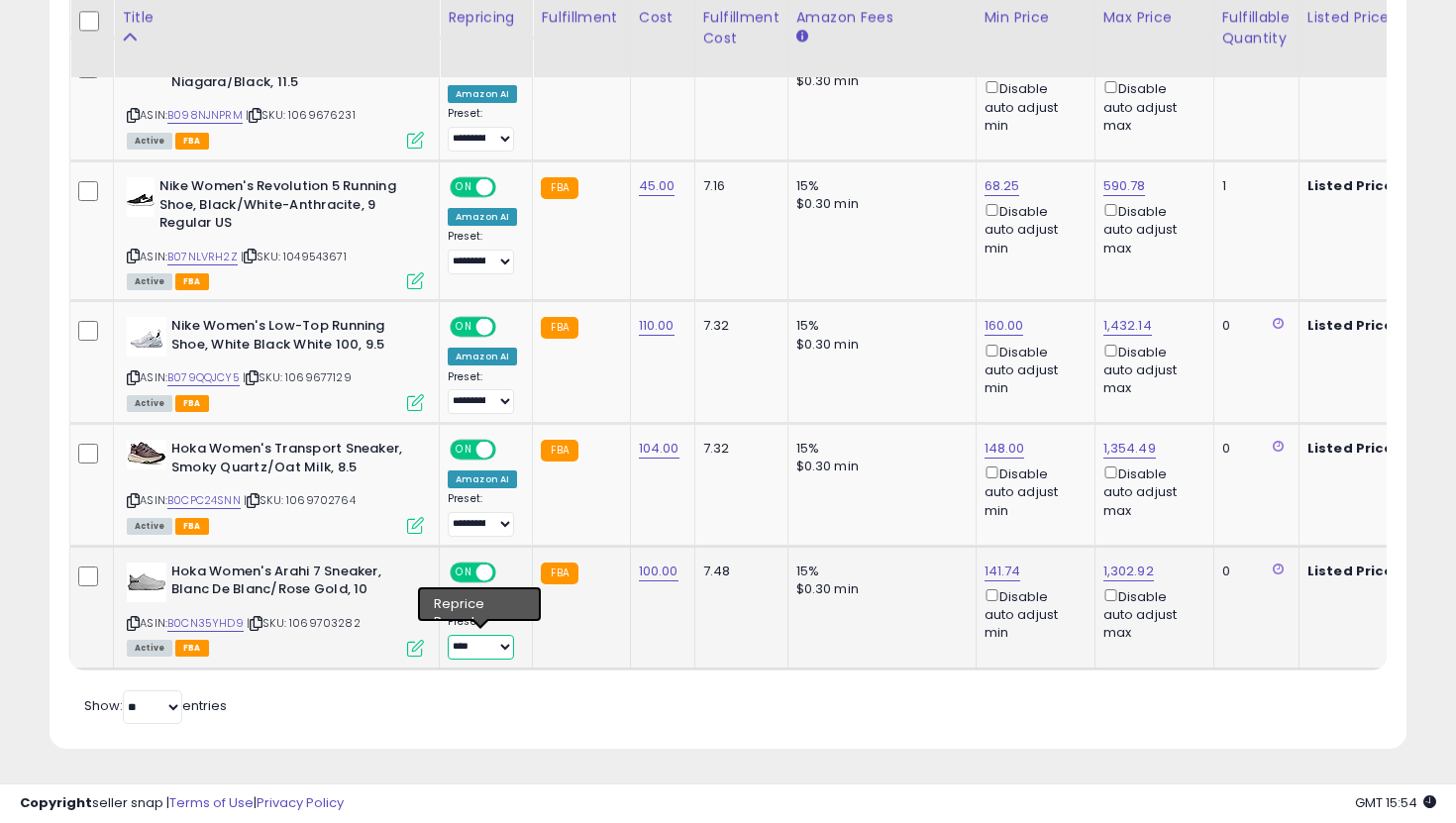 select on "**********" 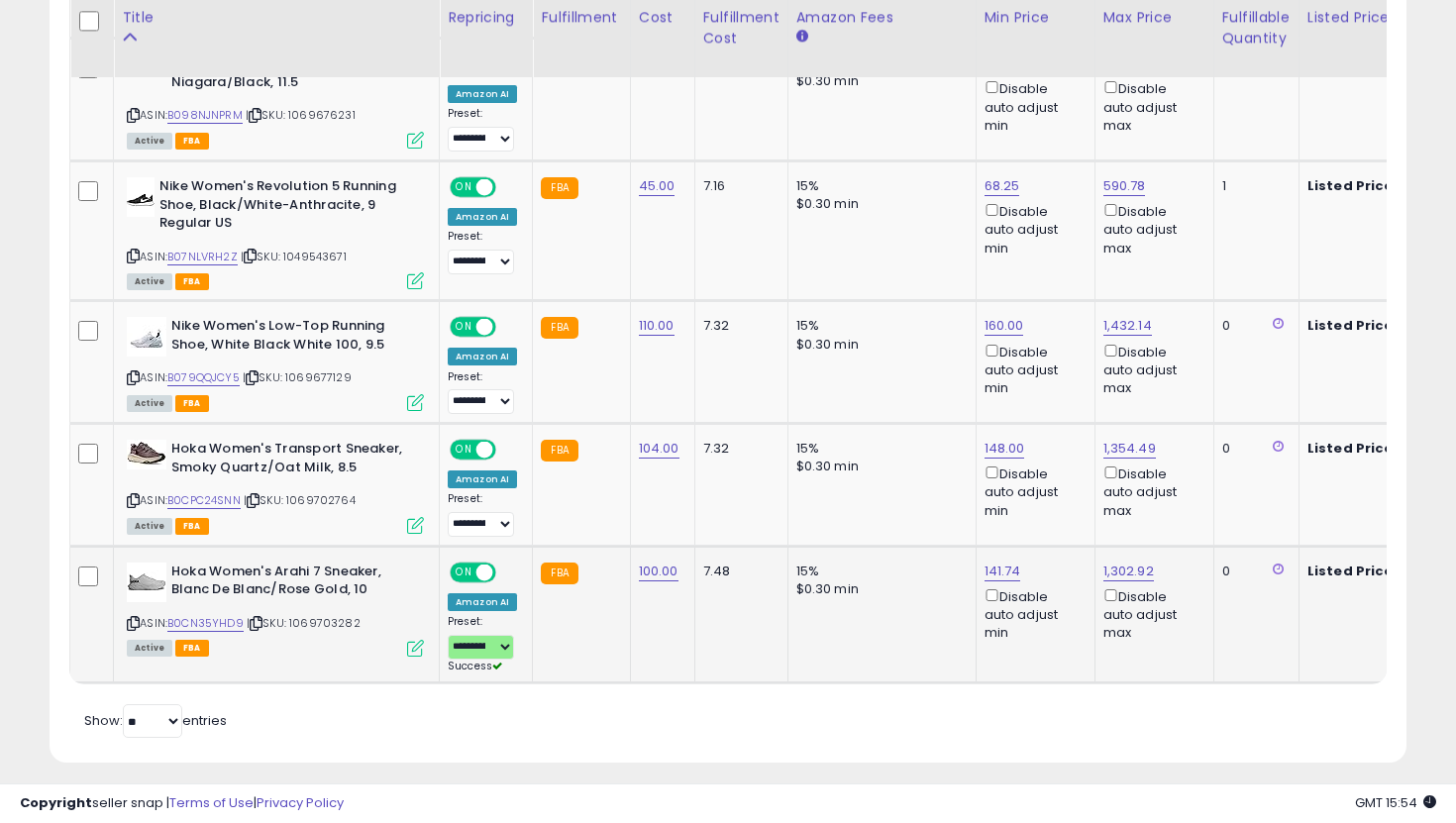 click on "141.74  Disable auto adjust min" at bounding box center (1032, 602) 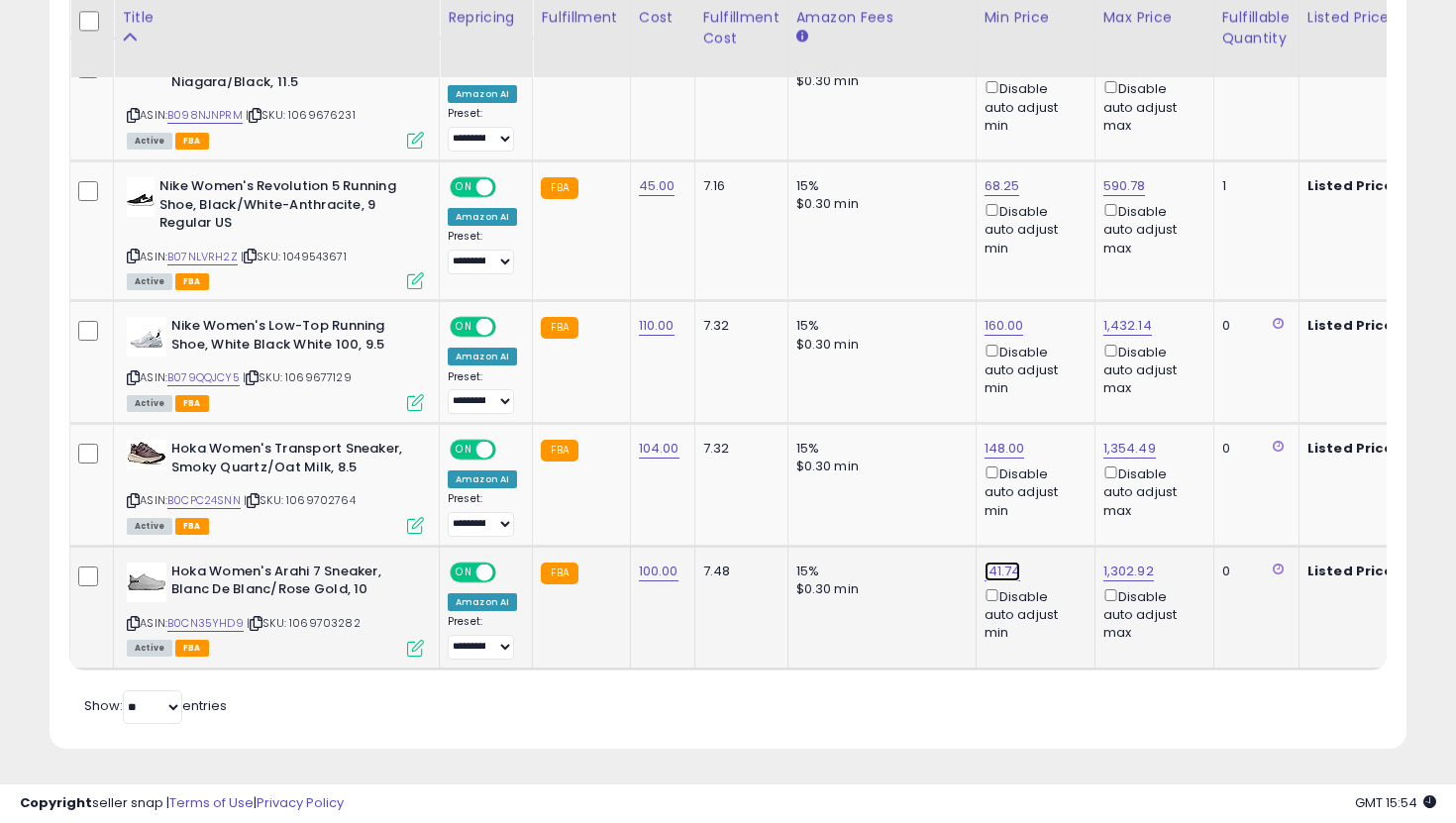 click on "141.74" at bounding box center [1002, -462] 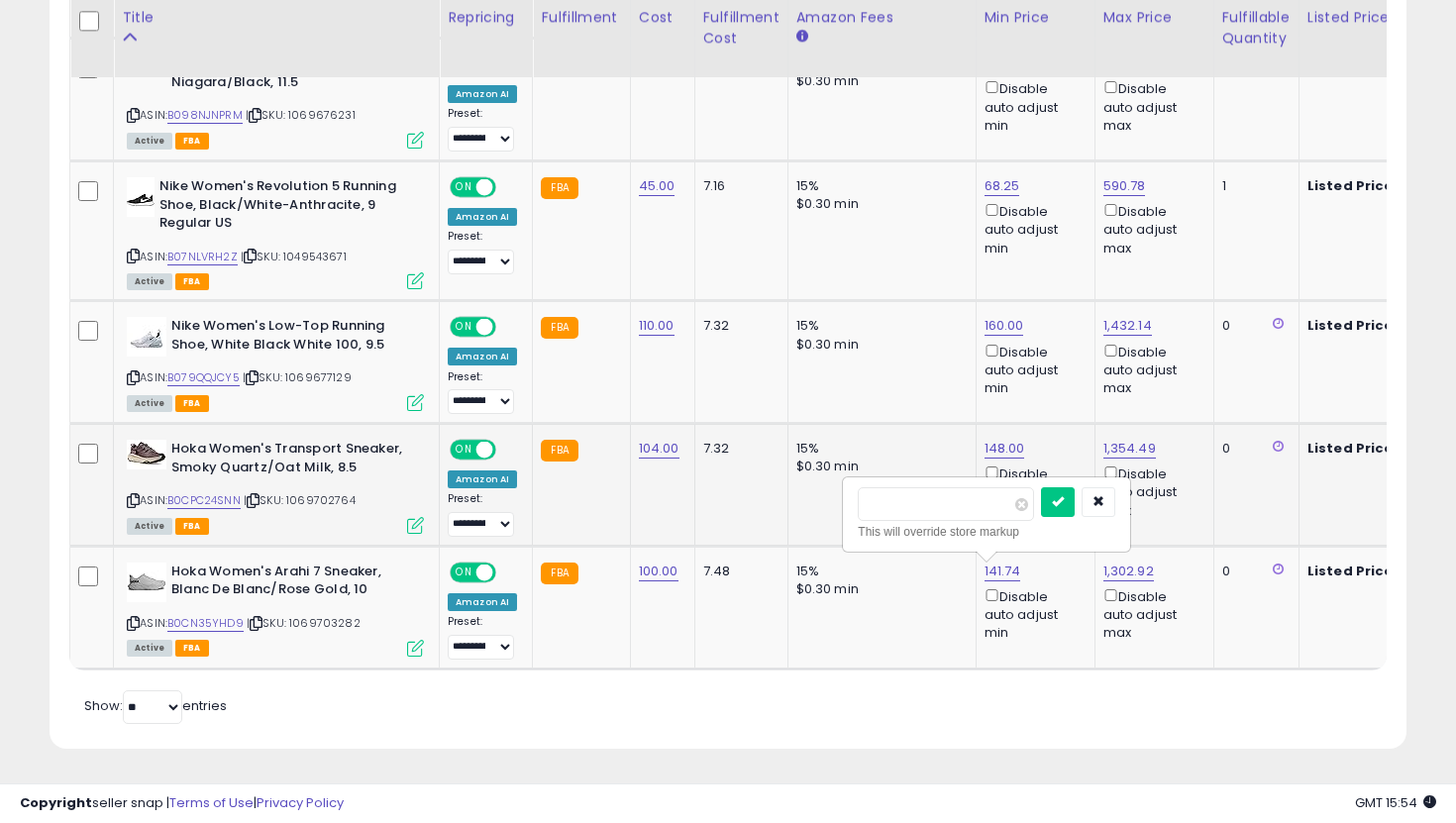 drag, startPoint x: 929, startPoint y: 509, endPoint x: 840, endPoint y: 504, distance: 89.14034 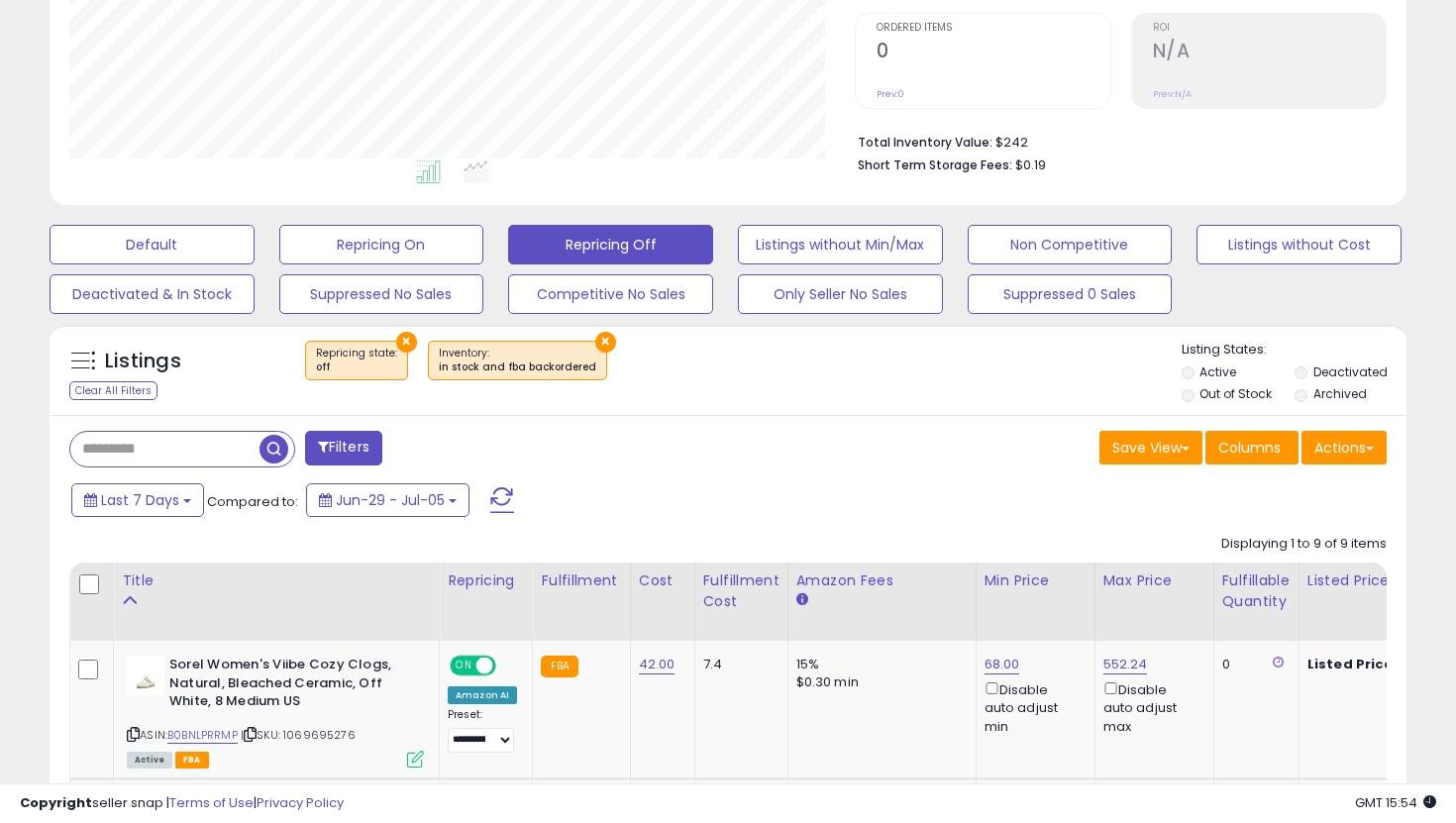 scroll, scrollTop: 0, scrollLeft: 0, axis: both 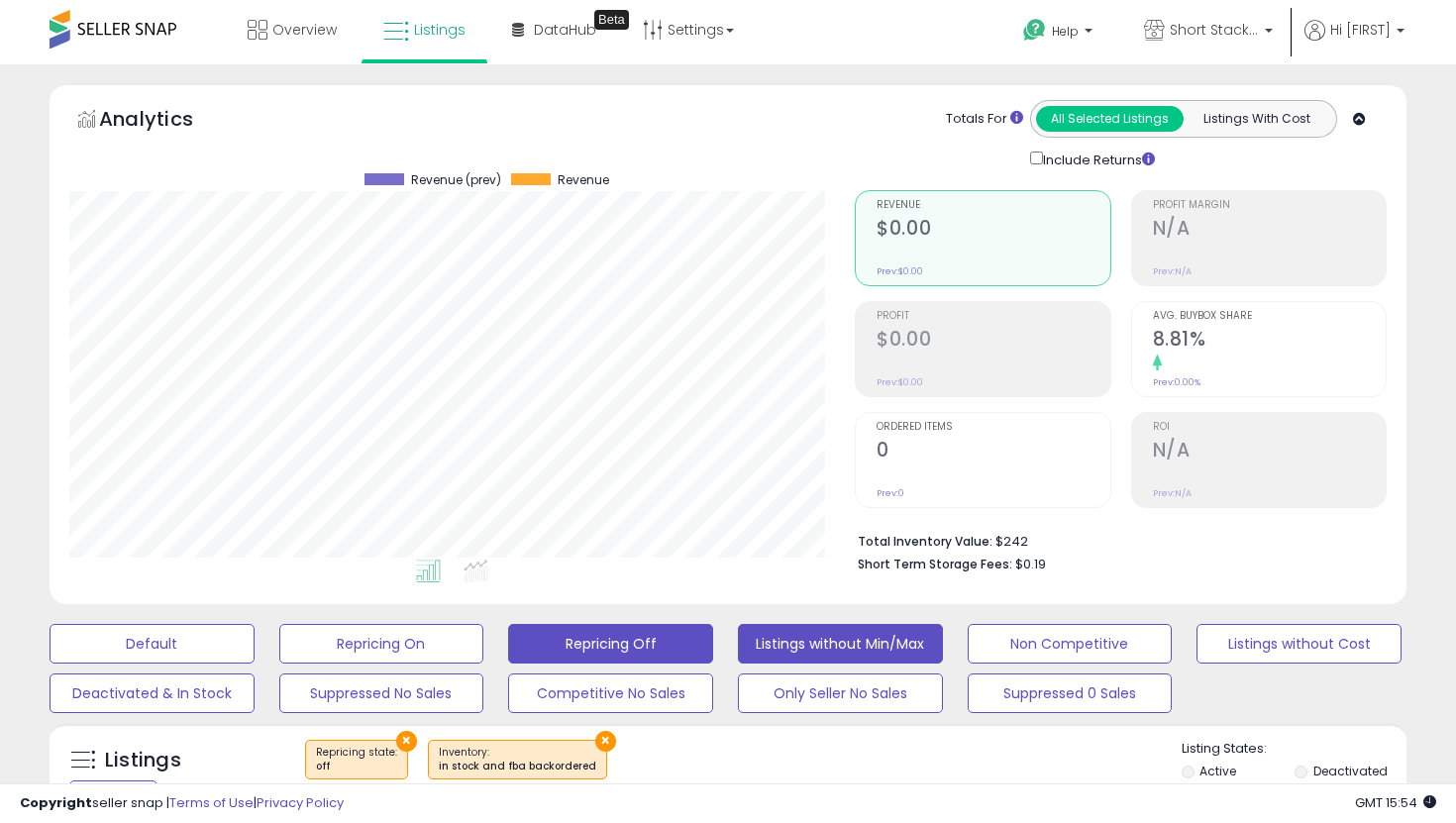click on "Listings without Min/Max" at bounding box center [152, 644] 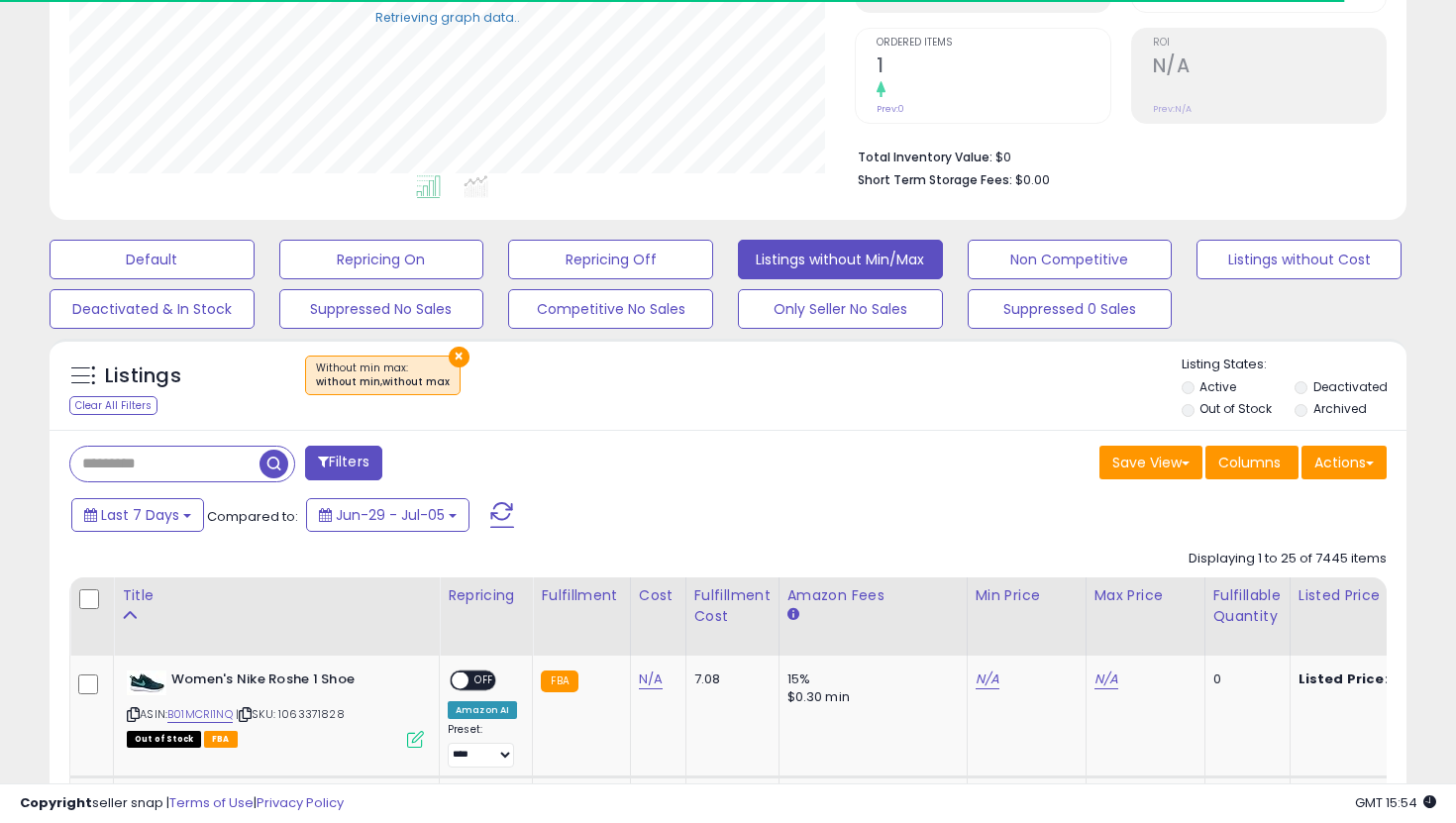 scroll, scrollTop: 405, scrollLeft: 0, axis: vertical 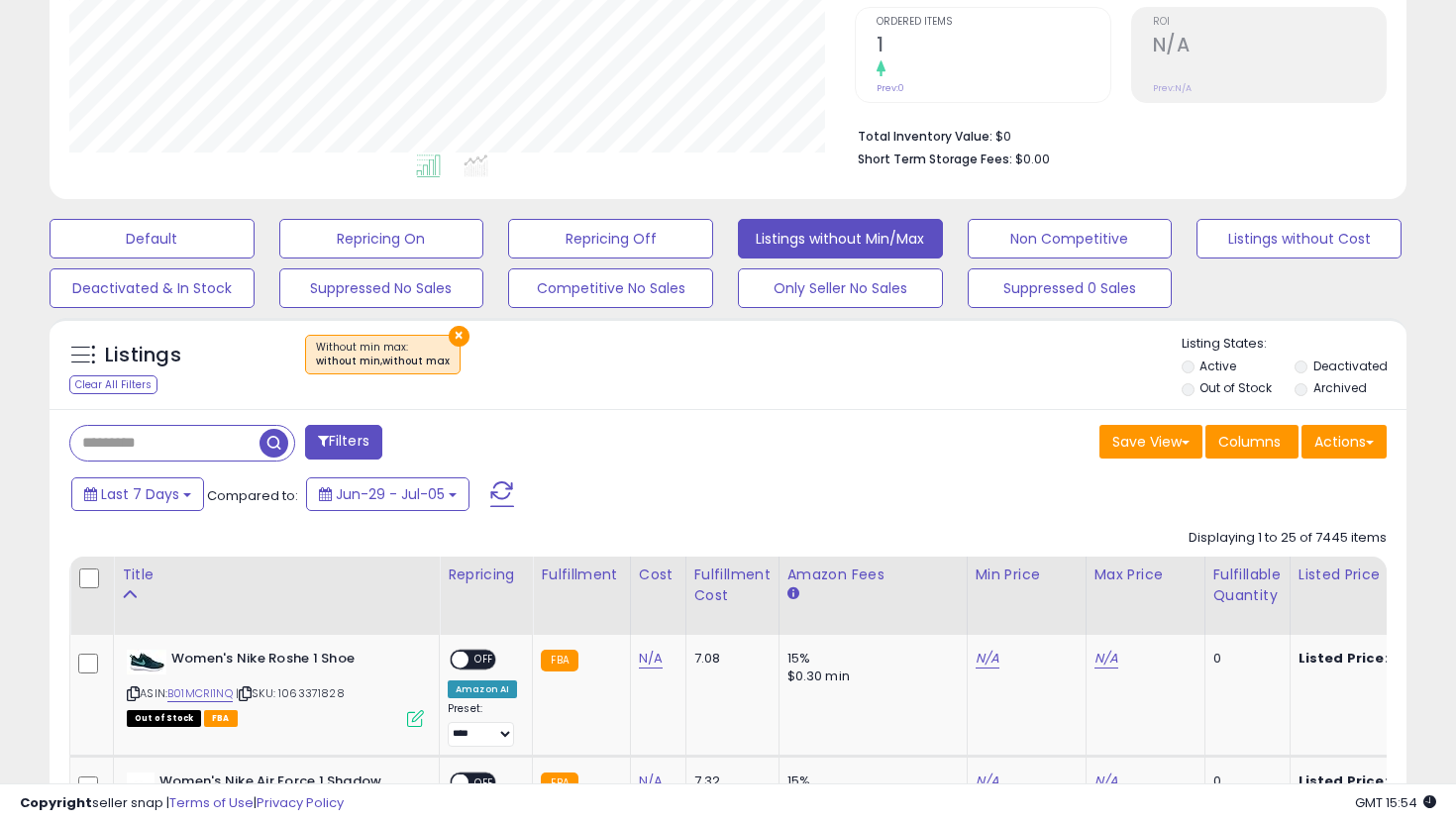 click on "Out of Stock" at bounding box center [1235, 387] 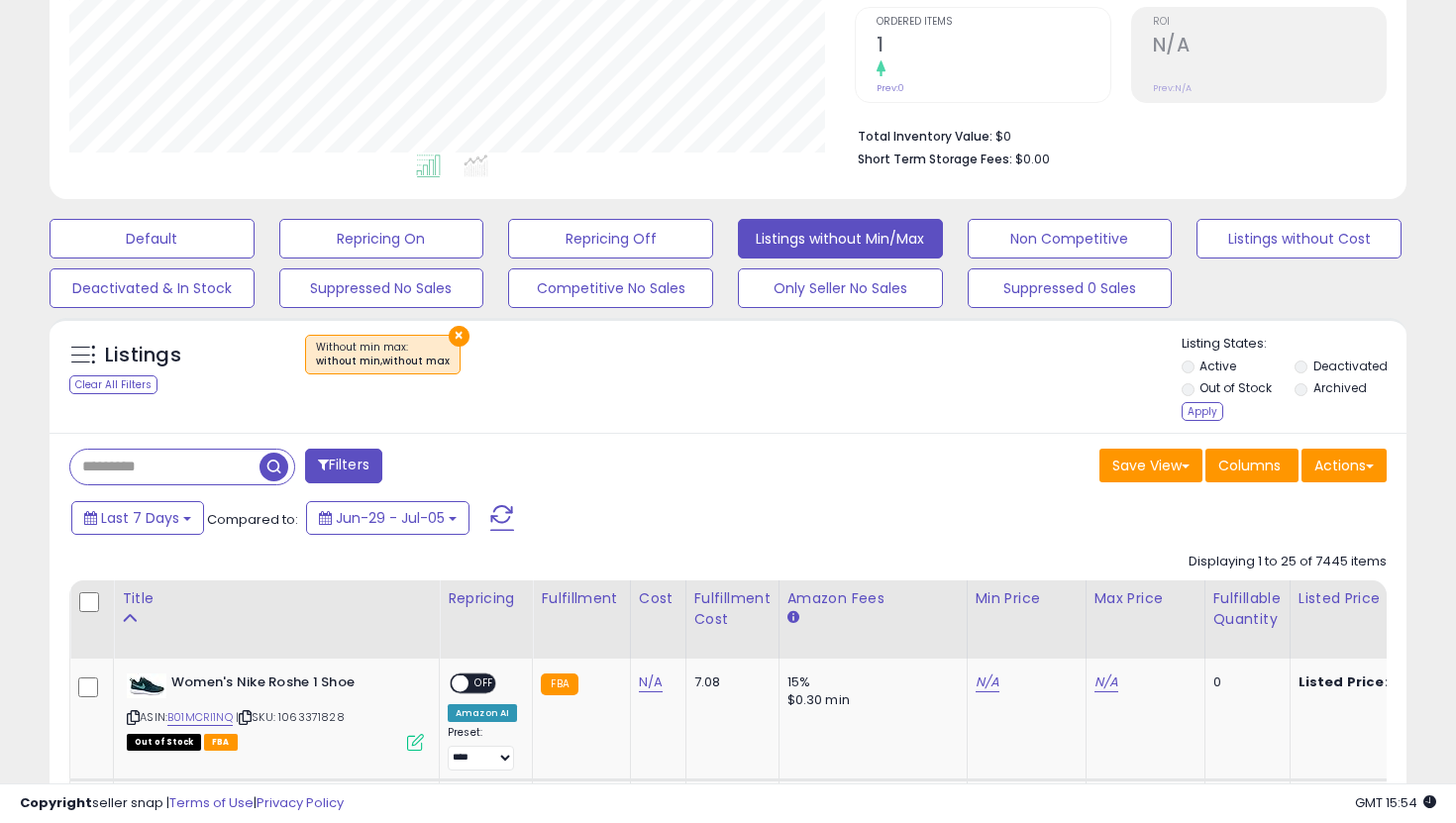drag, startPoint x: 1200, startPoint y: 406, endPoint x: 867, endPoint y: 423, distance: 333.4337 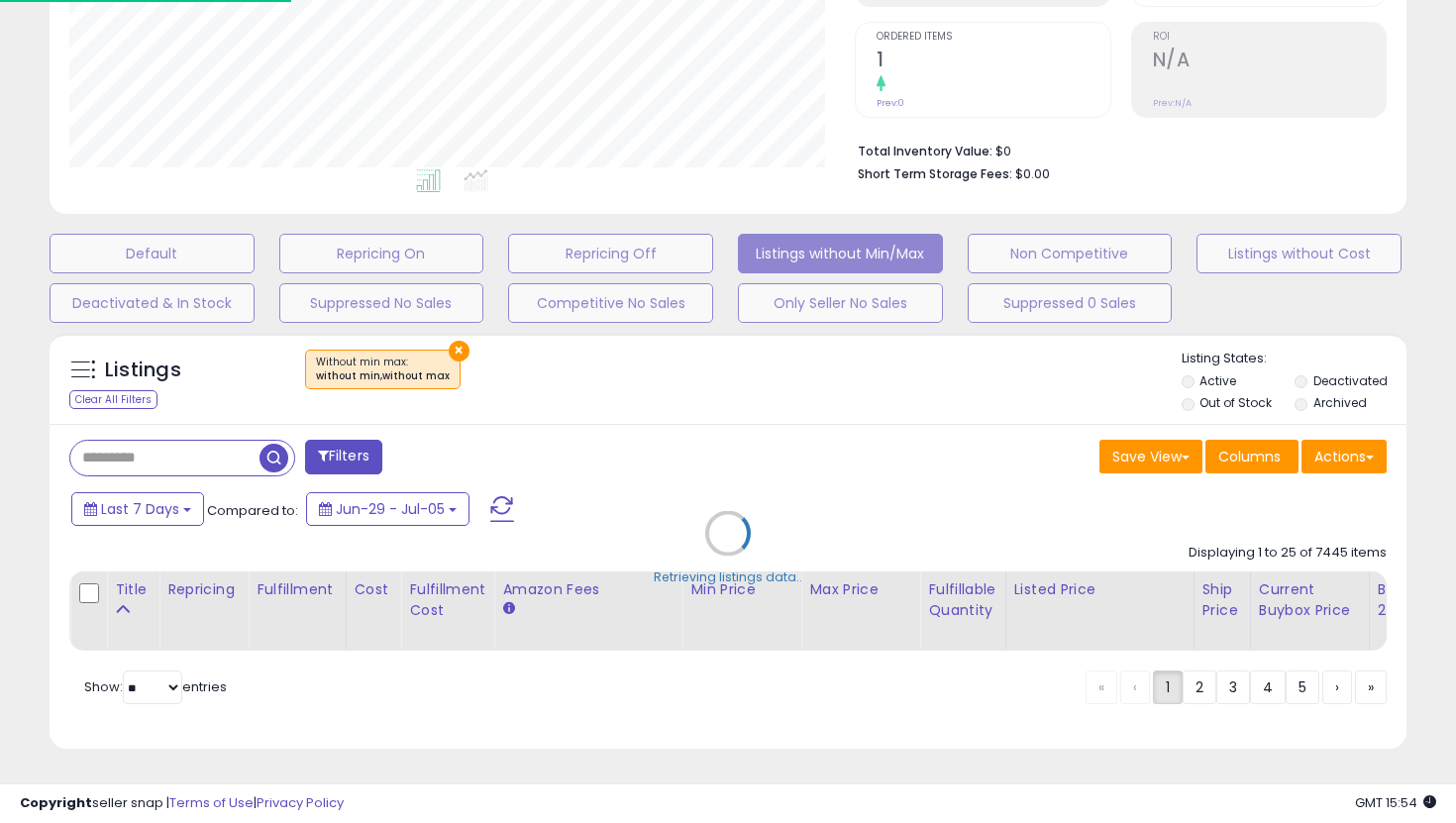 scroll, scrollTop: 370, scrollLeft: 0, axis: vertical 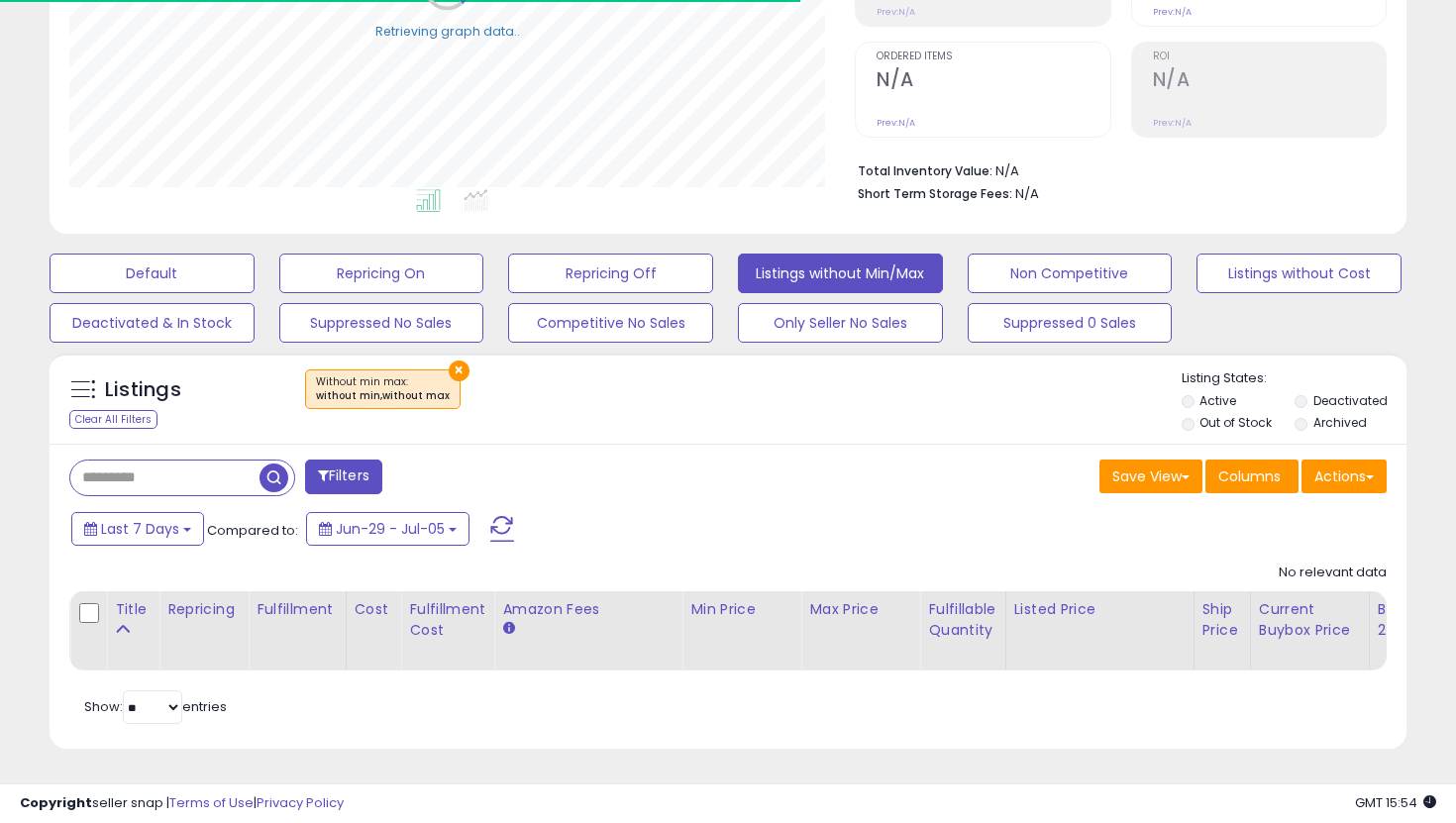 click on "Default
Repricing On
Repricing Off
Listings without Min/Max
Non Competitive
Listings without Cost
Deactivated & In Stock
Suppressed No Sales
Competitive No Sales
Only Seller No Sales
Suppressed 0 Sales" at bounding box center (728, 293) 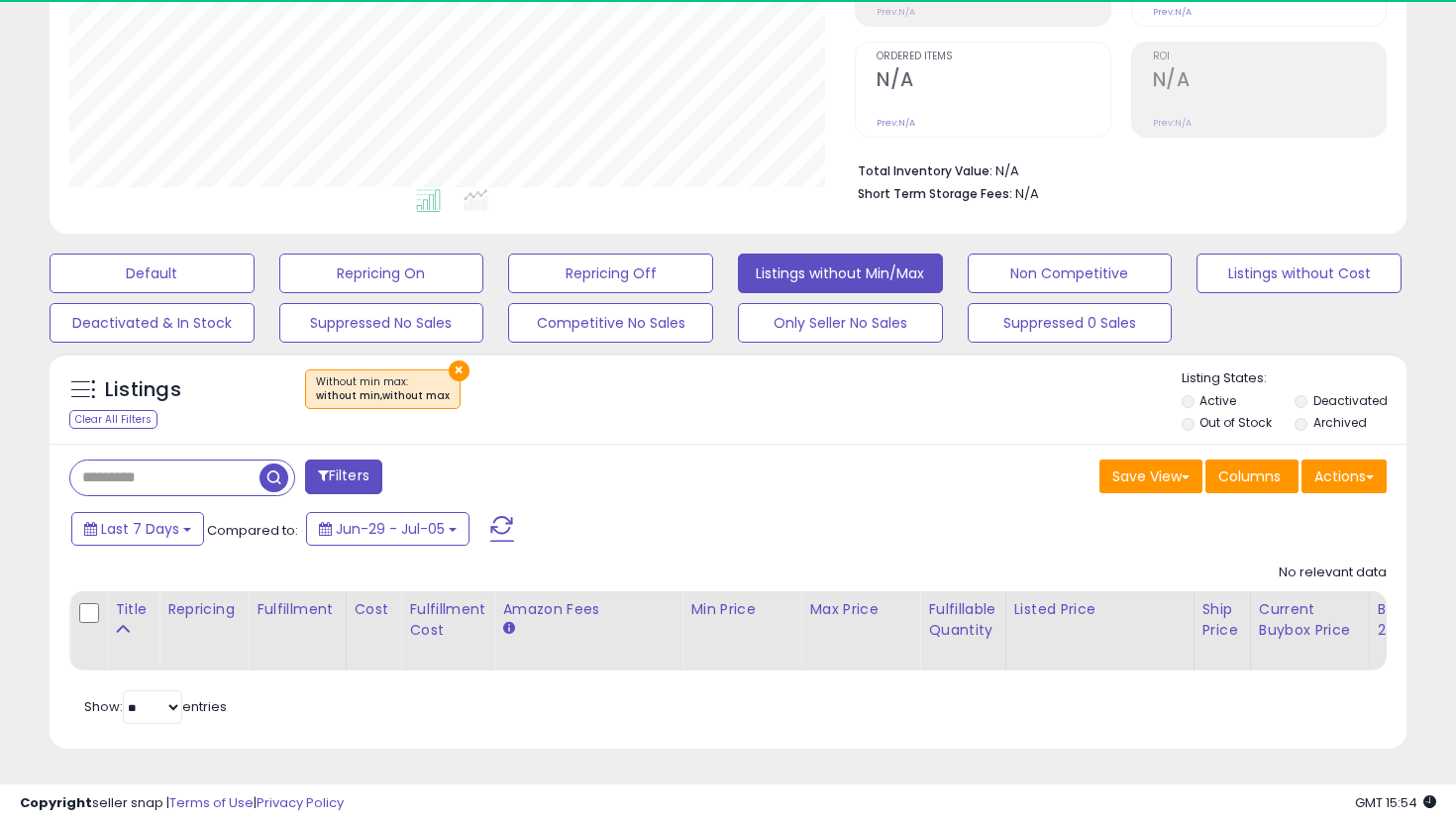 scroll, scrollTop: 989967, scrollLeft: 989690, axis: both 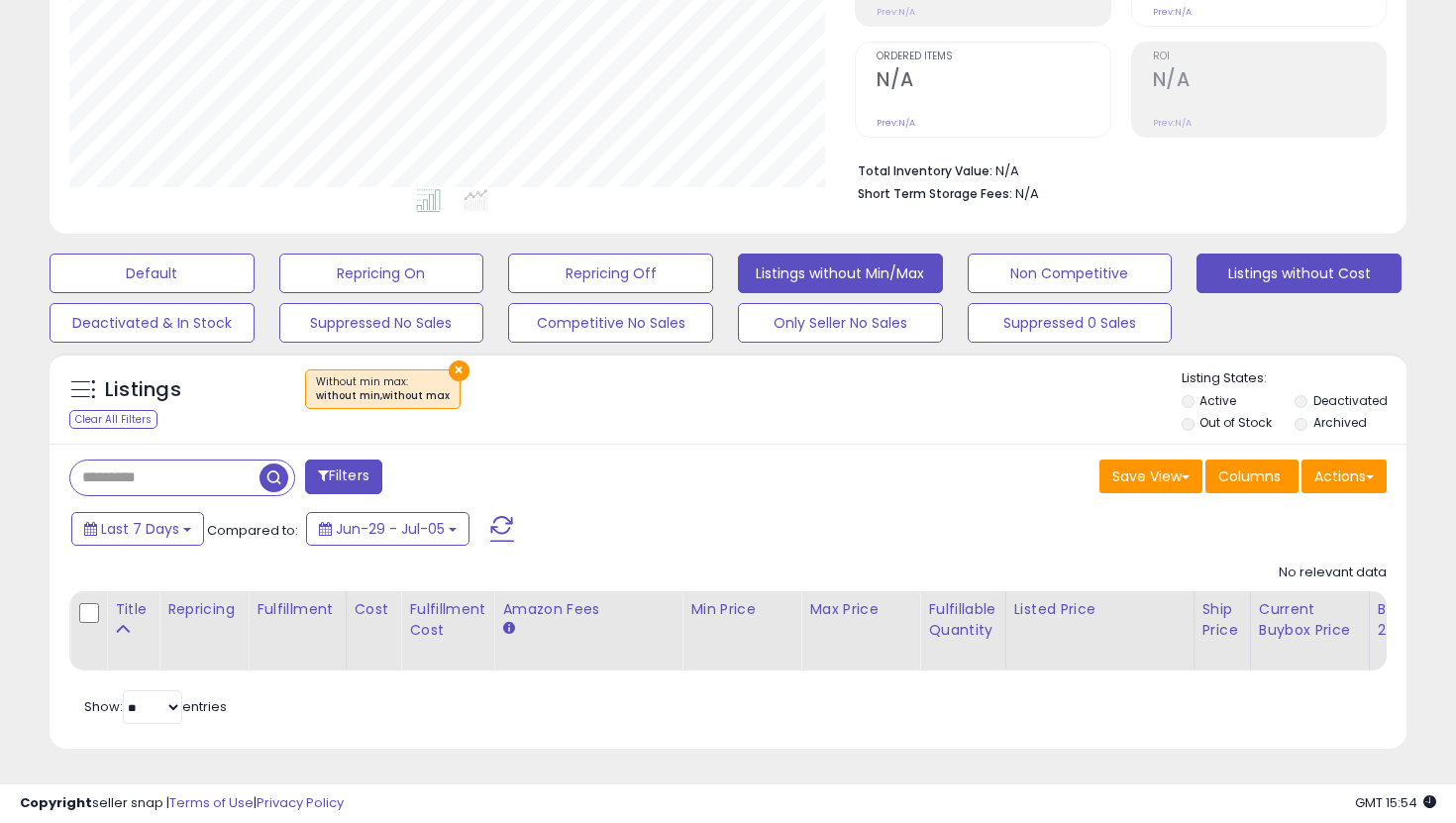 click on "Listings without Cost" at bounding box center [152, 273] 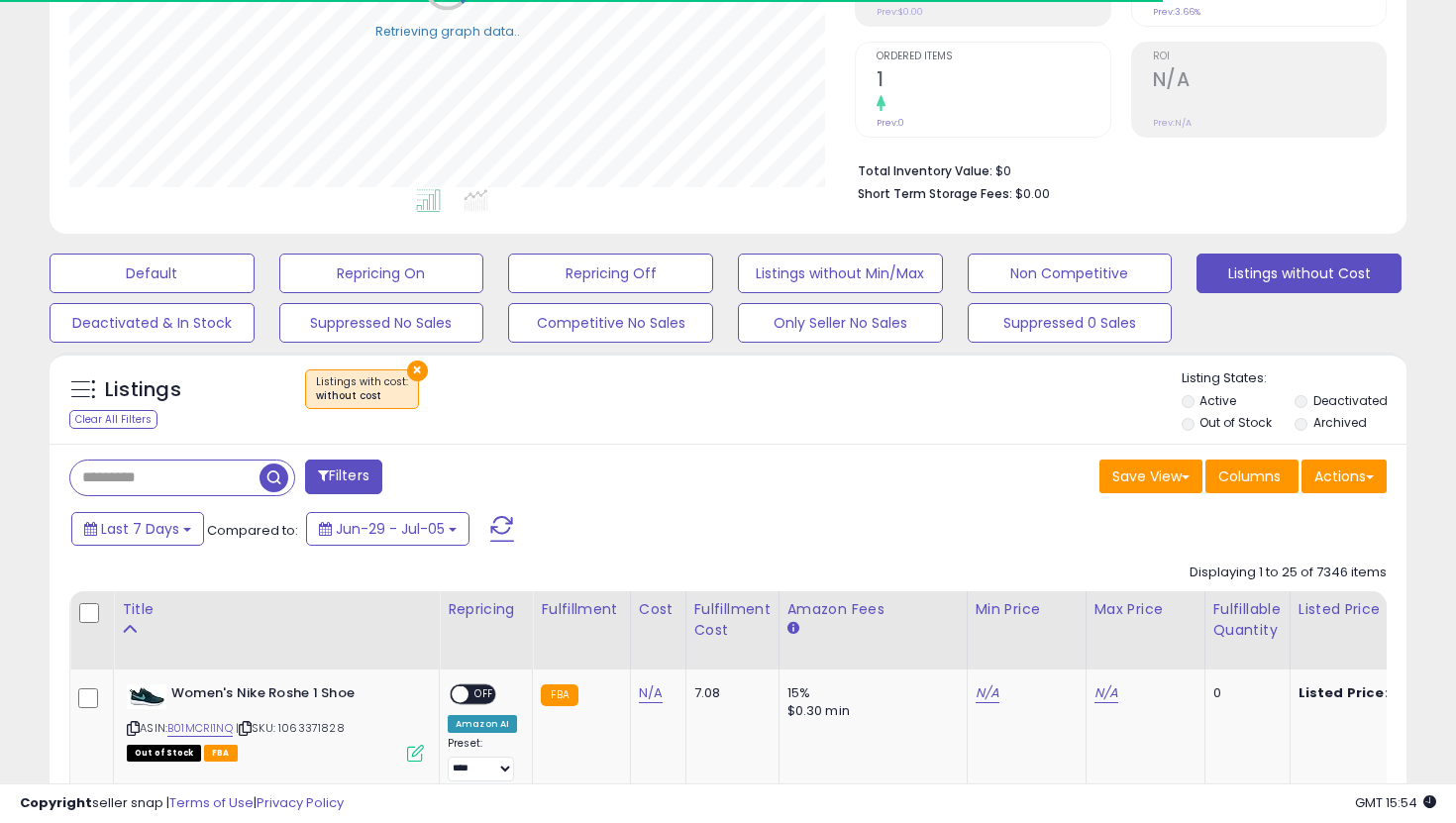 click on "Out of Stock" at bounding box center (1235, 422) 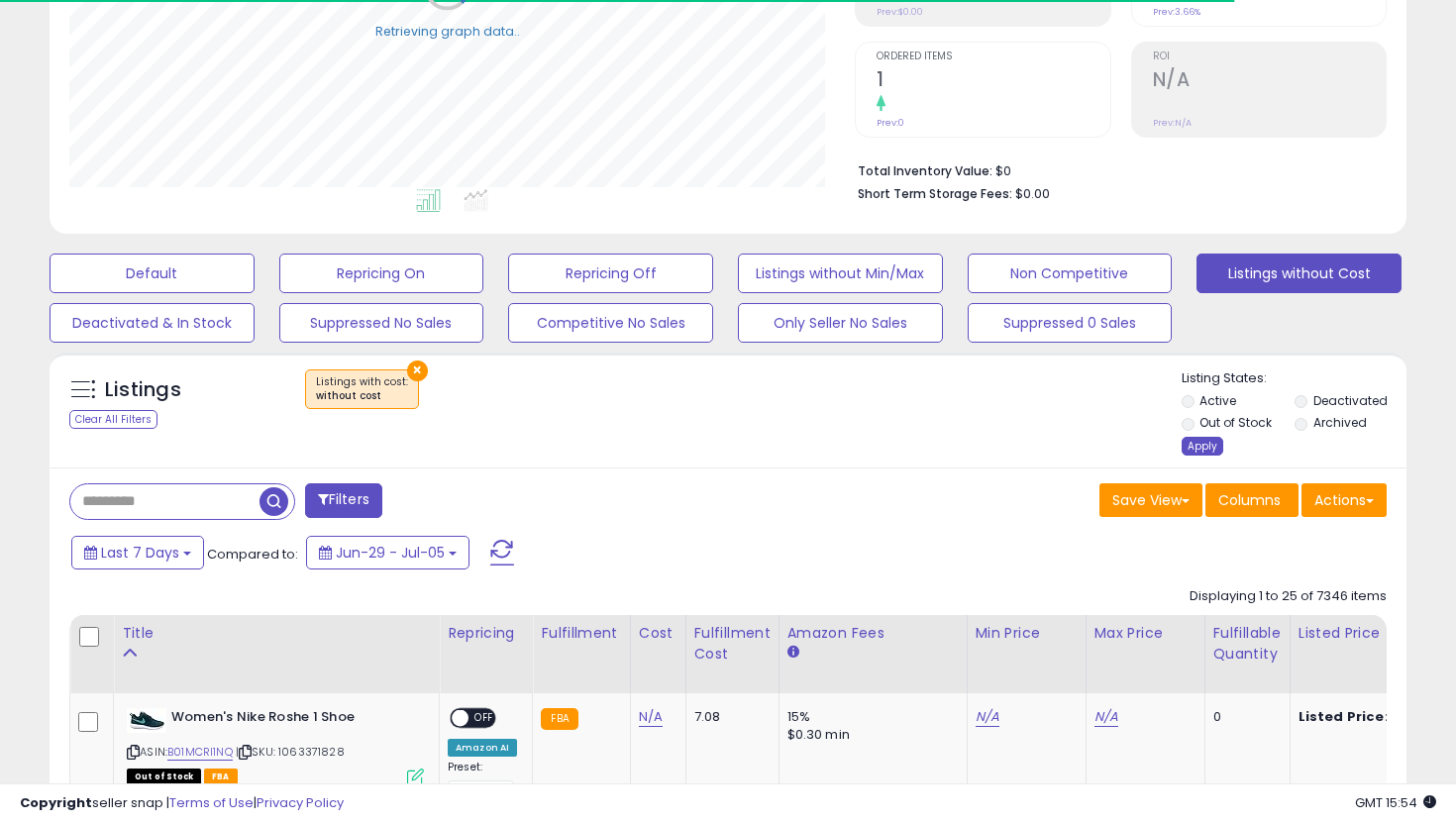 click on "Apply" at bounding box center (1202, 446) 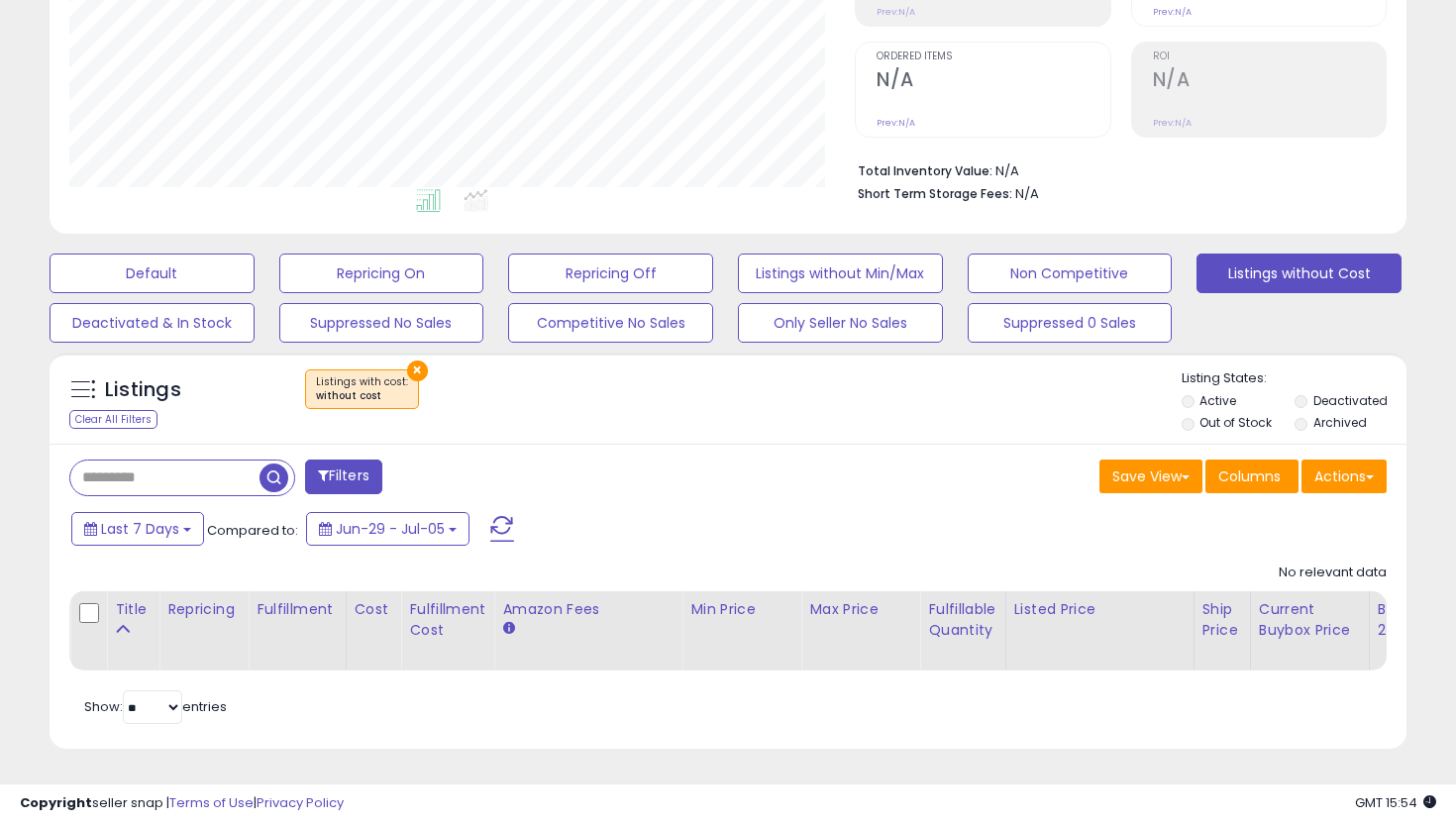 scroll, scrollTop: 989967, scrollLeft: 989690, axis: both 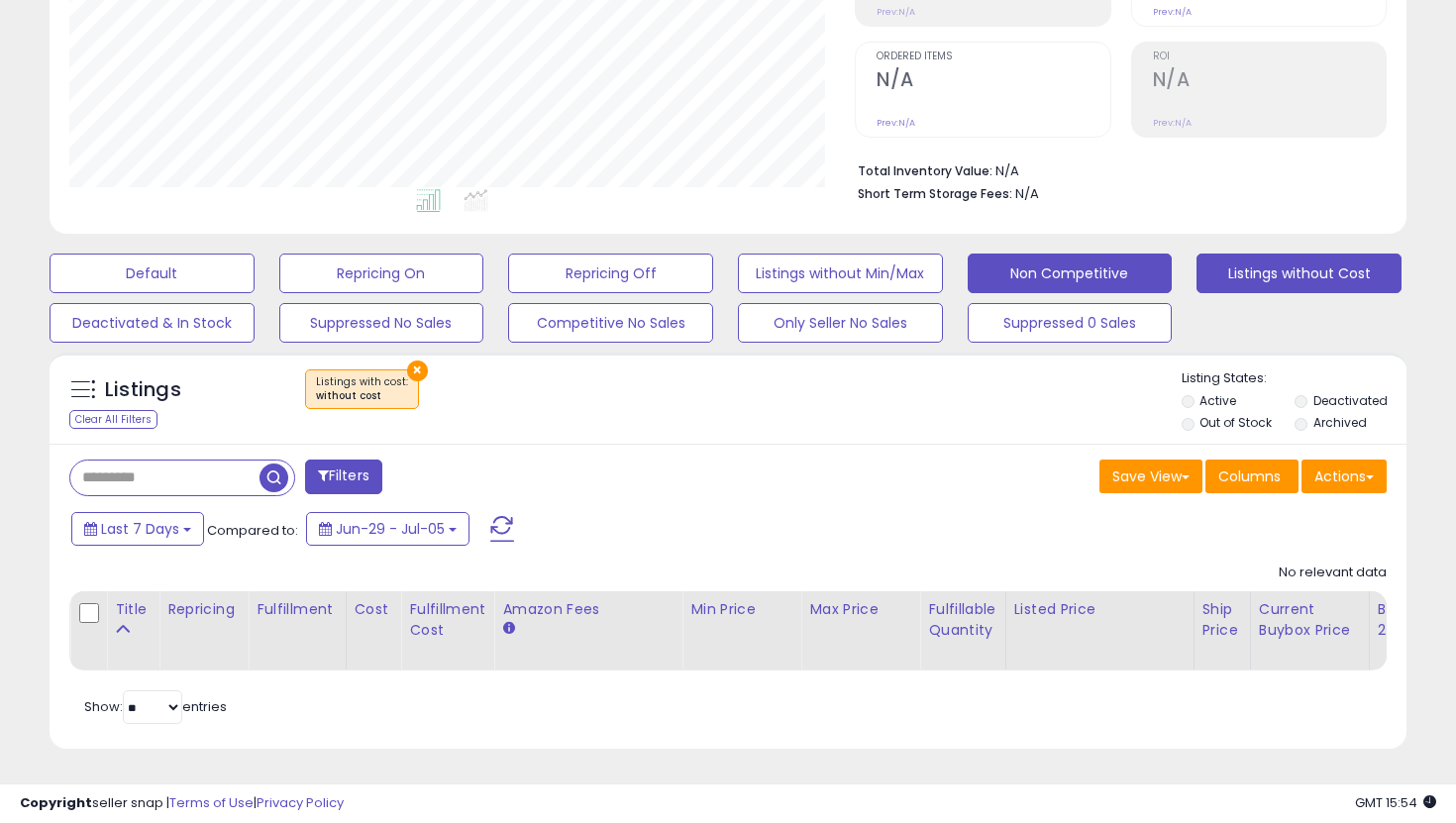 click on "Non Competitive" at bounding box center (152, 273) 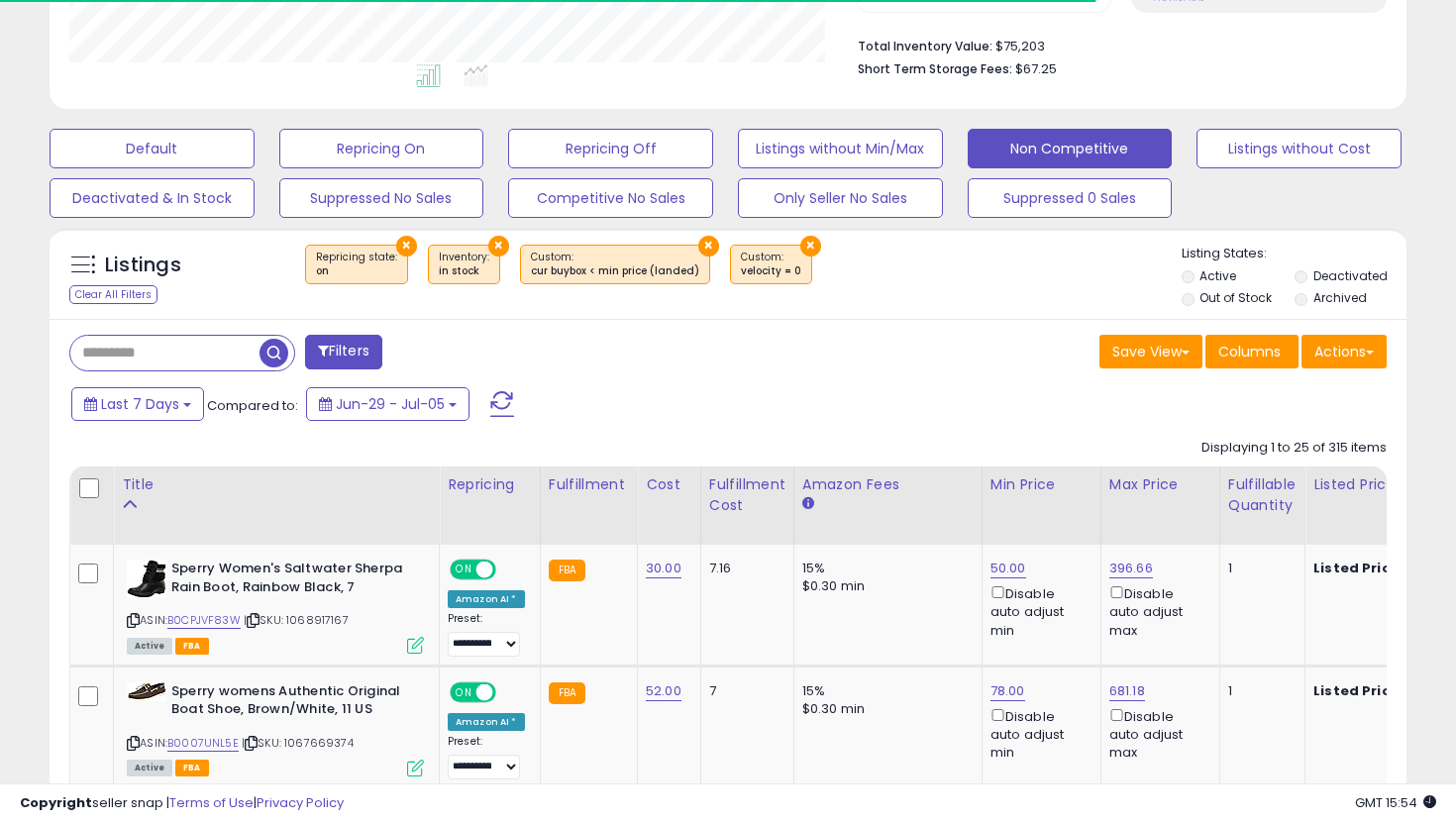 scroll, scrollTop: 496, scrollLeft: 0, axis: vertical 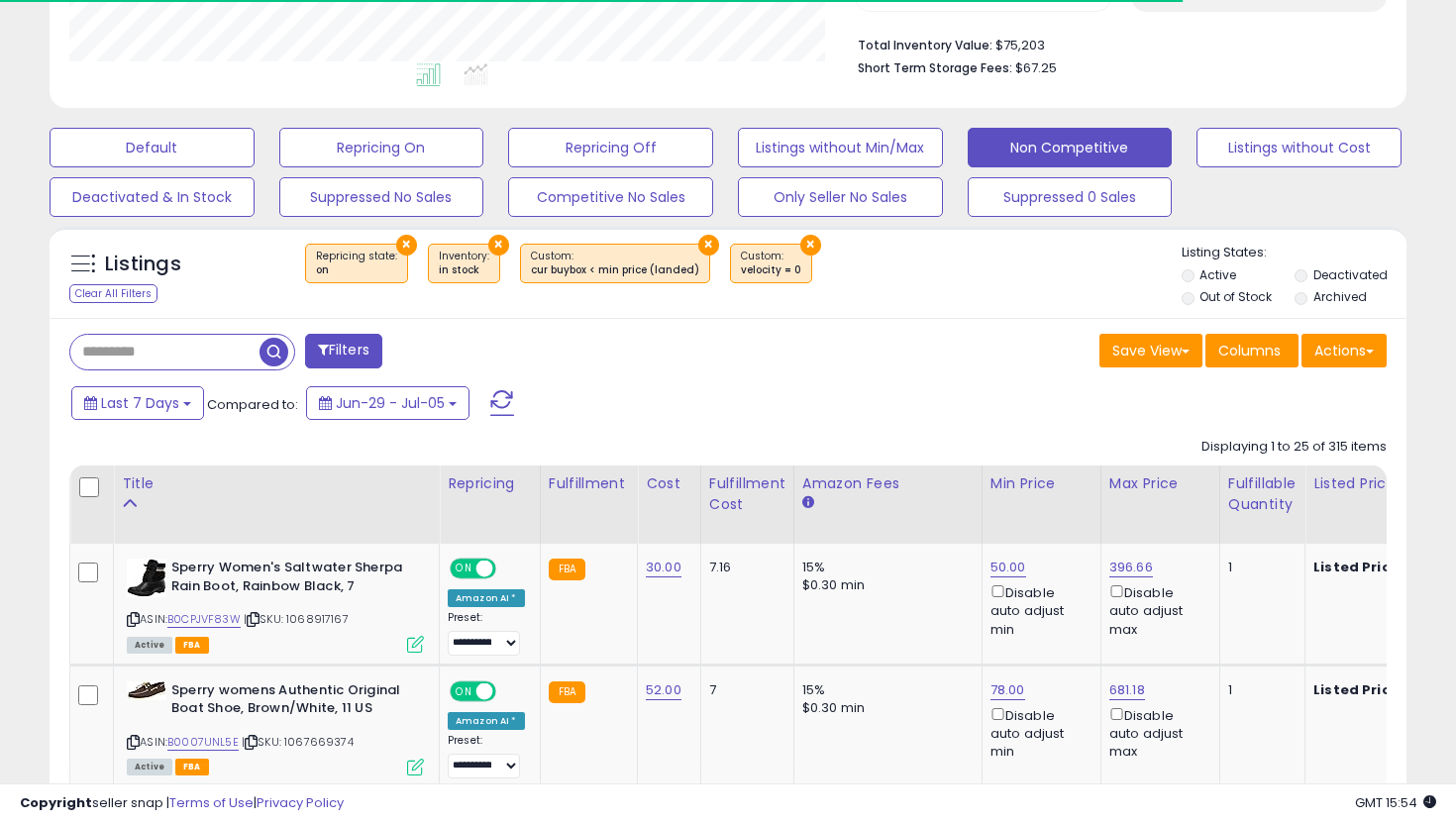 click on "Out of Stock" at bounding box center (1236, 299) 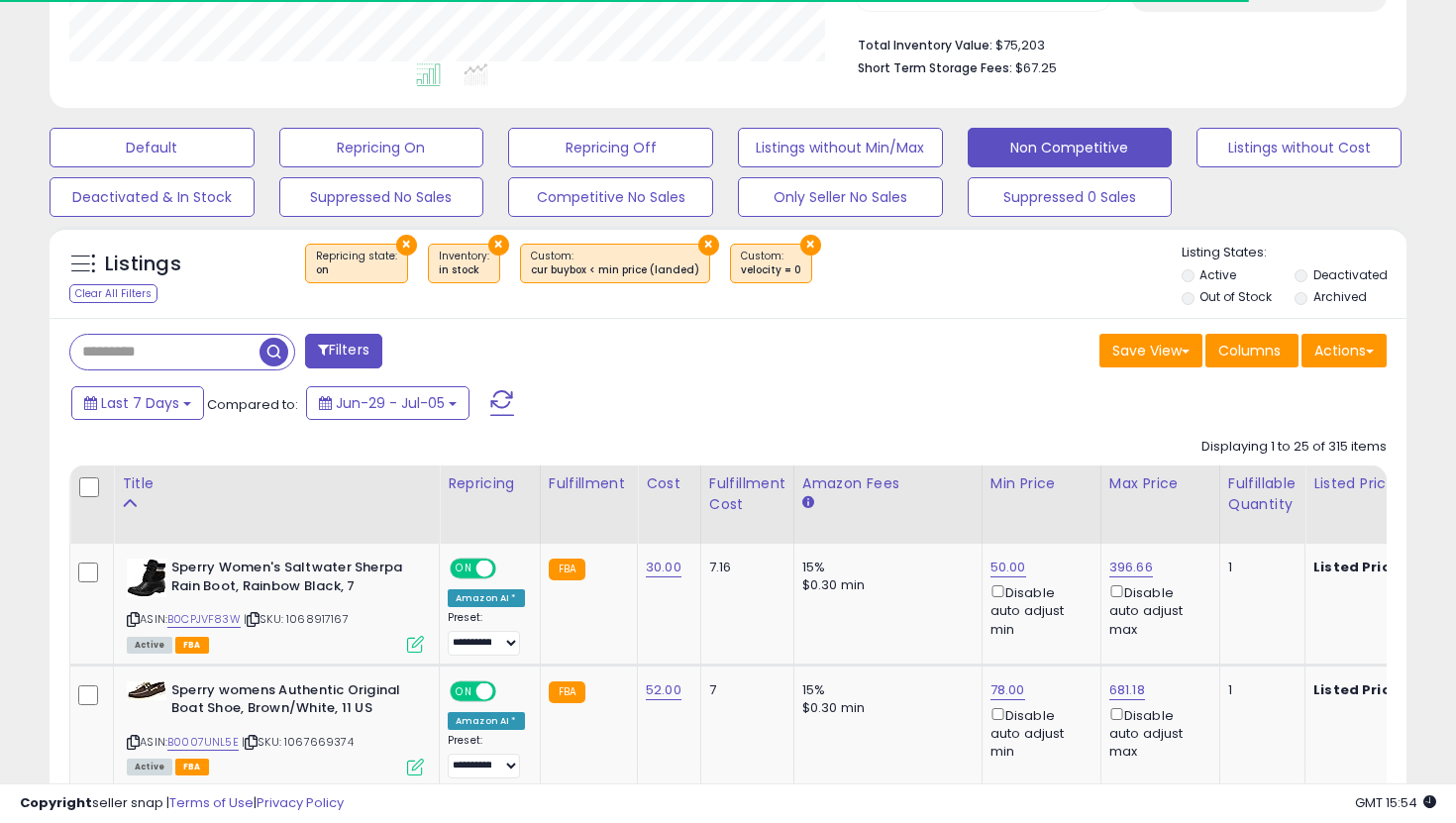 click on "Deactivated" at bounding box center (1349, 277) 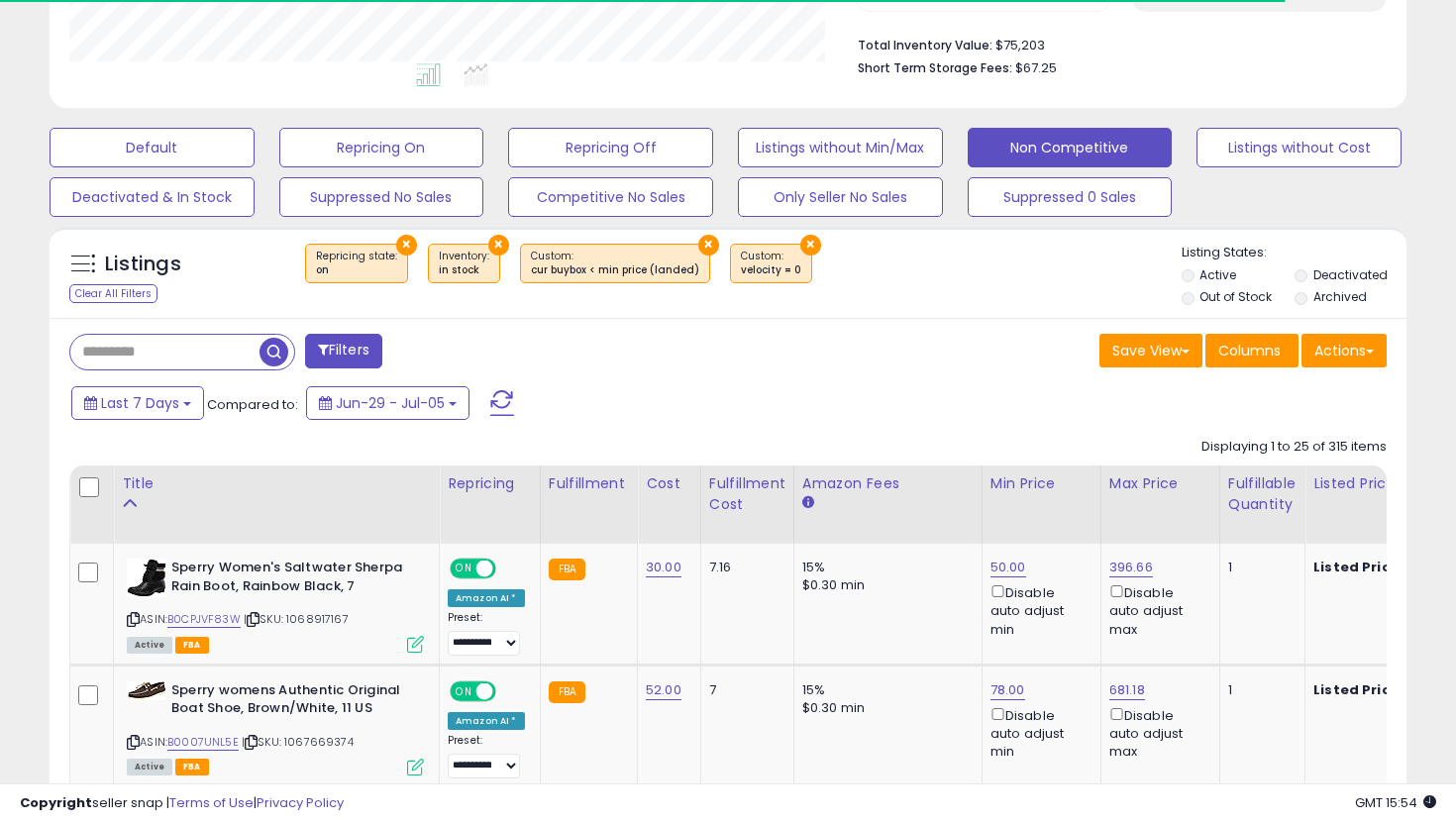click on "×
Repricing state :
on
× Inventory in stock" at bounding box center [731, 271] 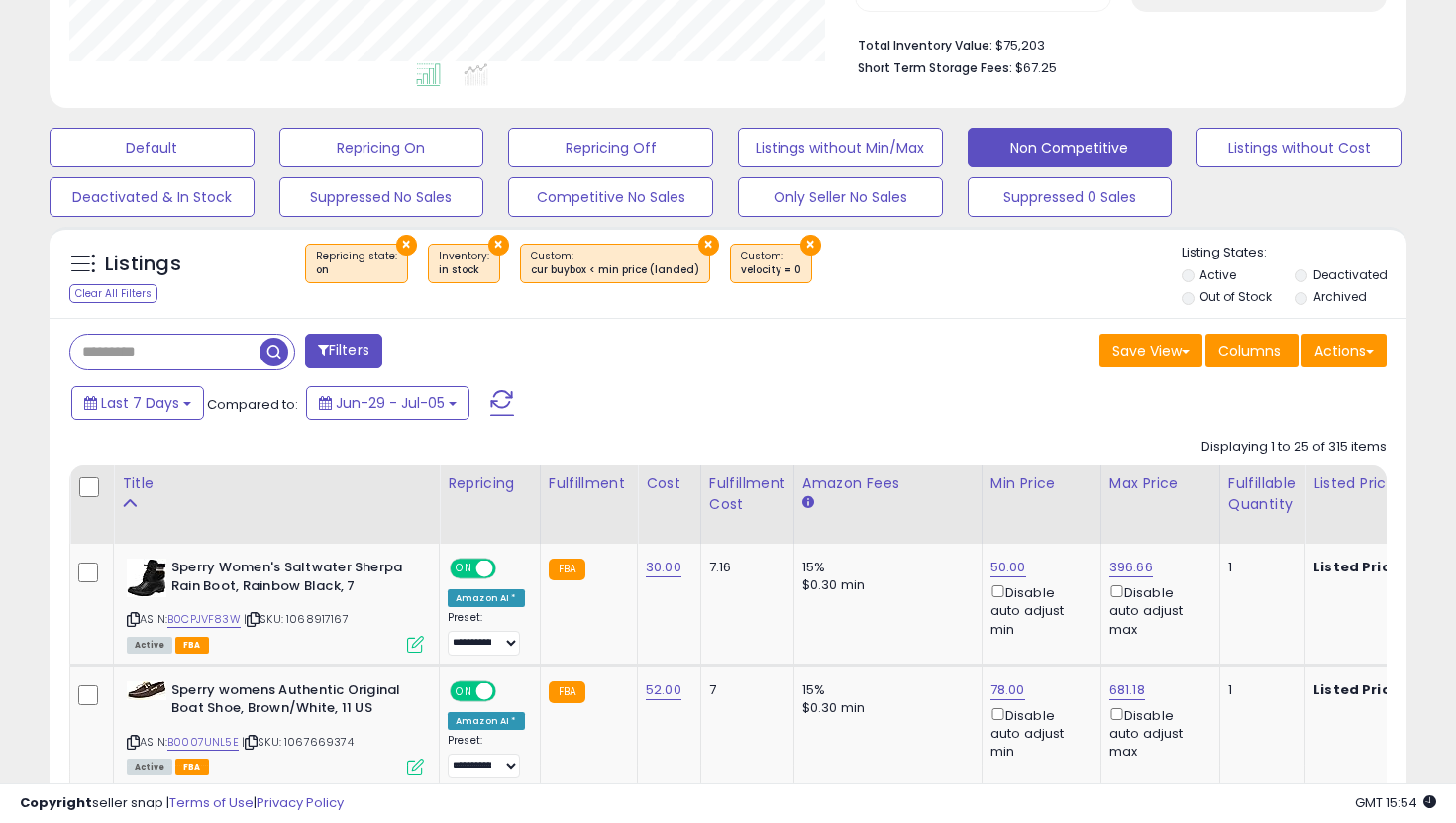 scroll, scrollTop: 989967, scrollLeft: 989690, axis: both 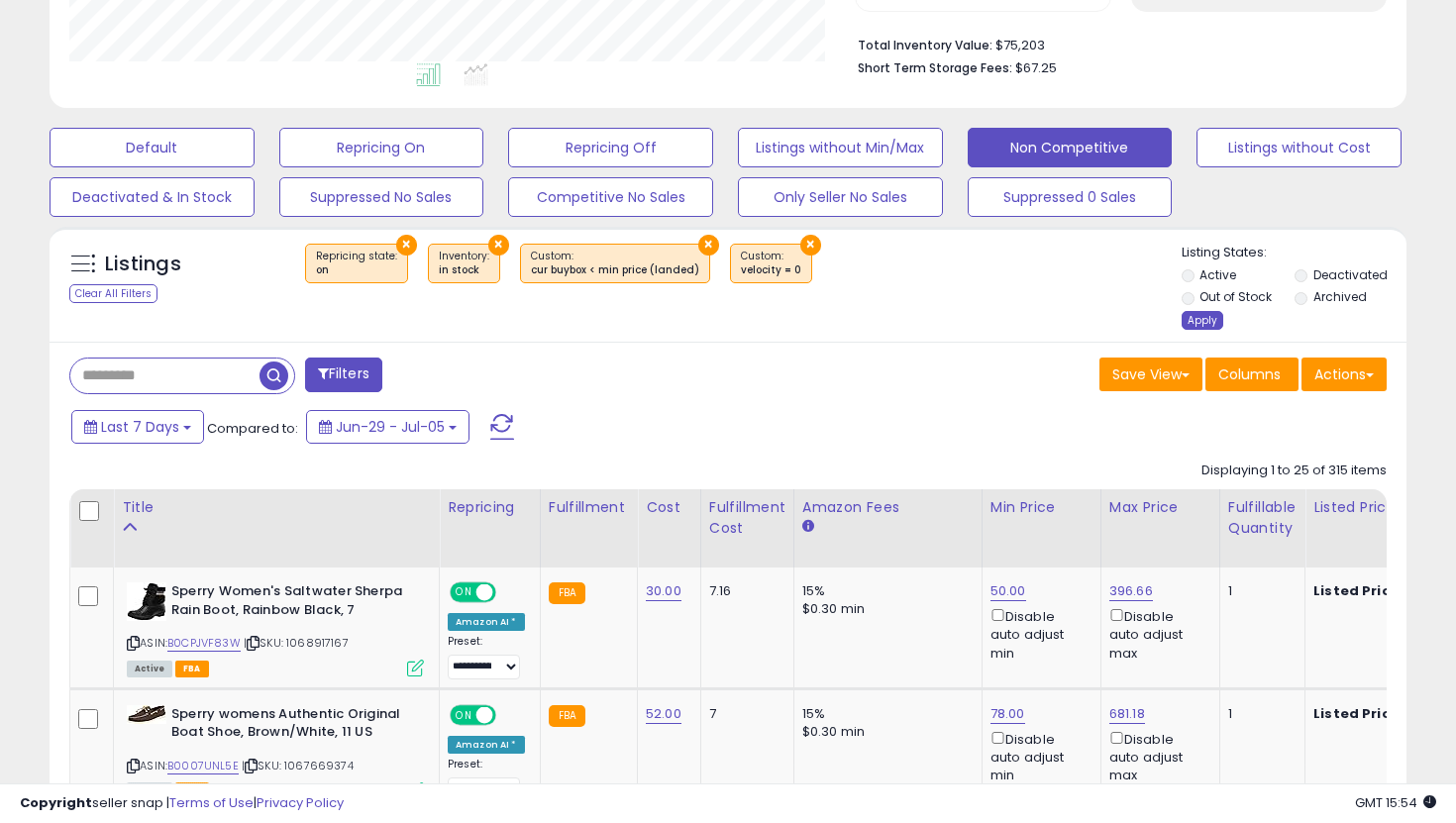 click on "Apply" at bounding box center (1202, 320) 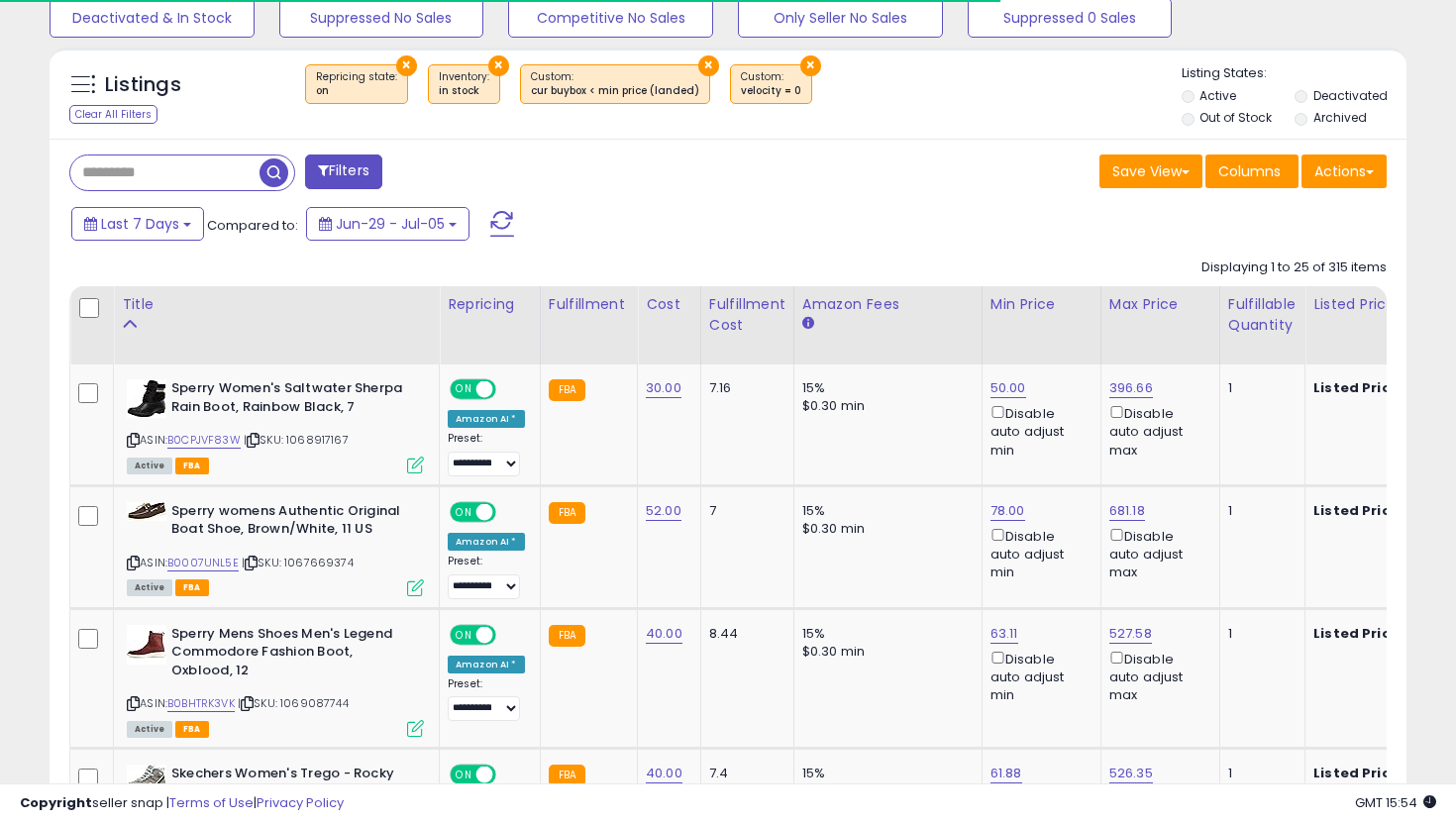 scroll, scrollTop: 744, scrollLeft: 0, axis: vertical 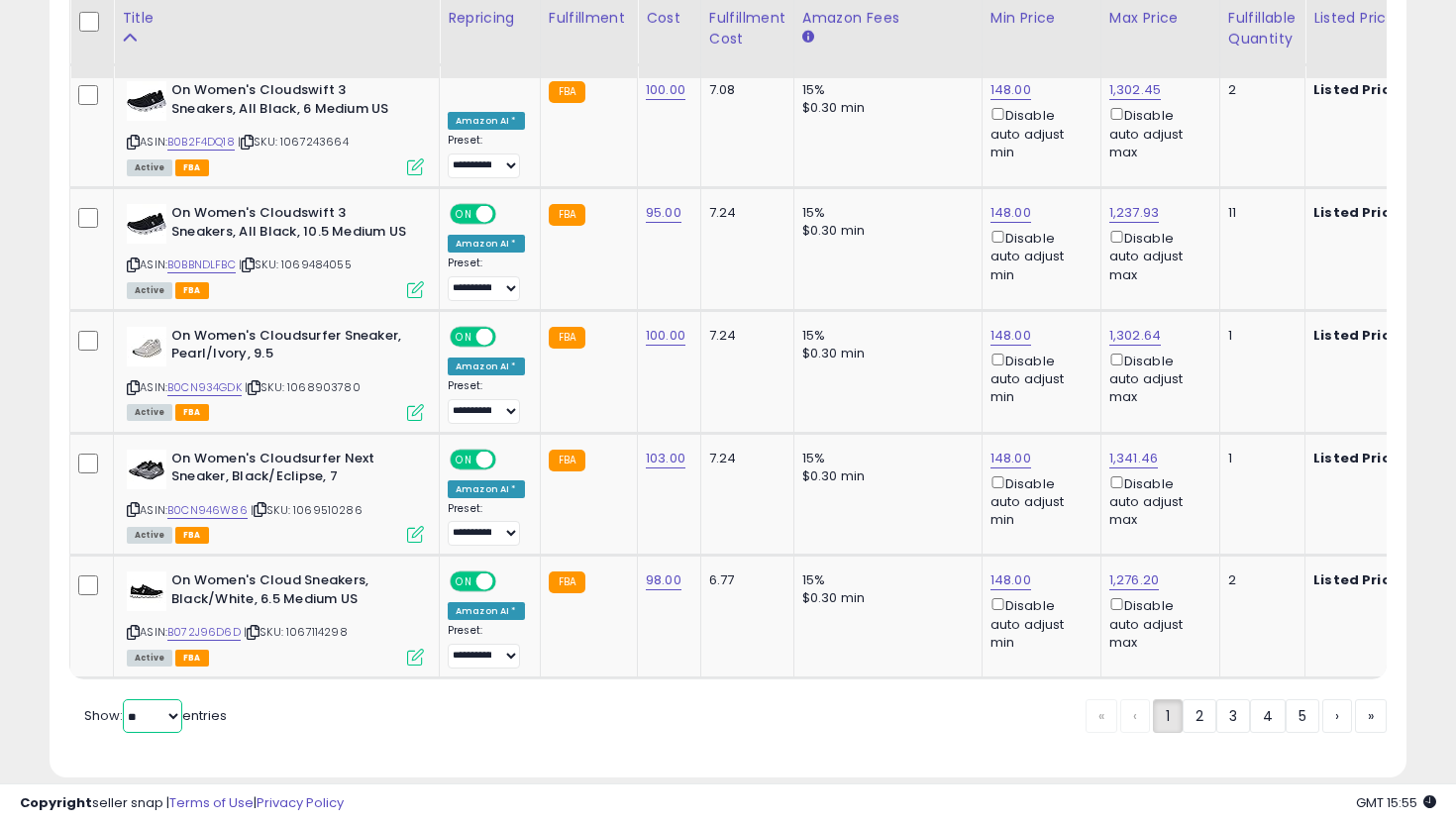 click on "**
**" at bounding box center [153, 716] 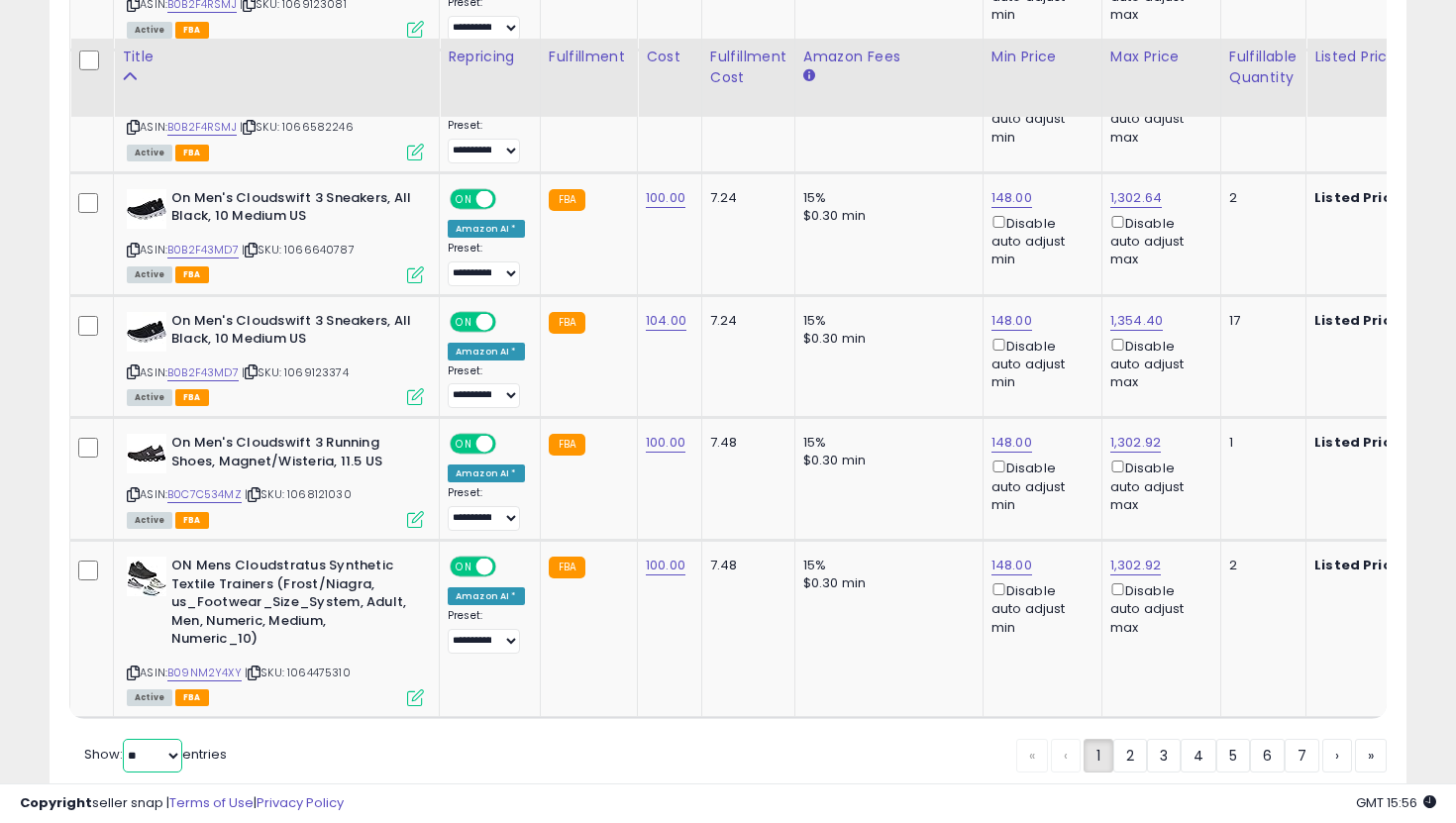 scroll, scrollTop: 6711, scrollLeft: 0, axis: vertical 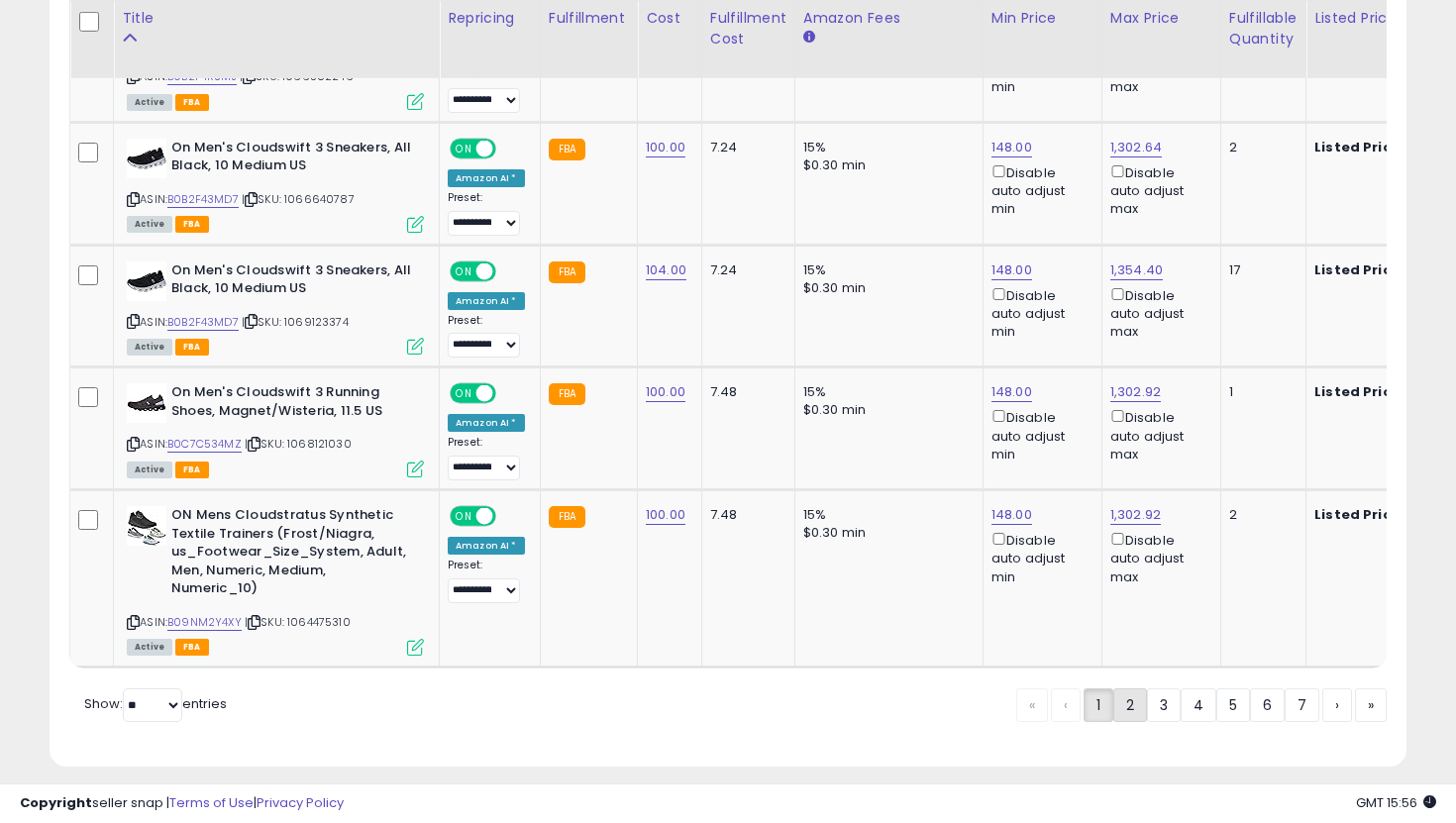 click on "2" 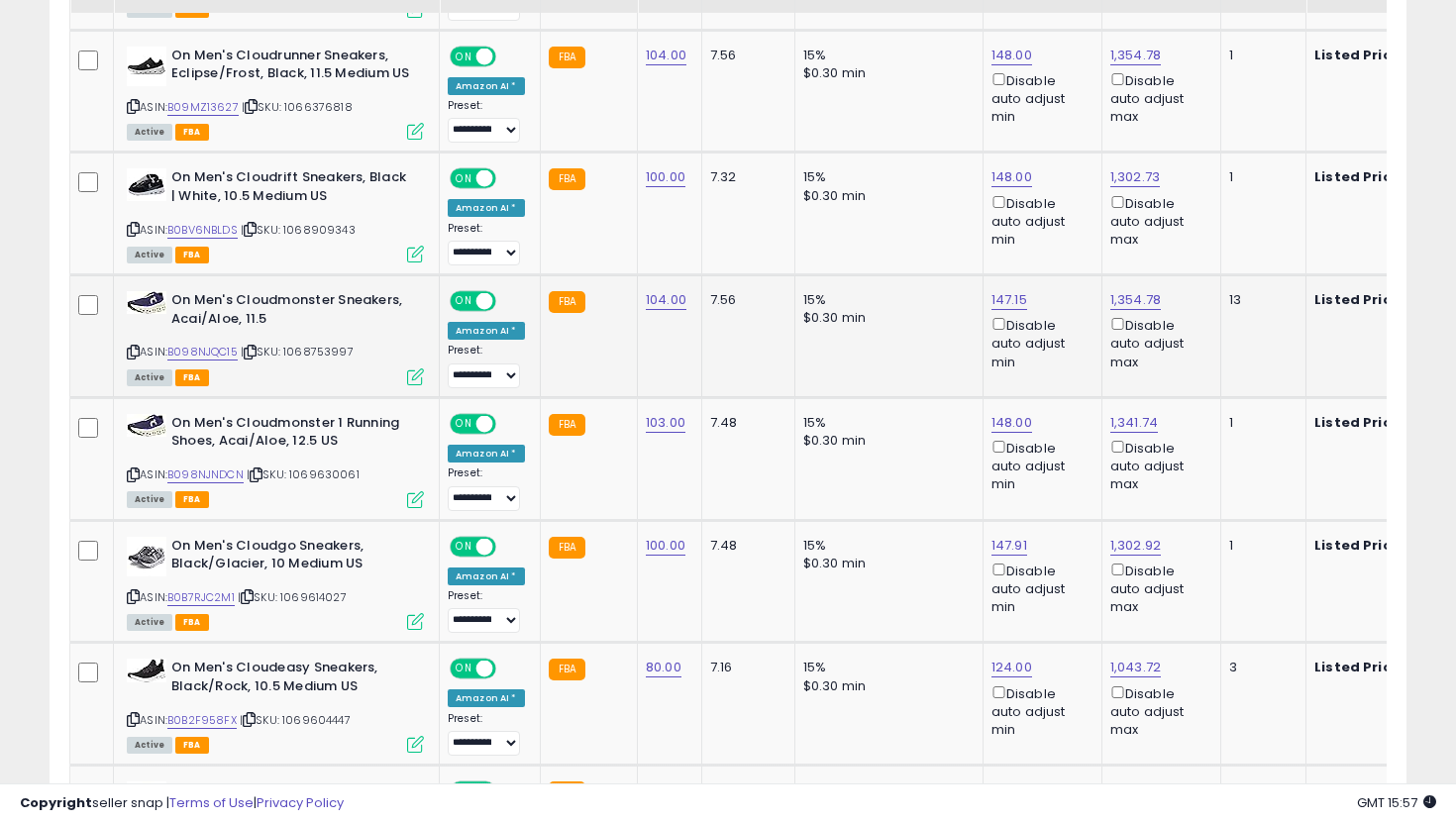 scroll, scrollTop: 1286, scrollLeft: 0, axis: vertical 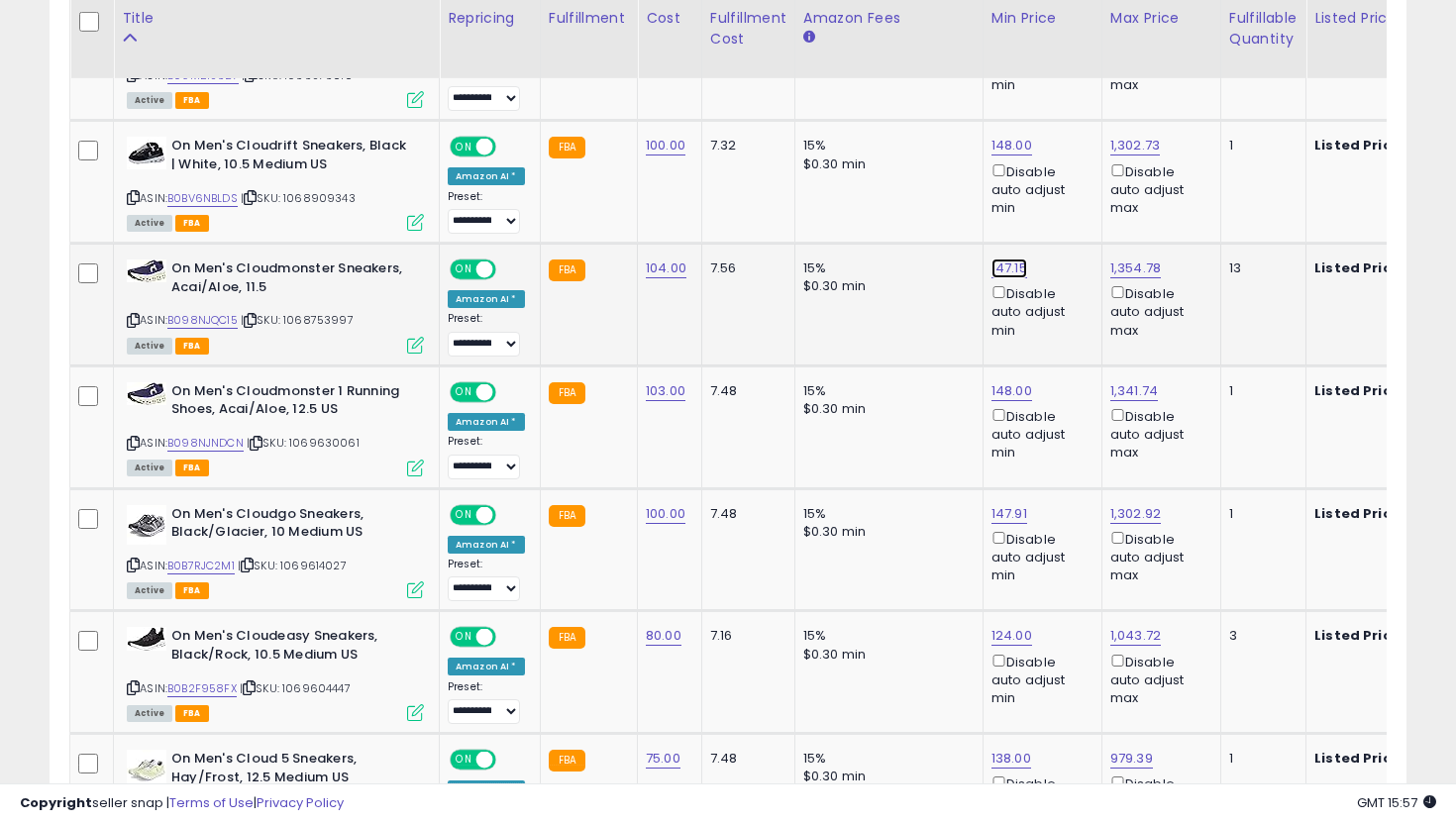 click on "147.15" at bounding box center [1011, -222] 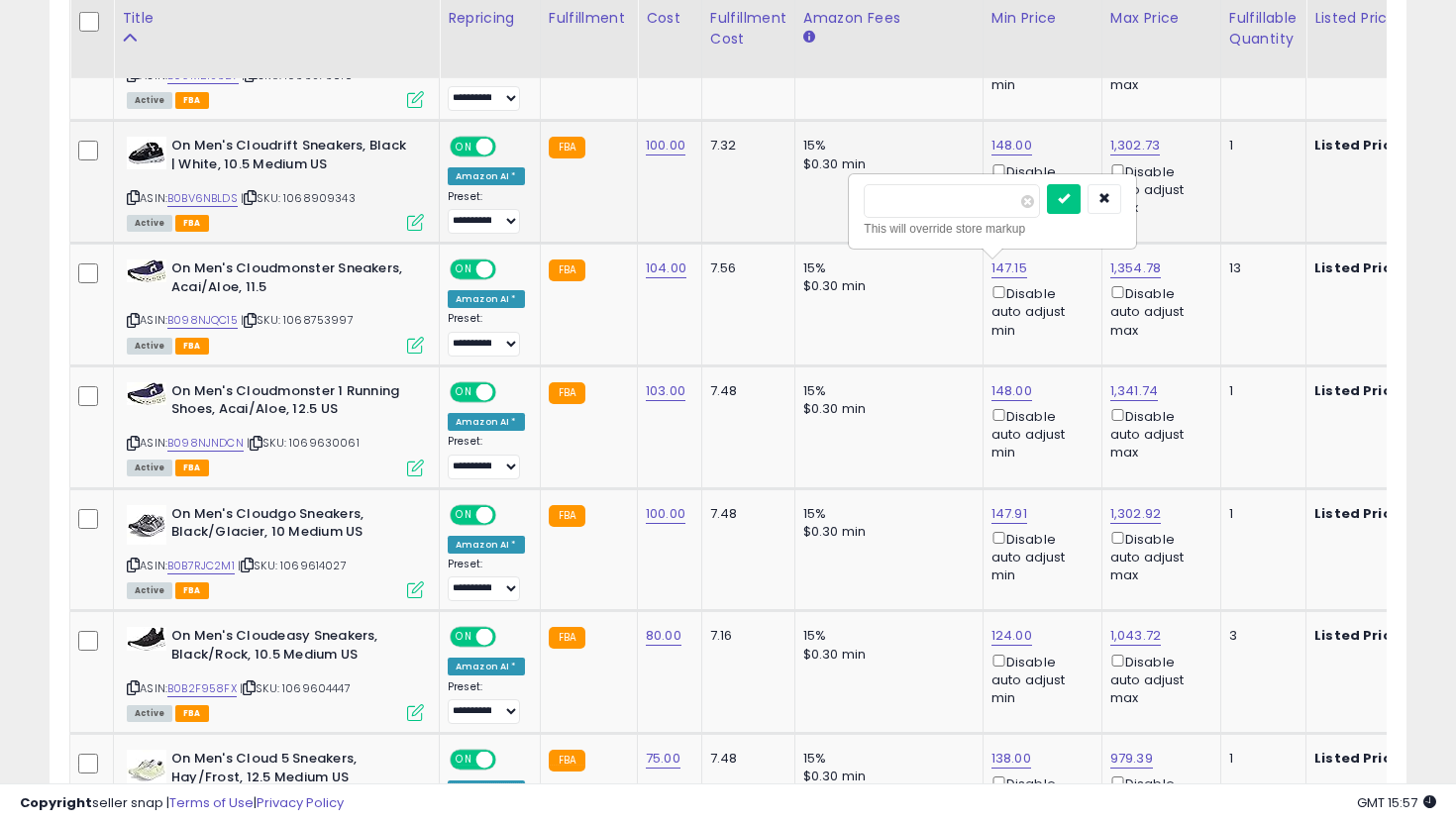 drag, startPoint x: 942, startPoint y: 212, endPoint x: 787, endPoint y: 193, distance: 156.16017 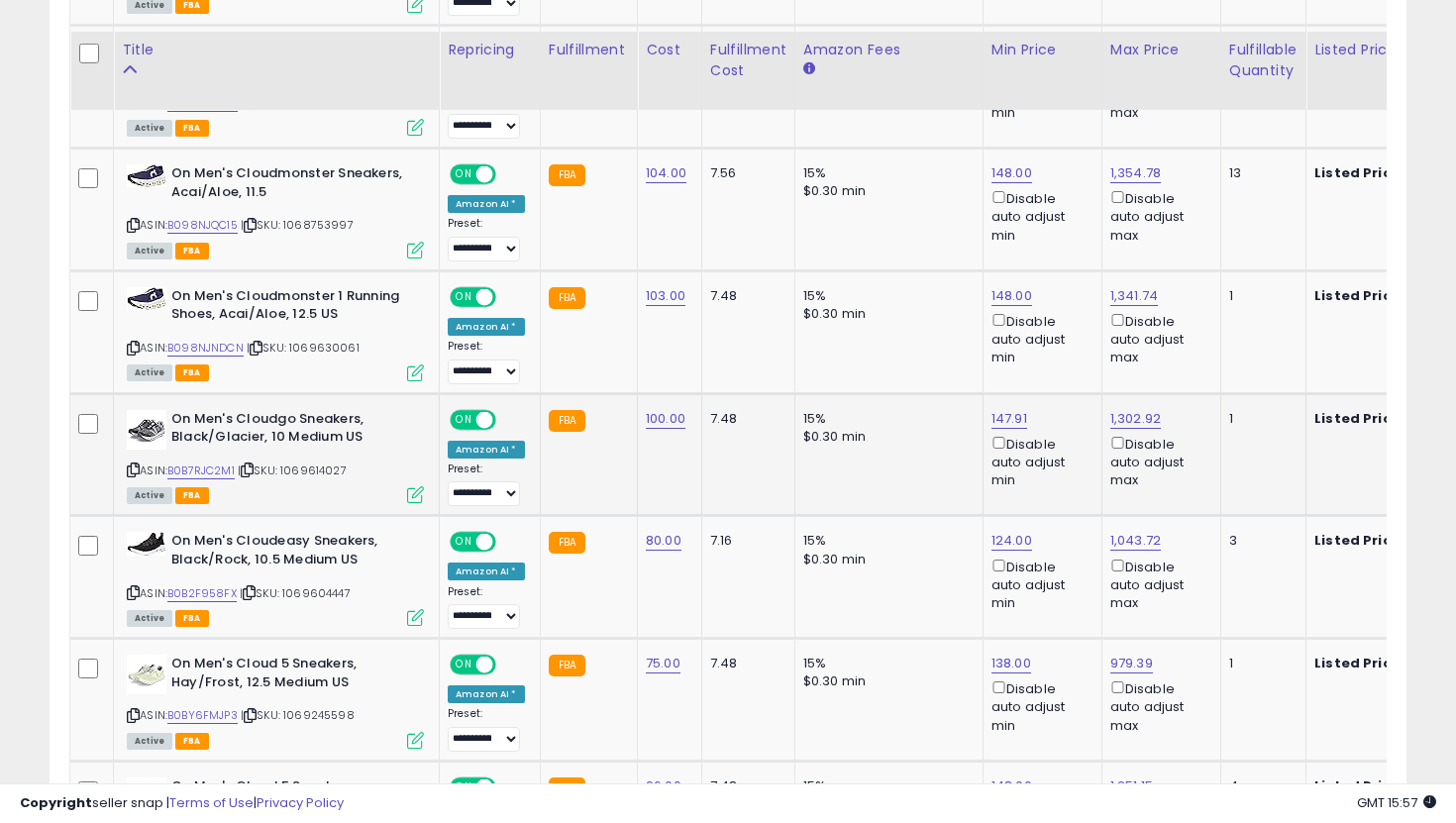 scroll, scrollTop: 1455, scrollLeft: 0, axis: vertical 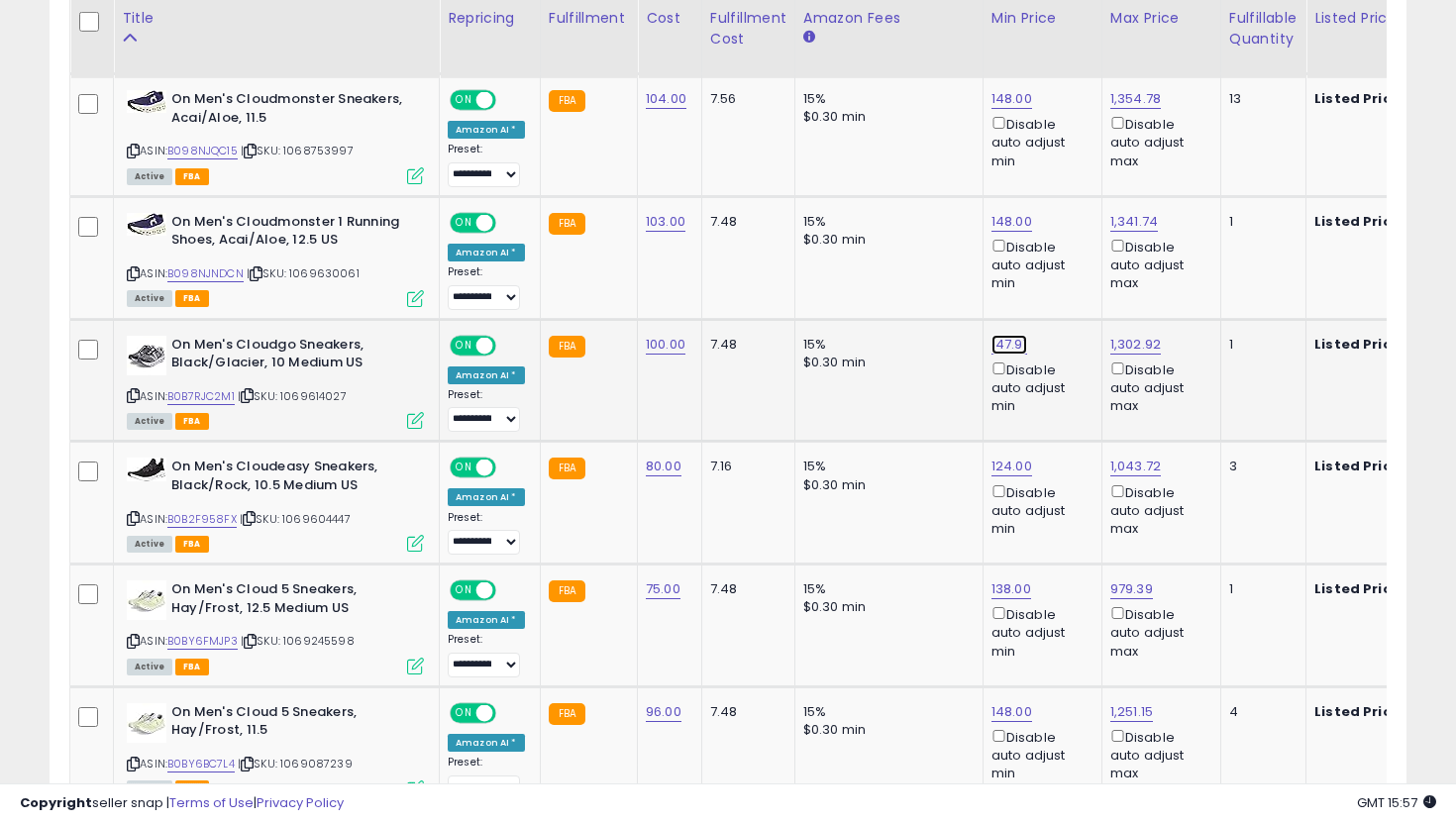click on "147.91" at bounding box center (1011, -391) 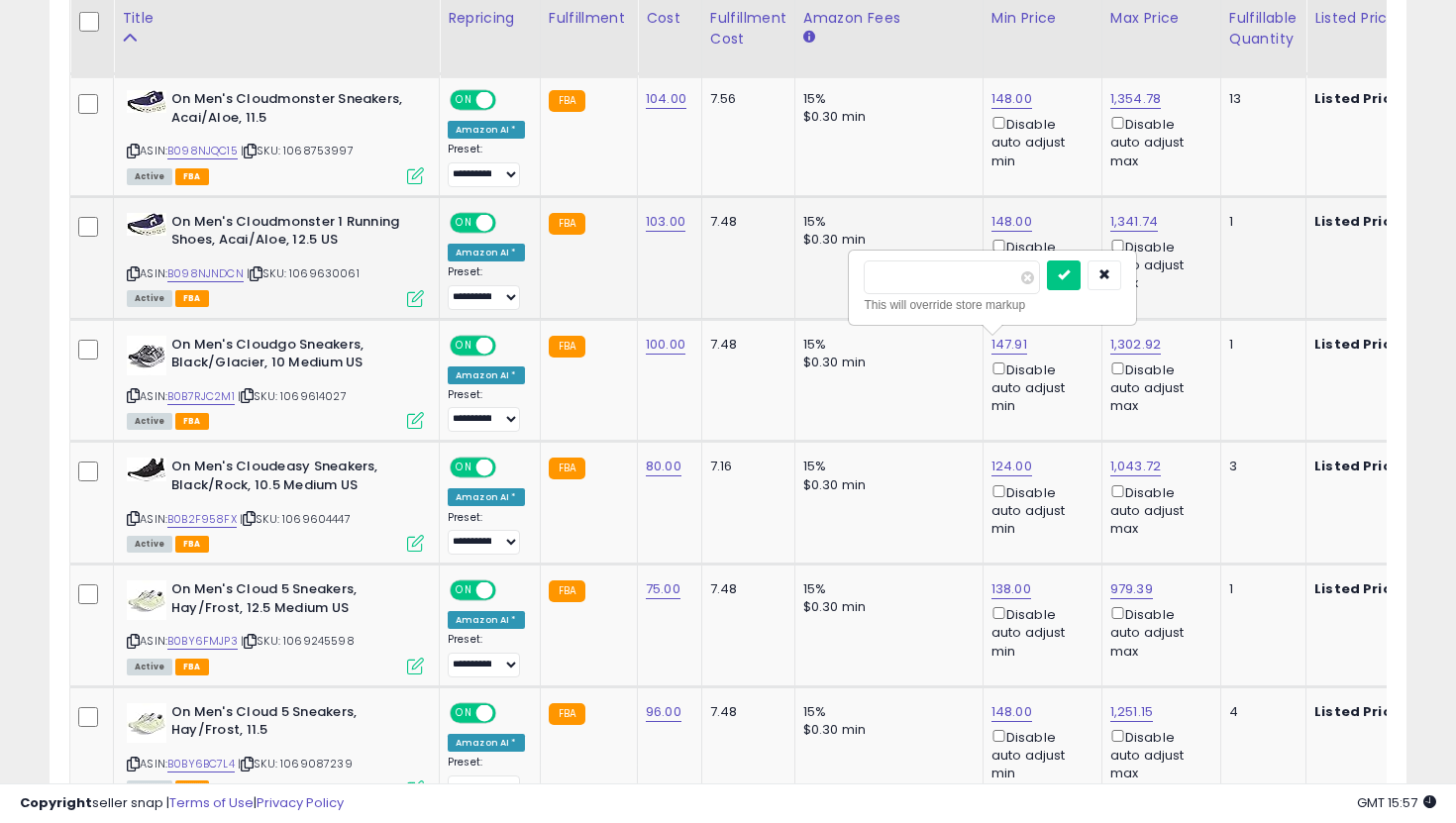 drag, startPoint x: 959, startPoint y: 280, endPoint x: 761, endPoint y: 271, distance: 198.2044 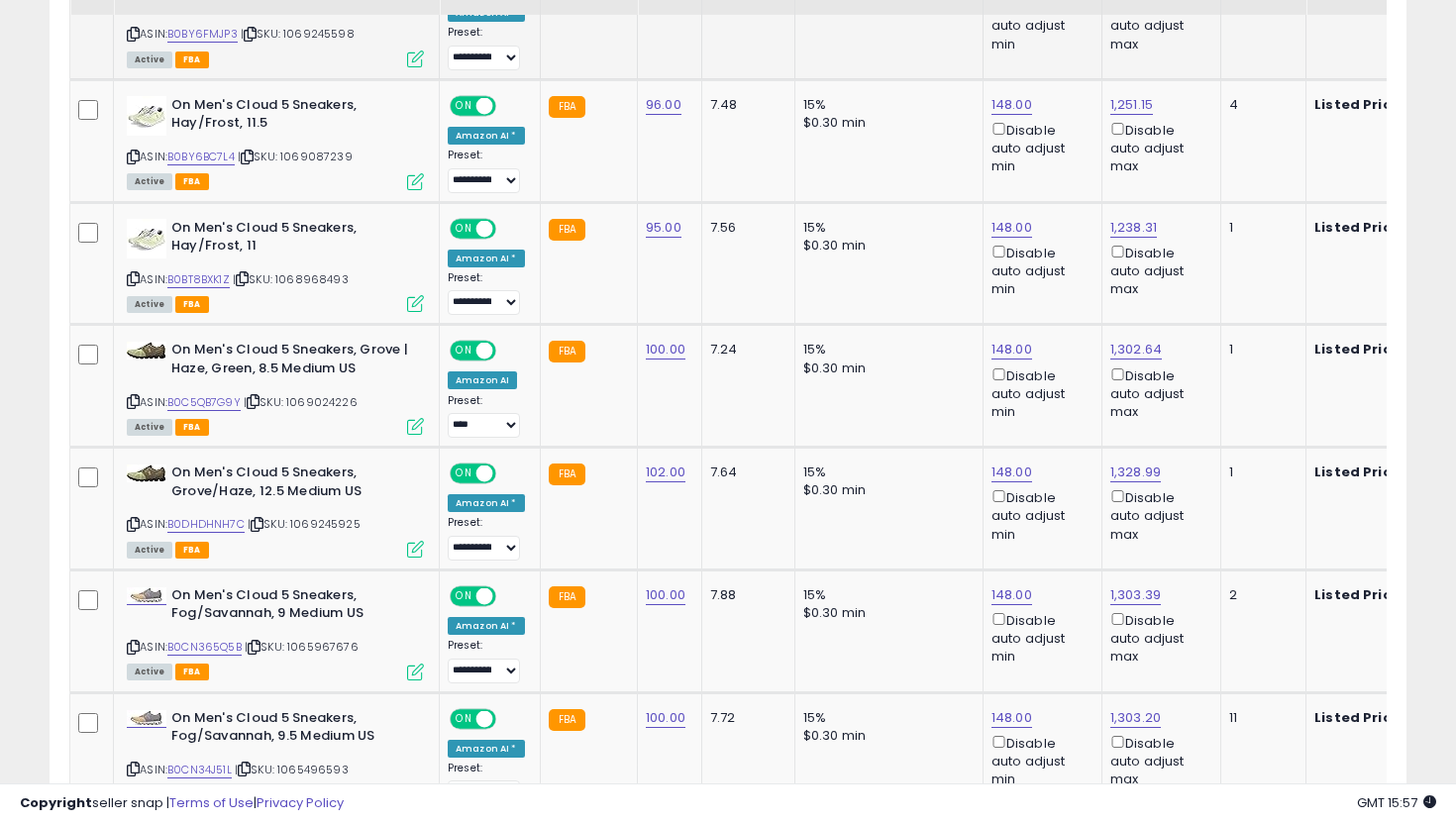 scroll, scrollTop: 2070, scrollLeft: 0, axis: vertical 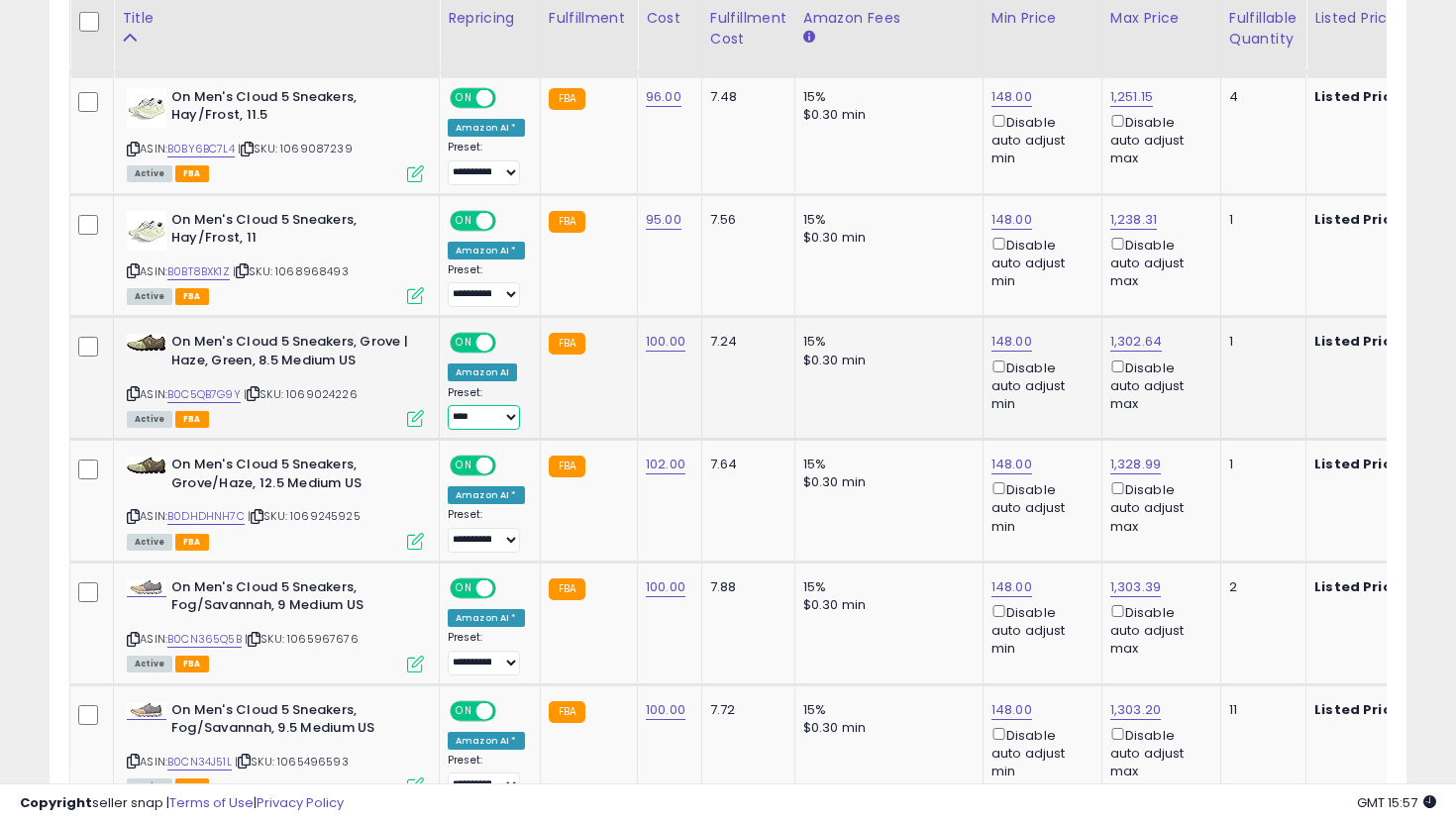click on "**********" at bounding box center (483, 417) 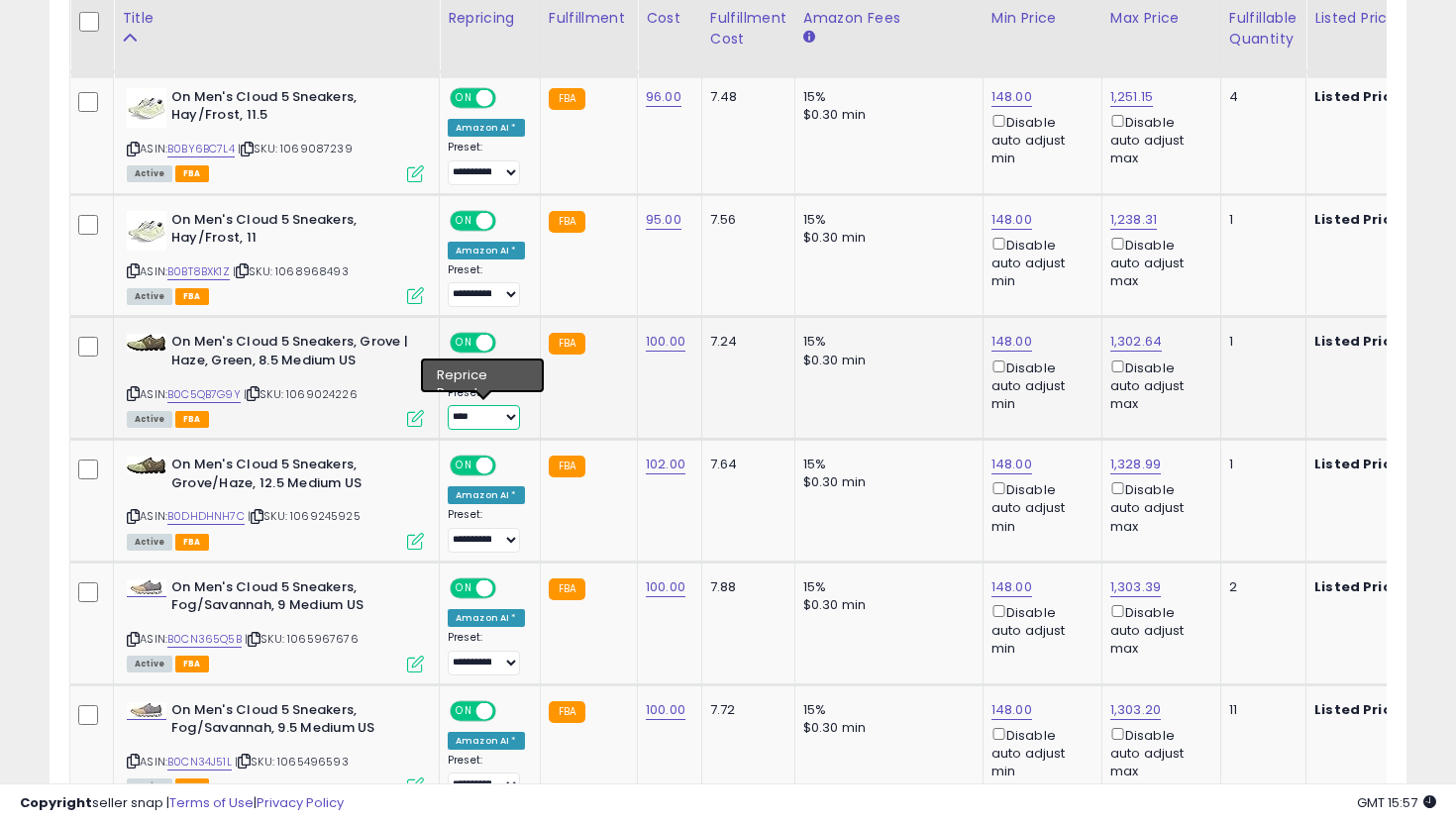 select on "**********" 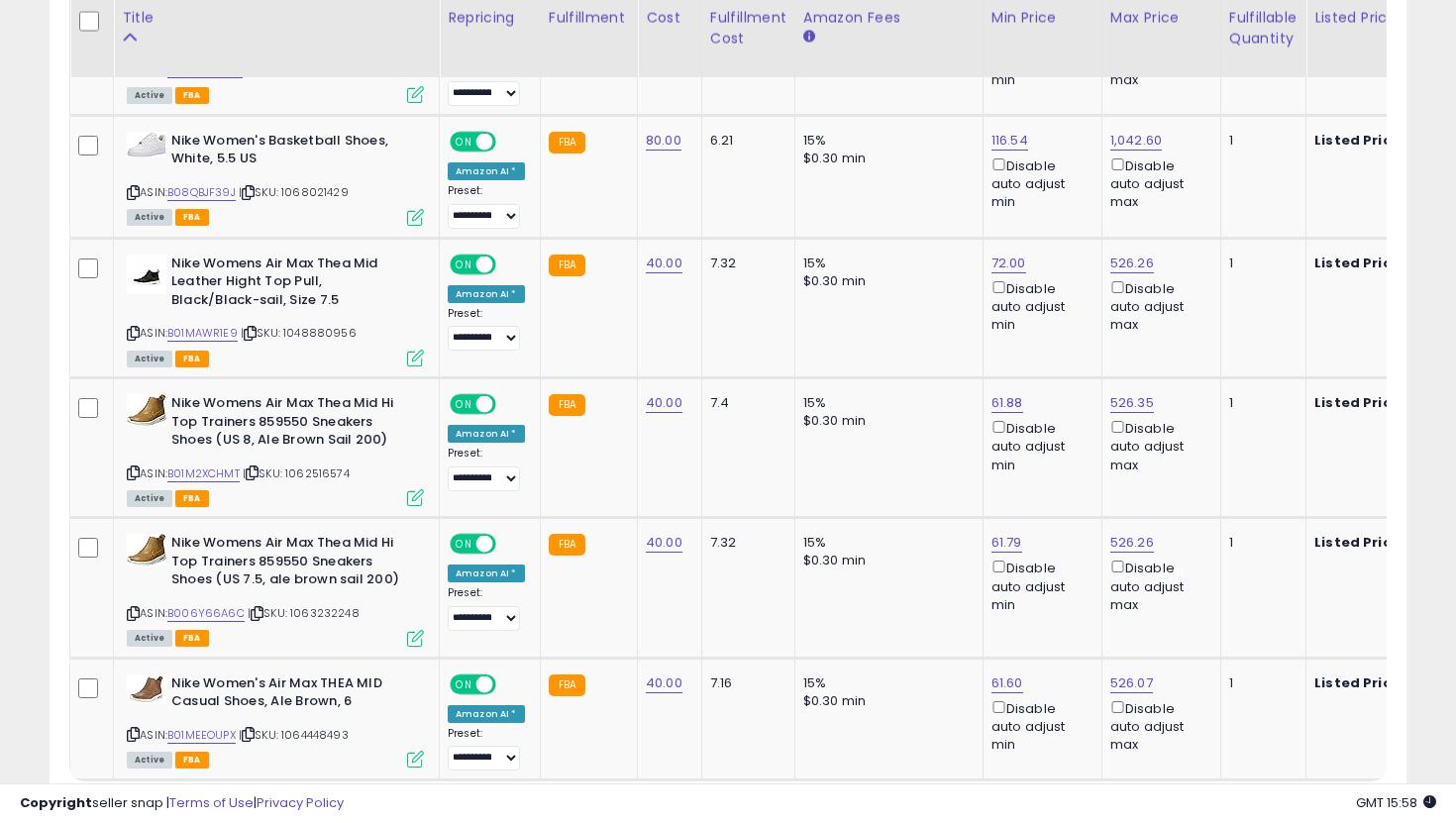 scroll, scrollTop: 6692, scrollLeft: 0, axis: vertical 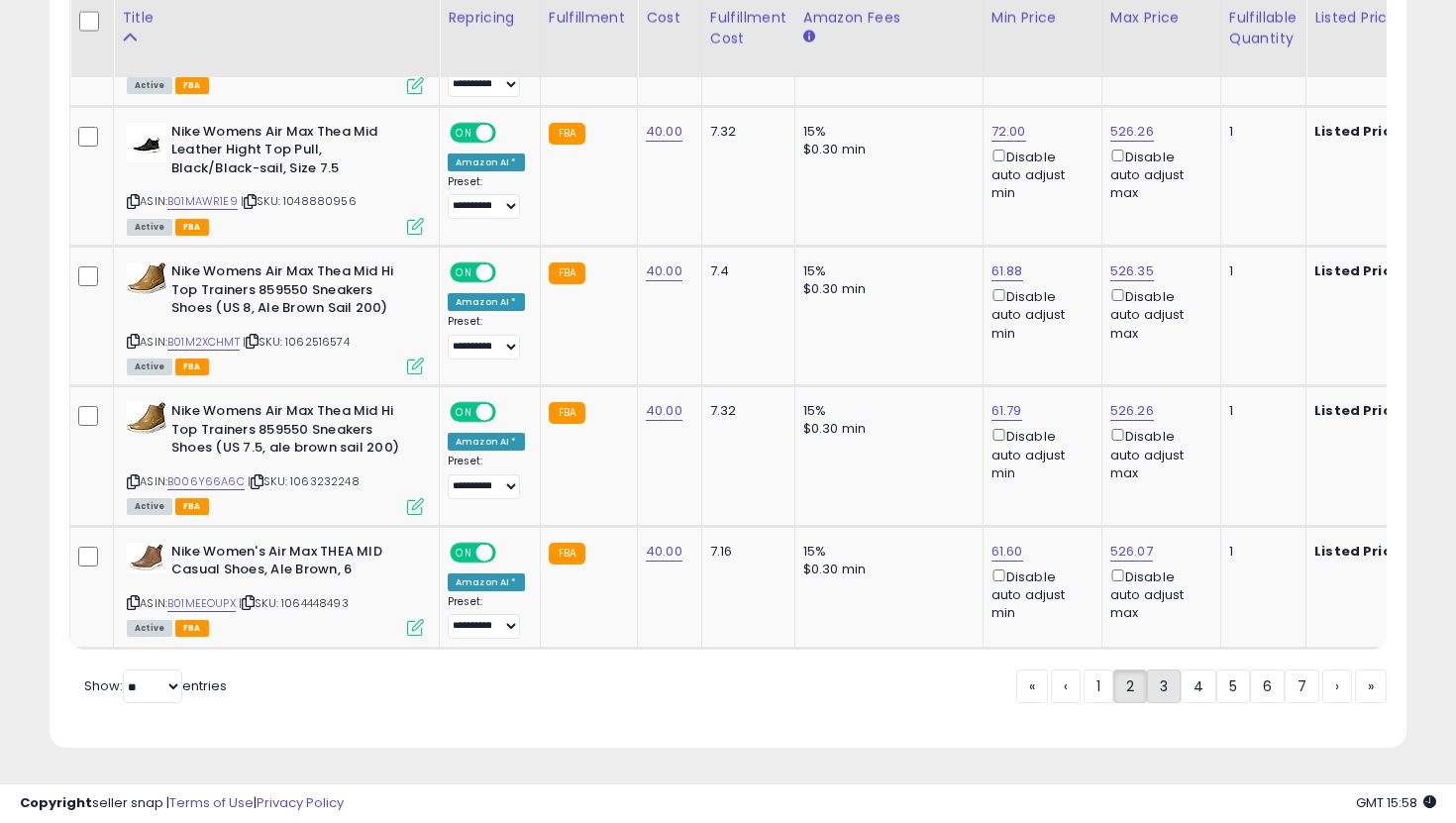 click on "3" 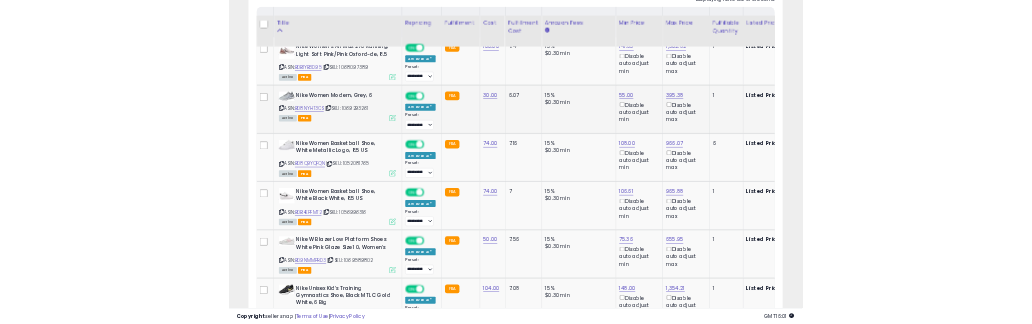 scroll, scrollTop: 993, scrollLeft: 0, axis: vertical 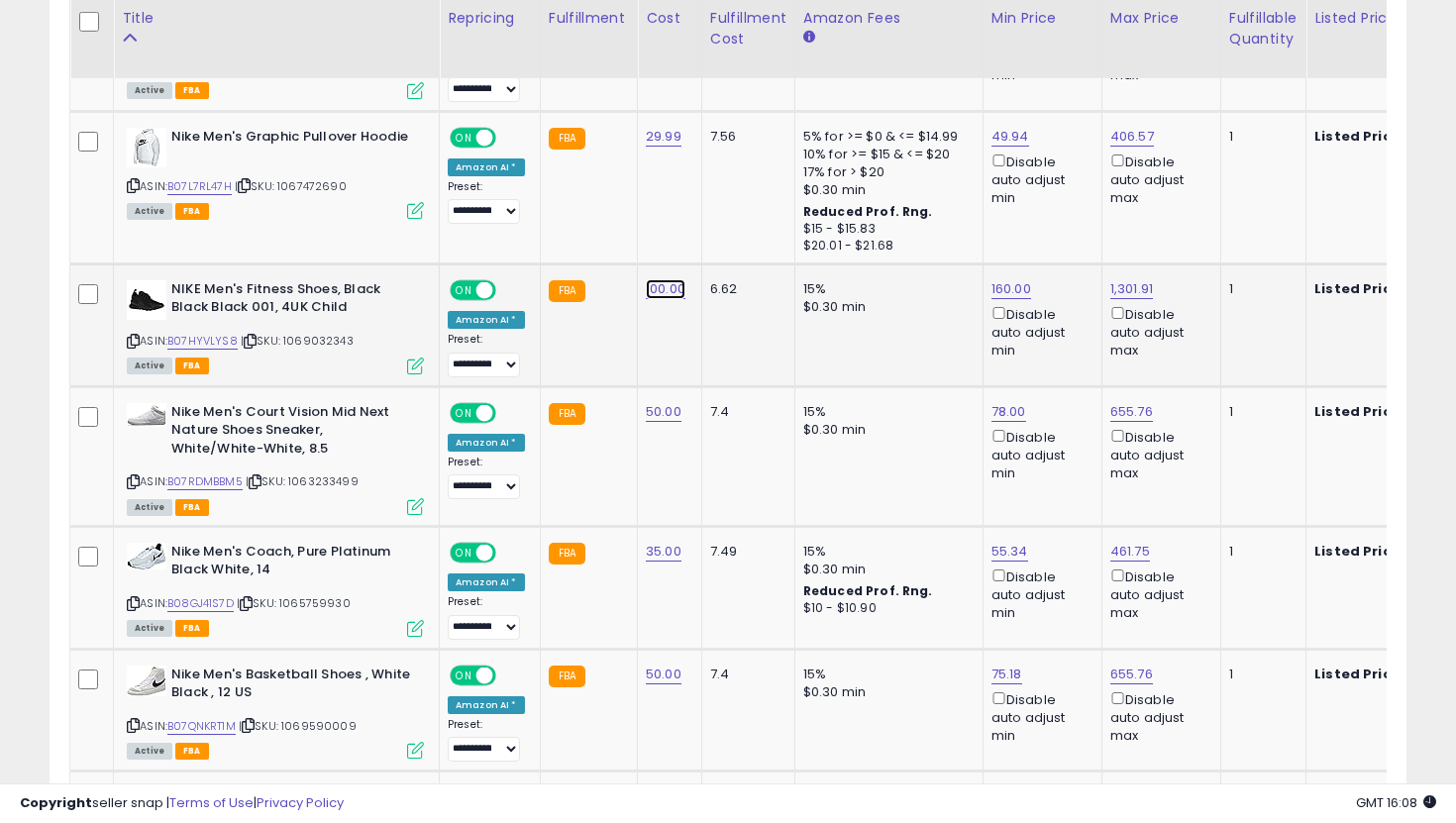 click on "100.00" at bounding box center (666, -2738) 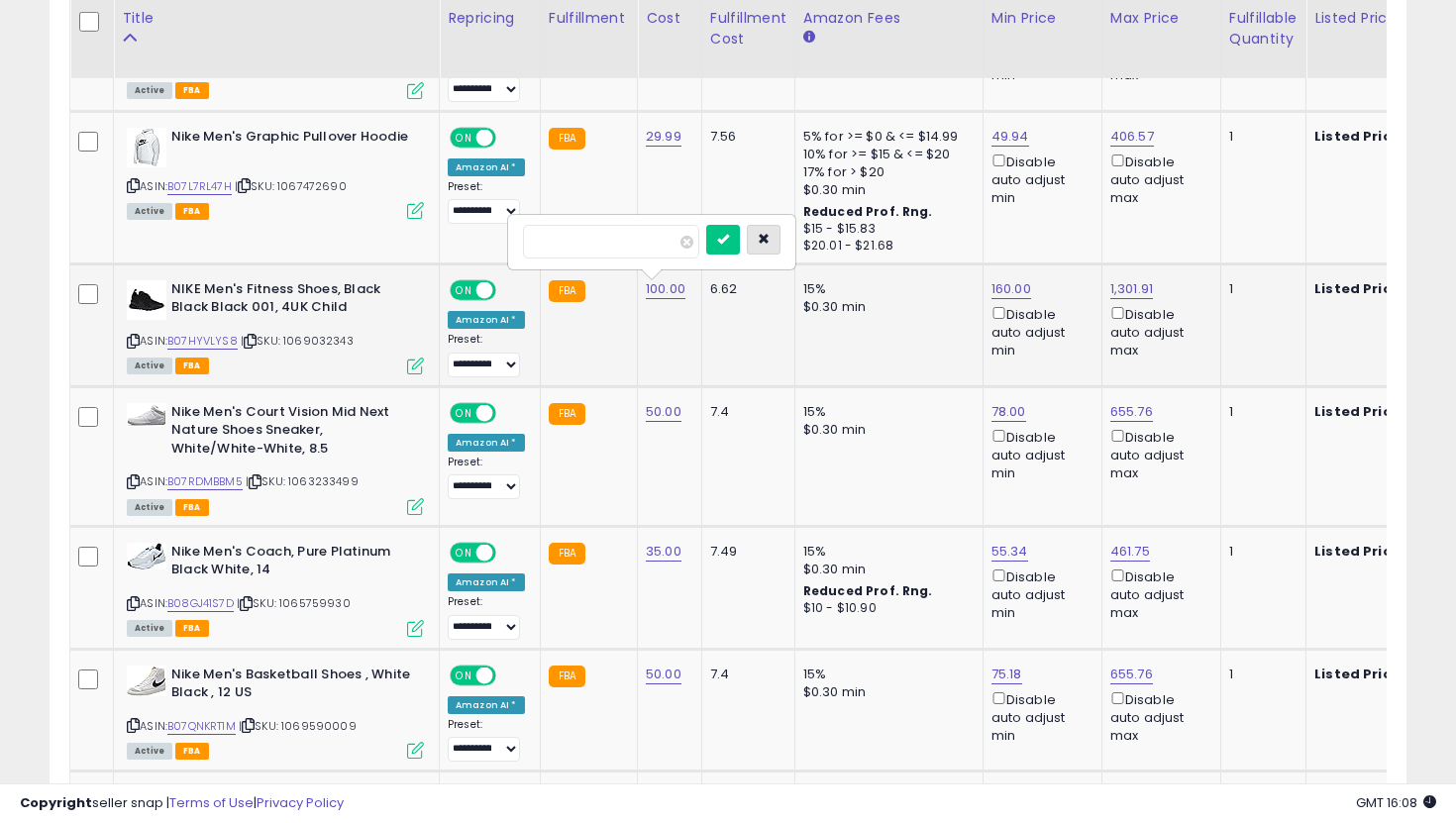 click at bounding box center [764, 240] 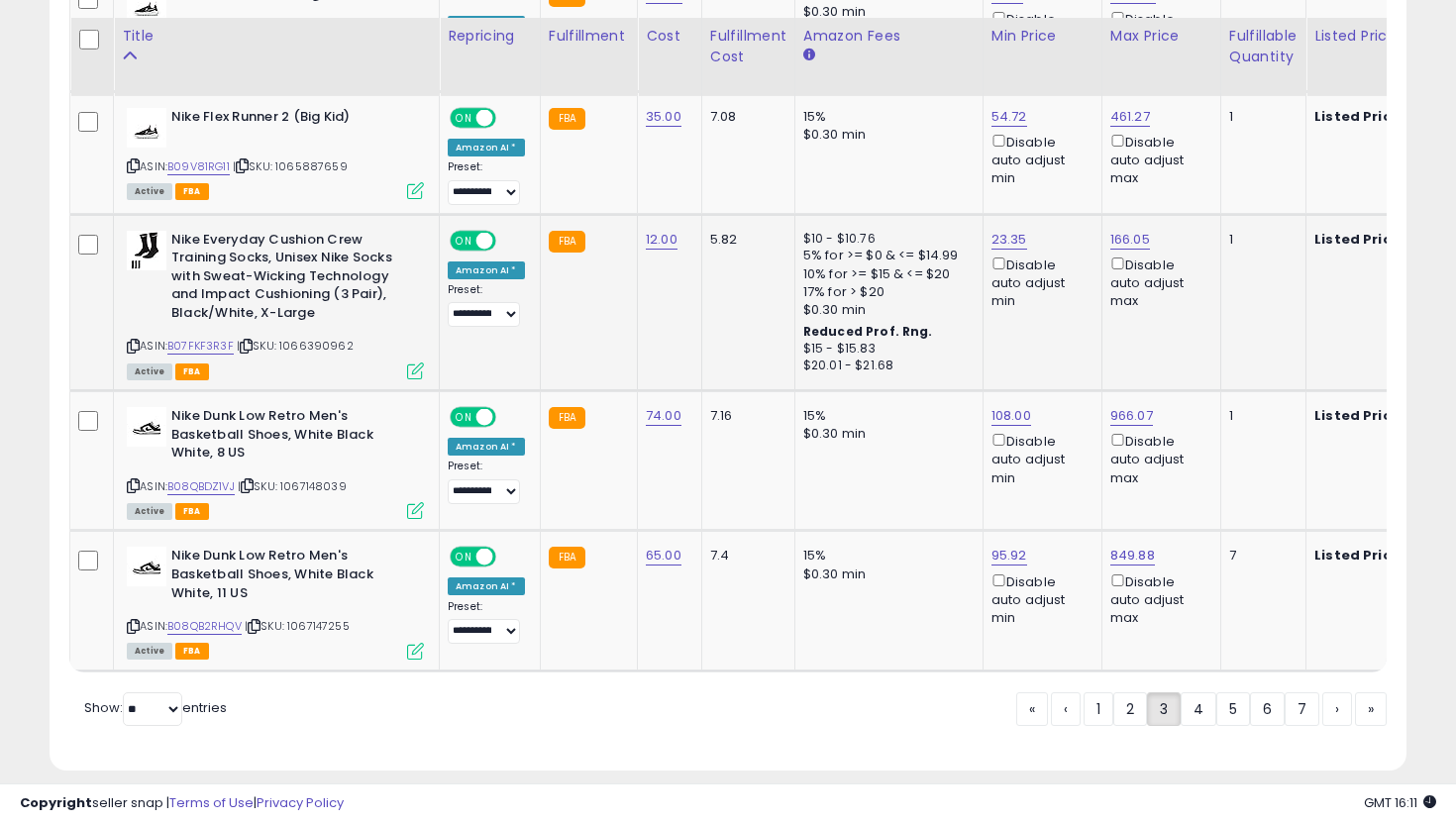 scroll, scrollTop: 6992, scrollLeft: 0, axis: vertical 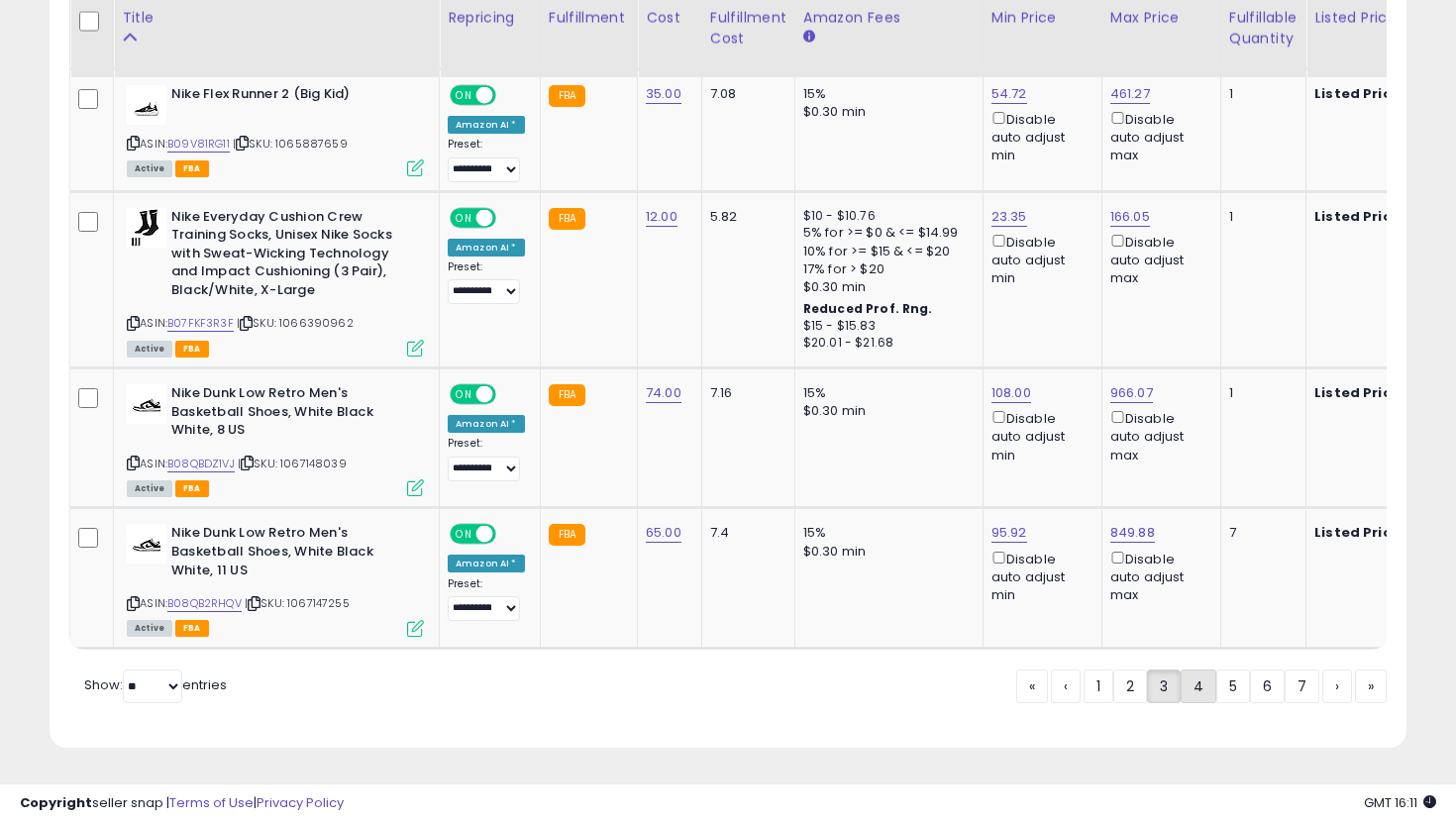 click on "4" 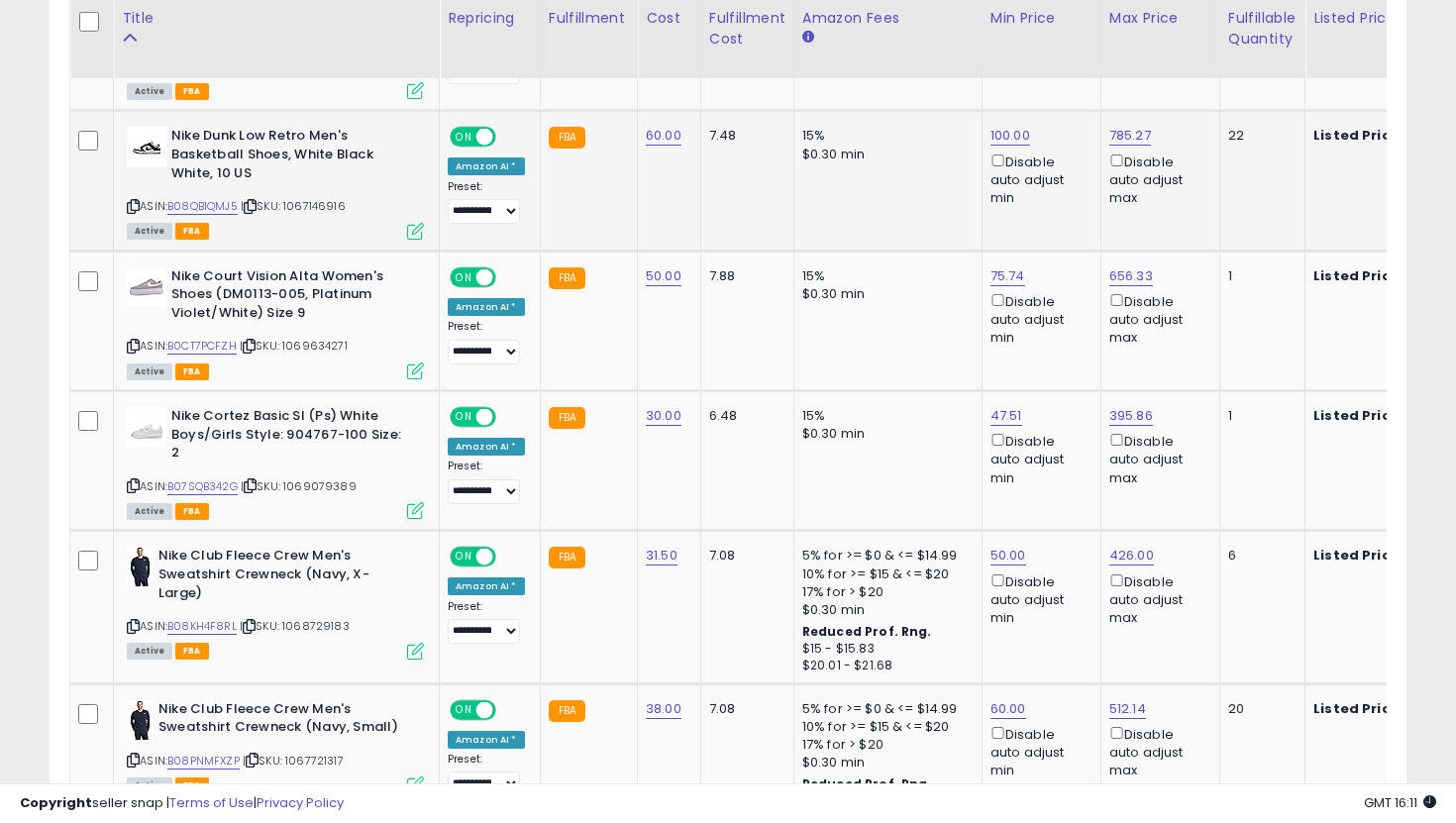 scroll, scrollTop: 1067, scrollLeft: 0, axis: vertical 